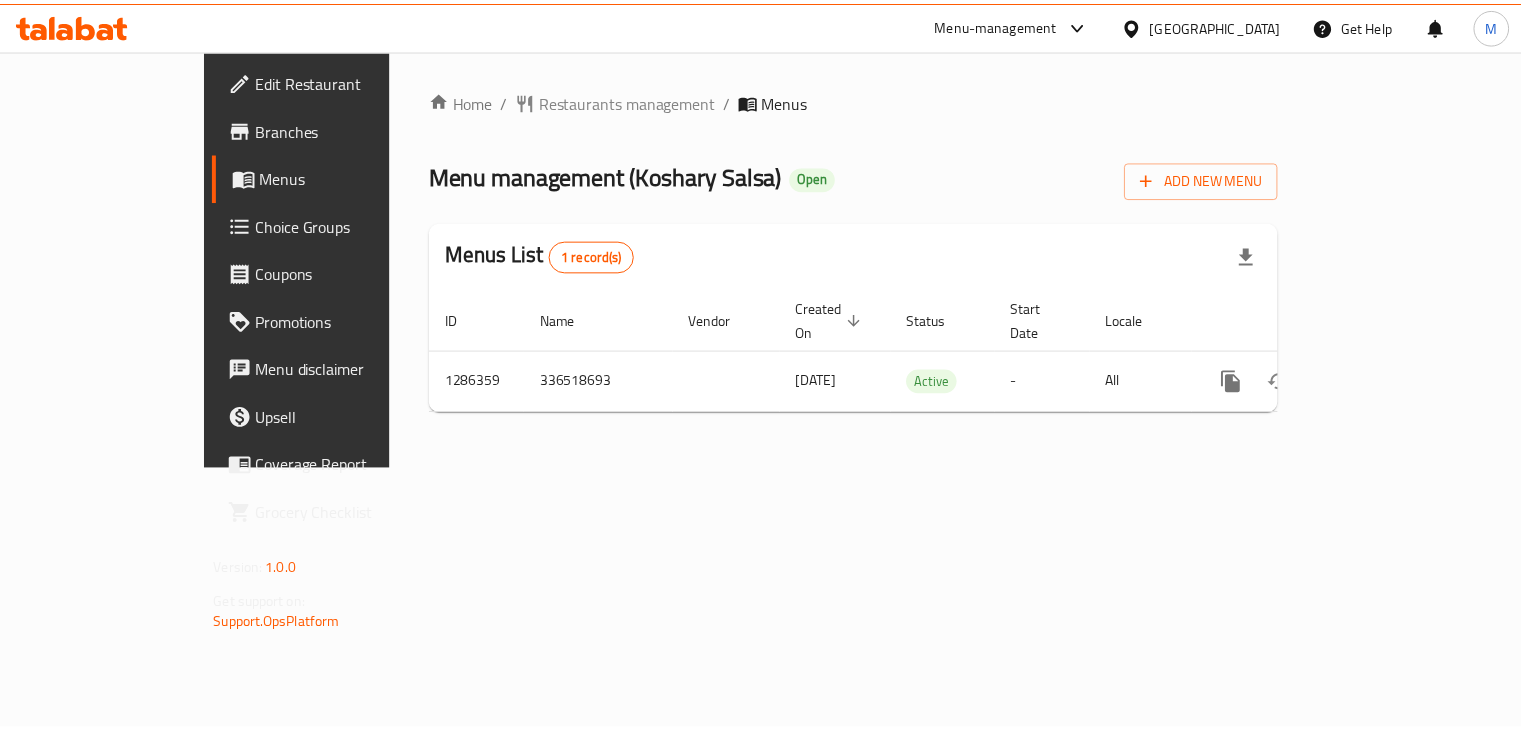 scroll, scrollTop: 0, scrollLeft: 0, axis: both 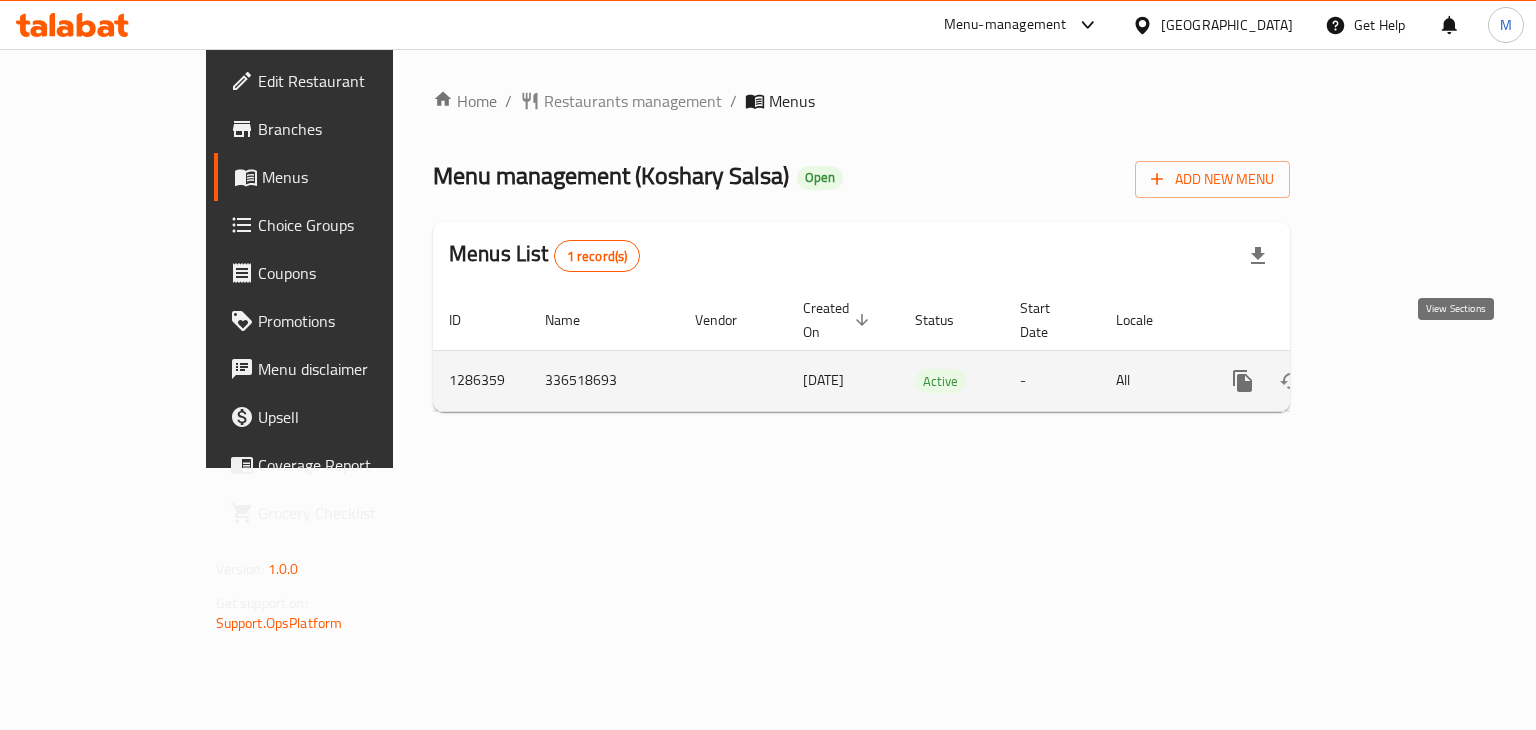 click 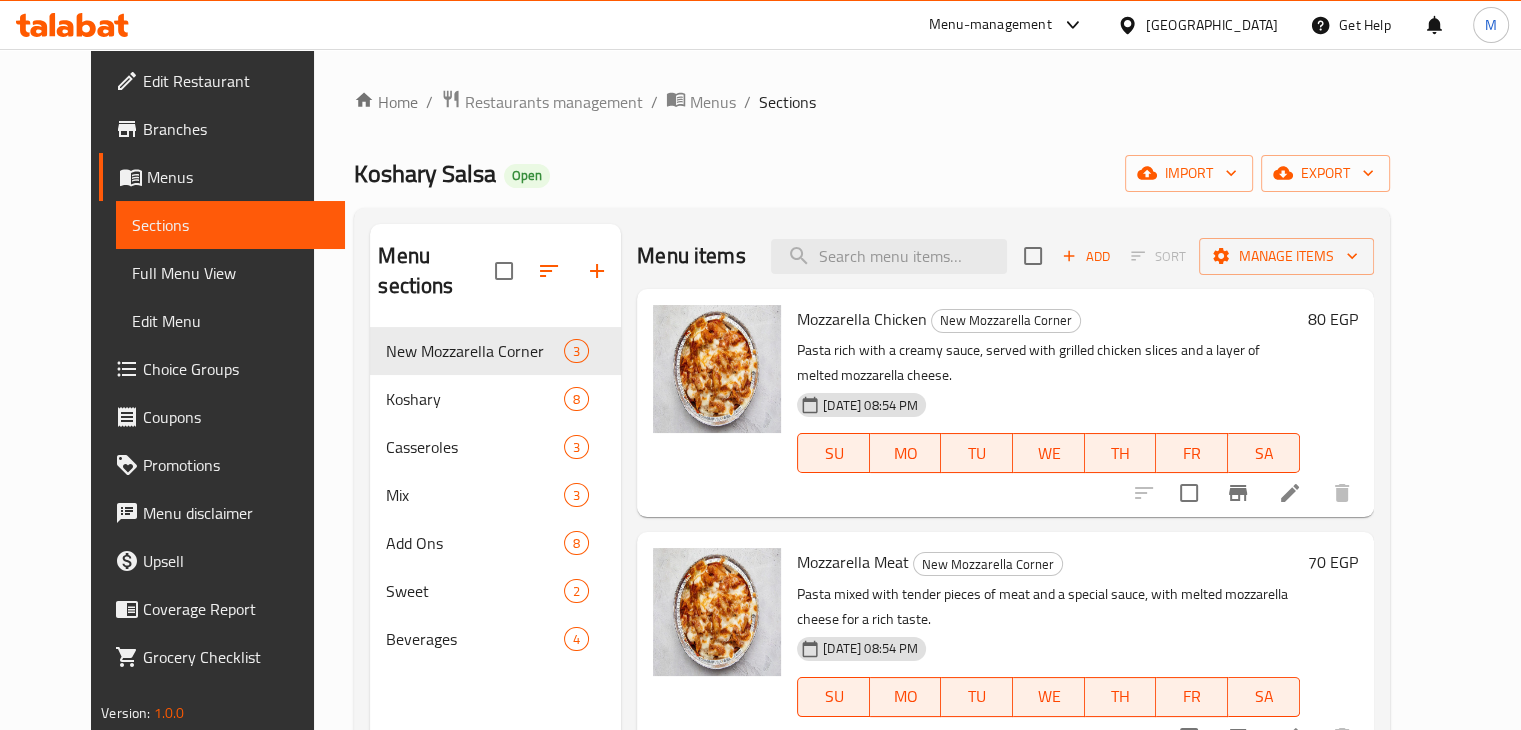 scroll, scrollTop: 50, scrollLeft: 0, axis: vertical 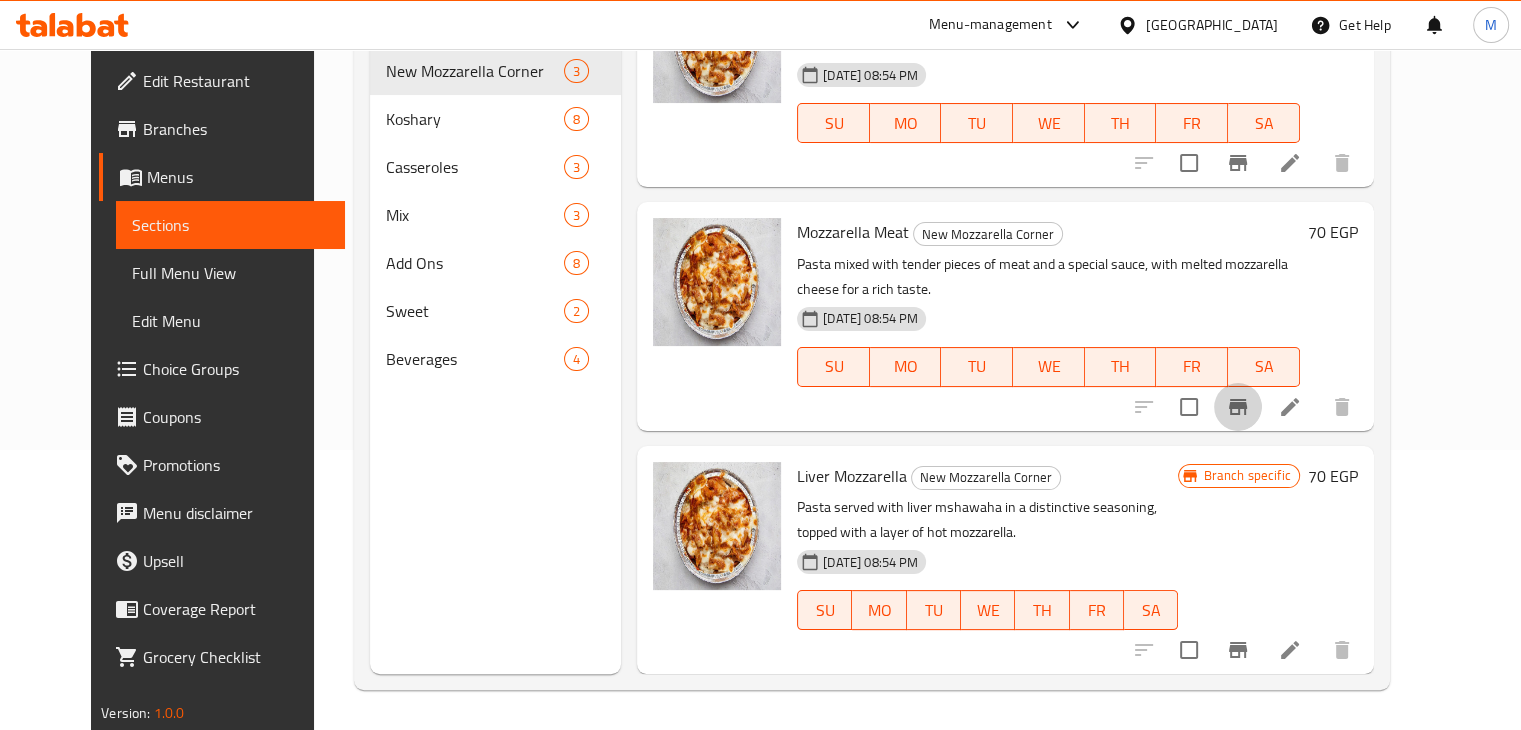 click 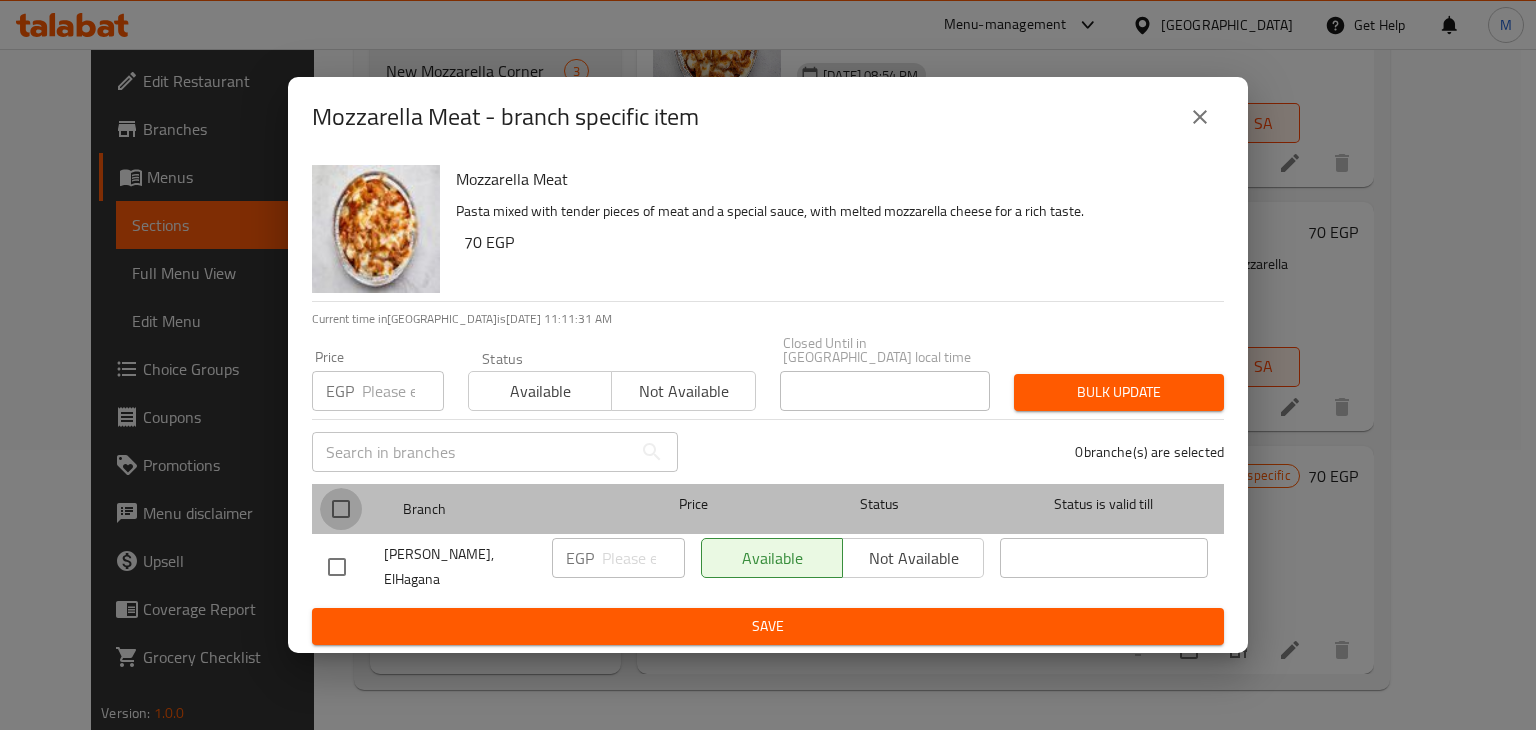 click at bounding box center [341, 509] 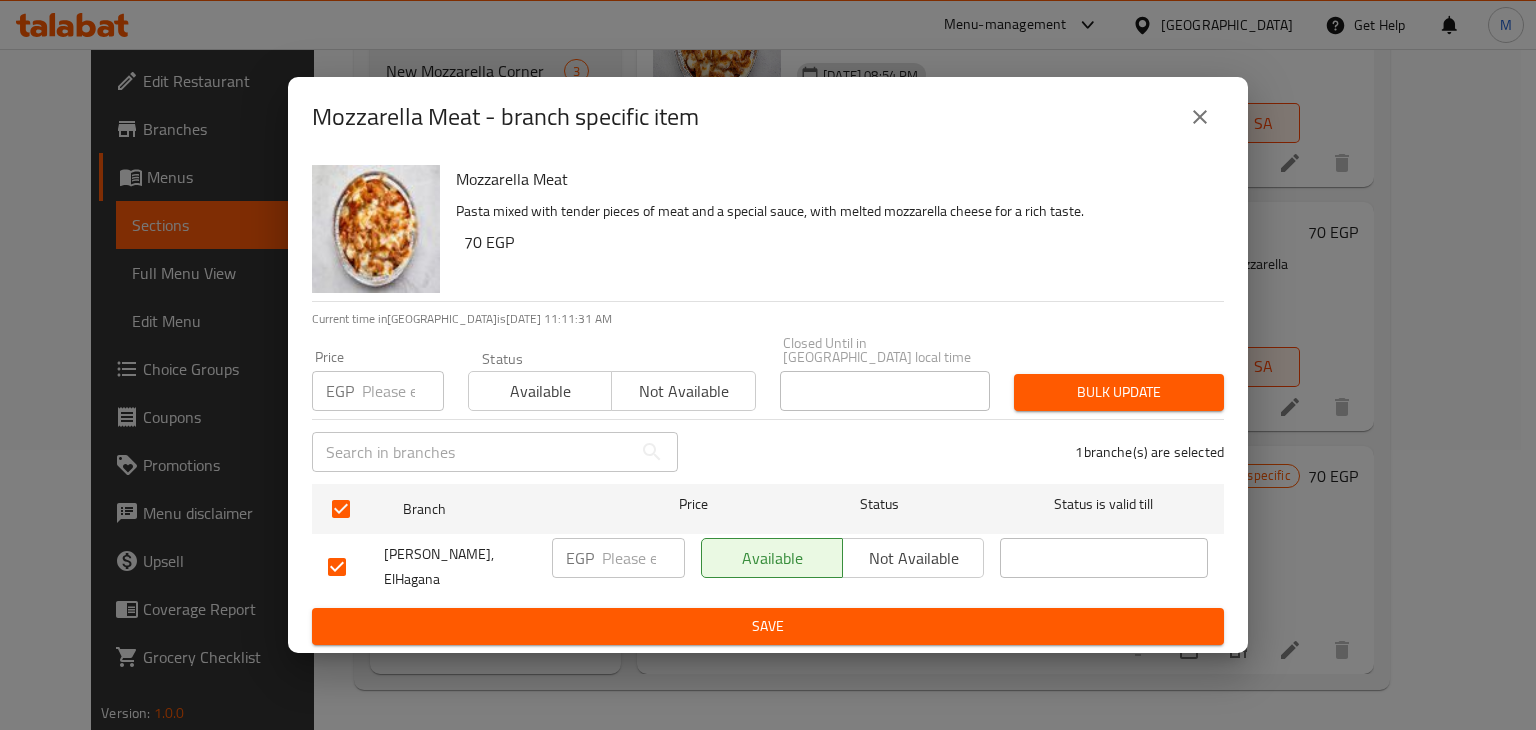click at bounding box center [403, 391] 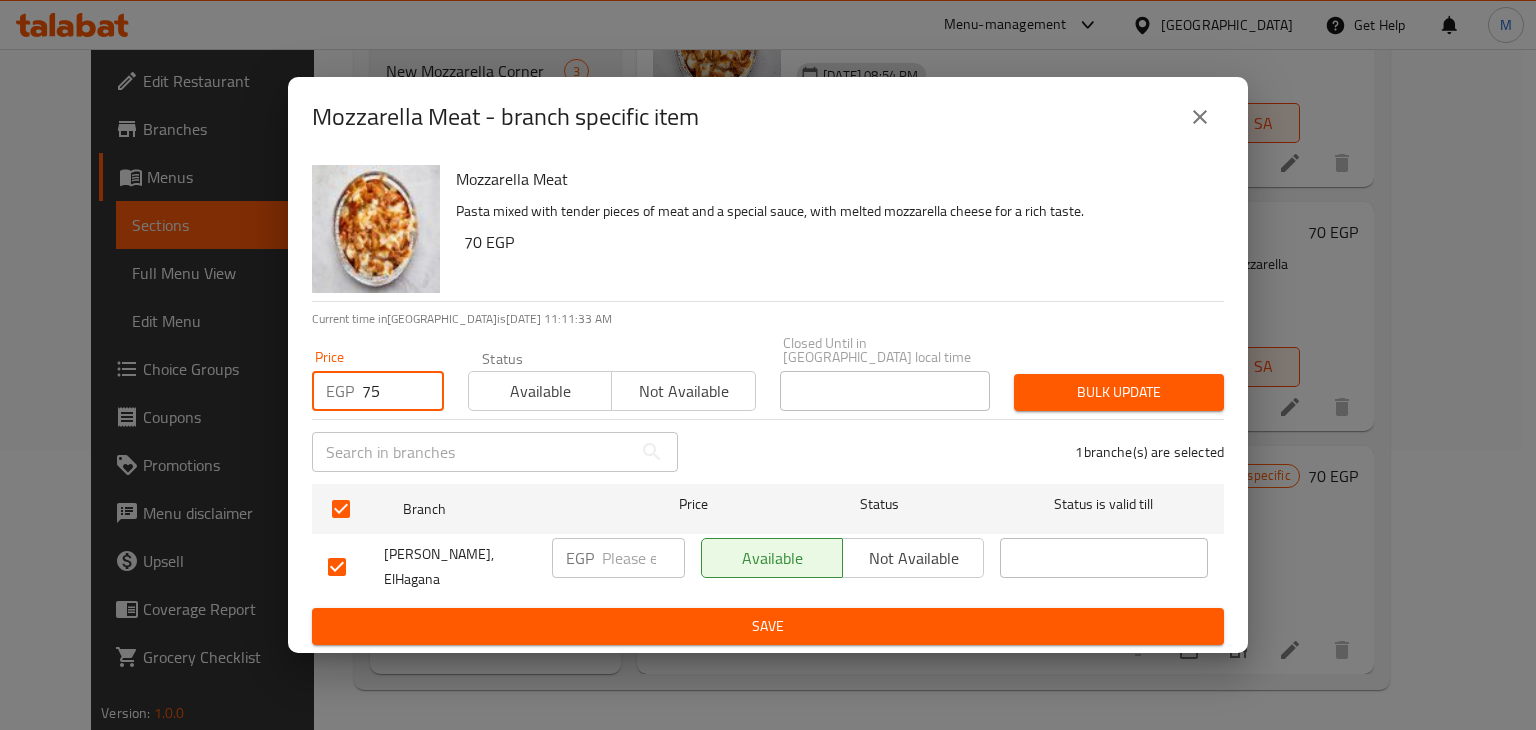 type on "75" 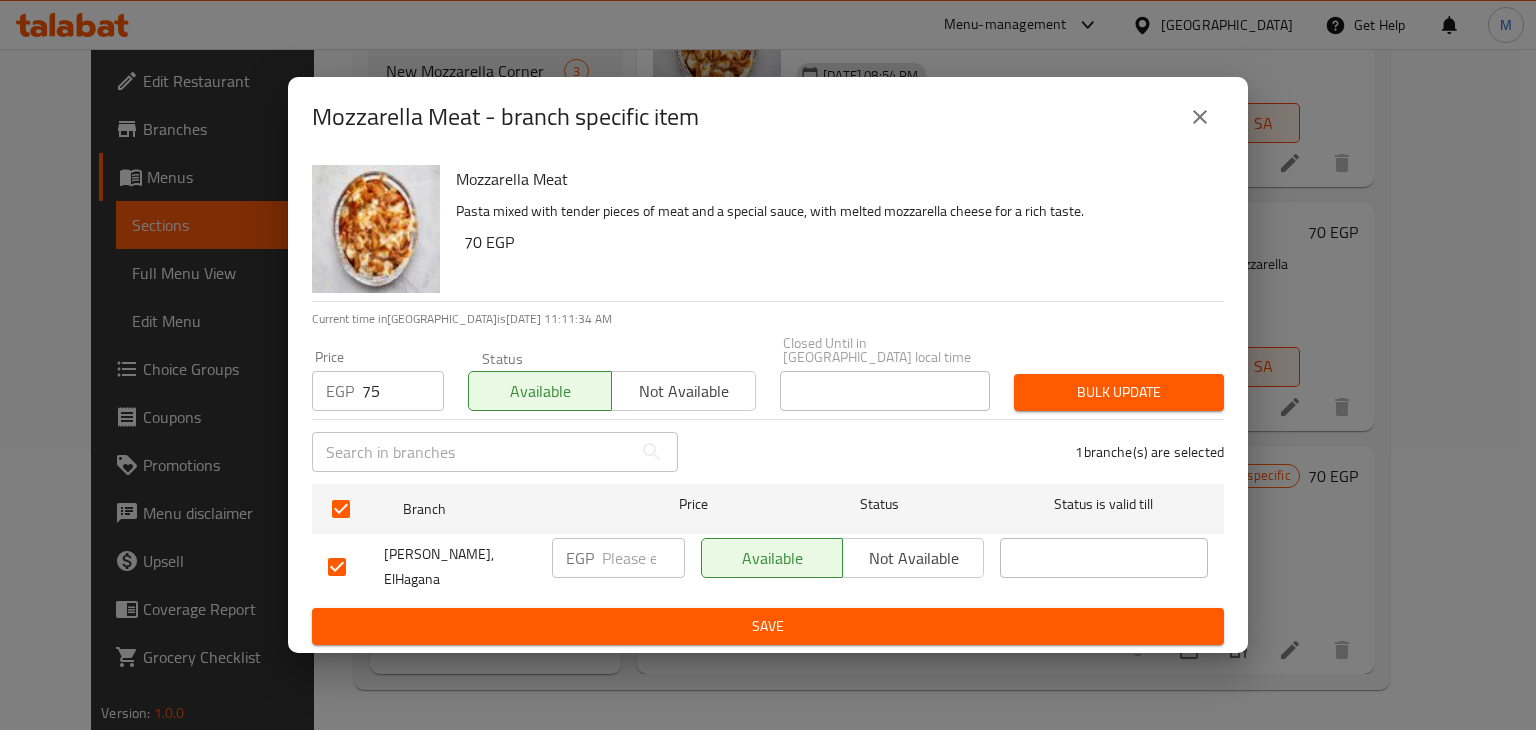 click on "Bulk update" at bounding box center (1119, 392) 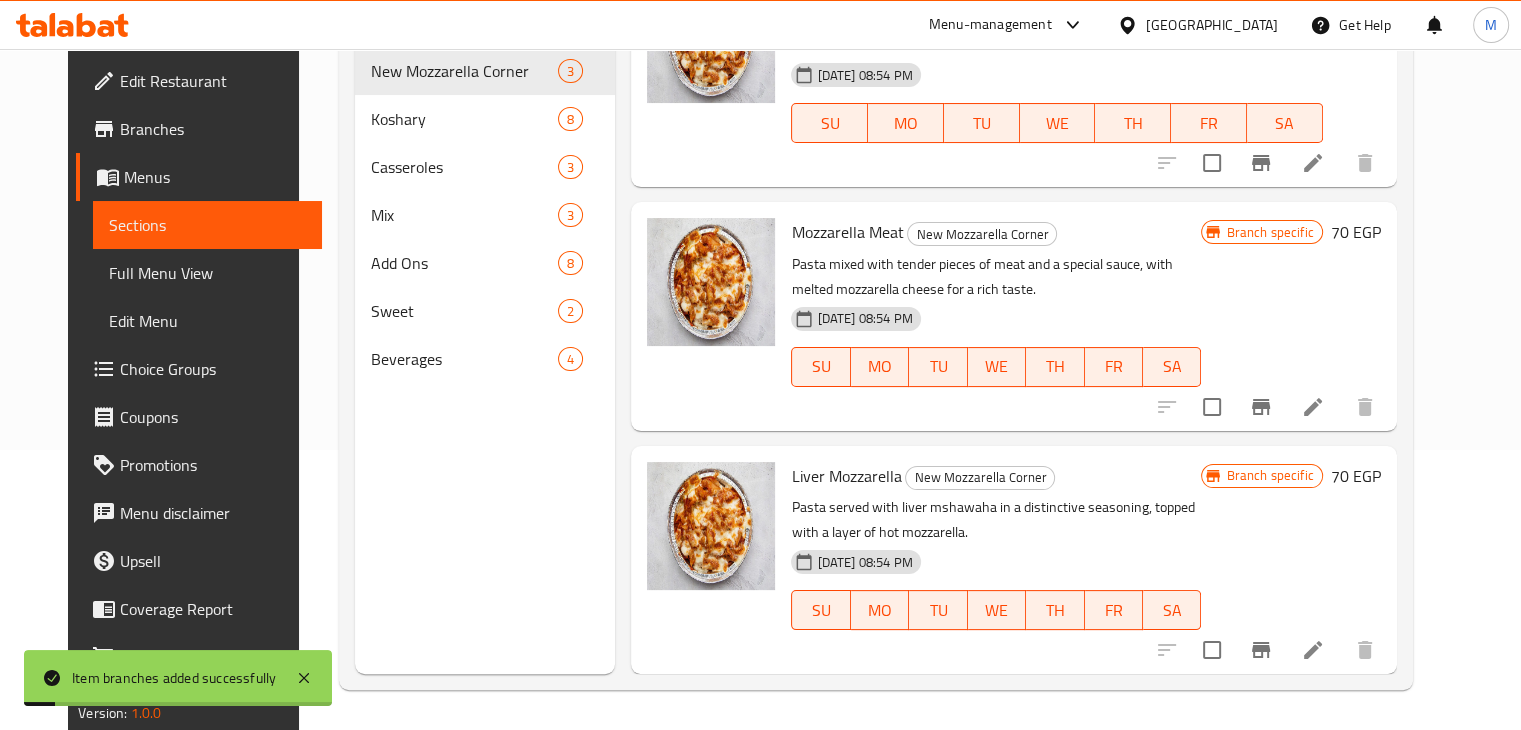 click 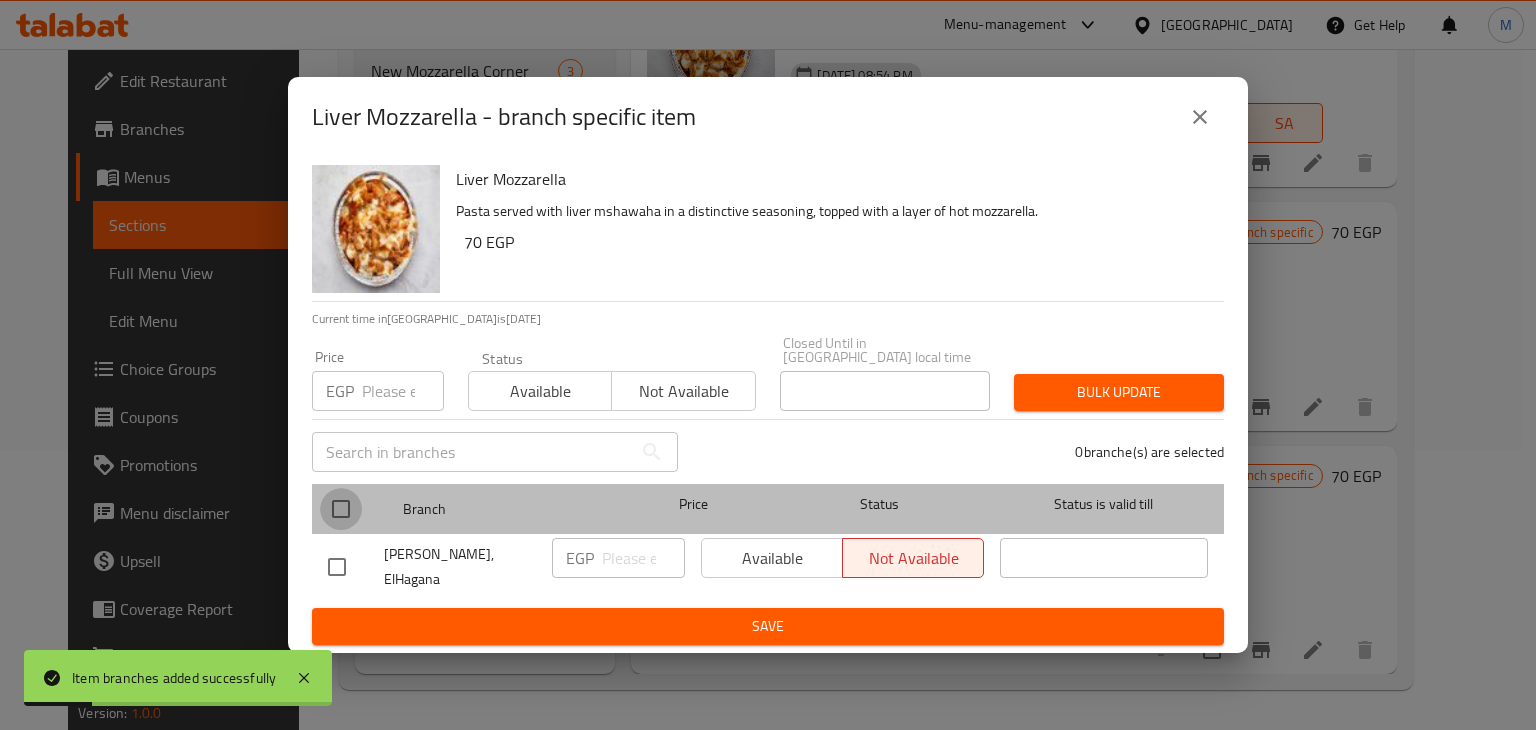 click at bounding box center [341, 509] 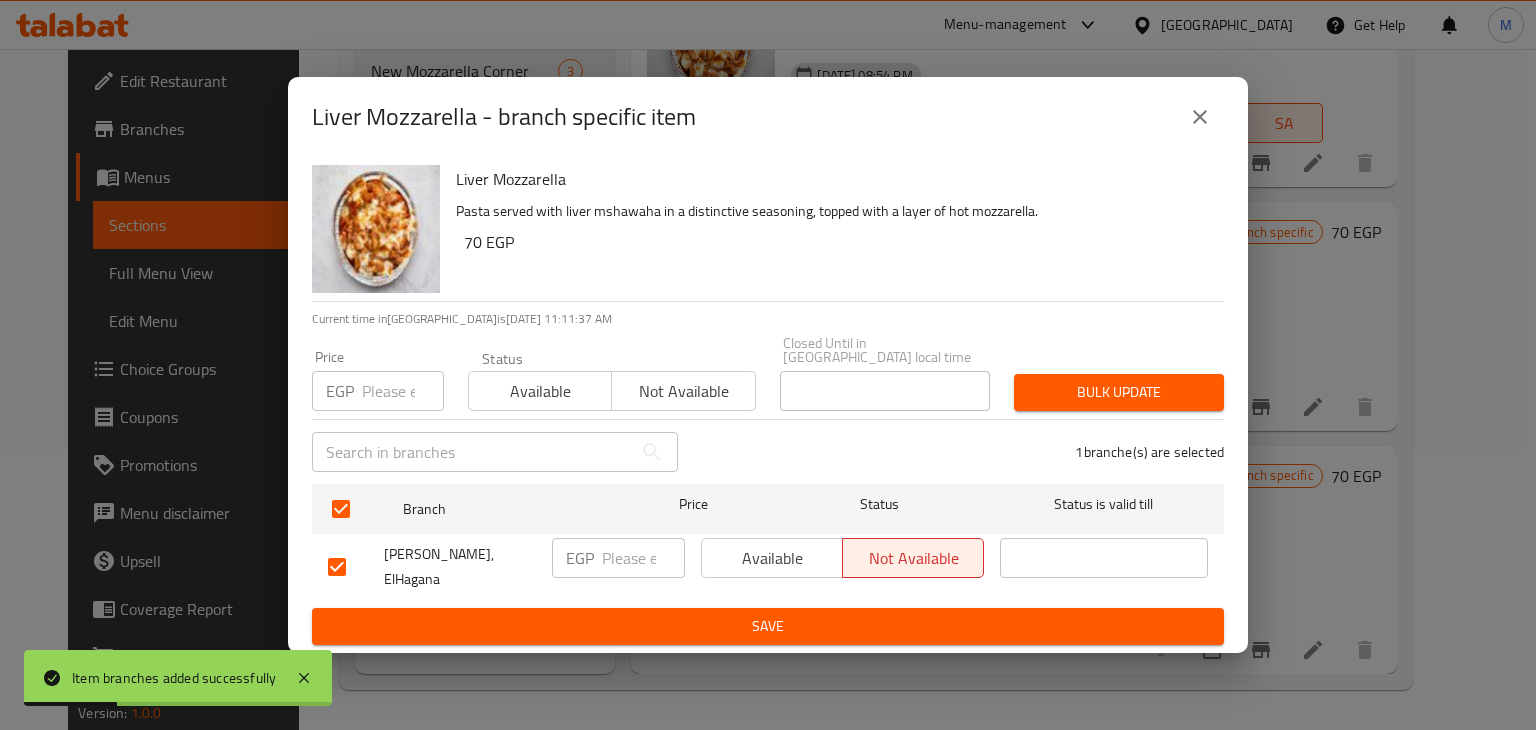 click on "Price EGP Price" at bounding box center (378, 380) 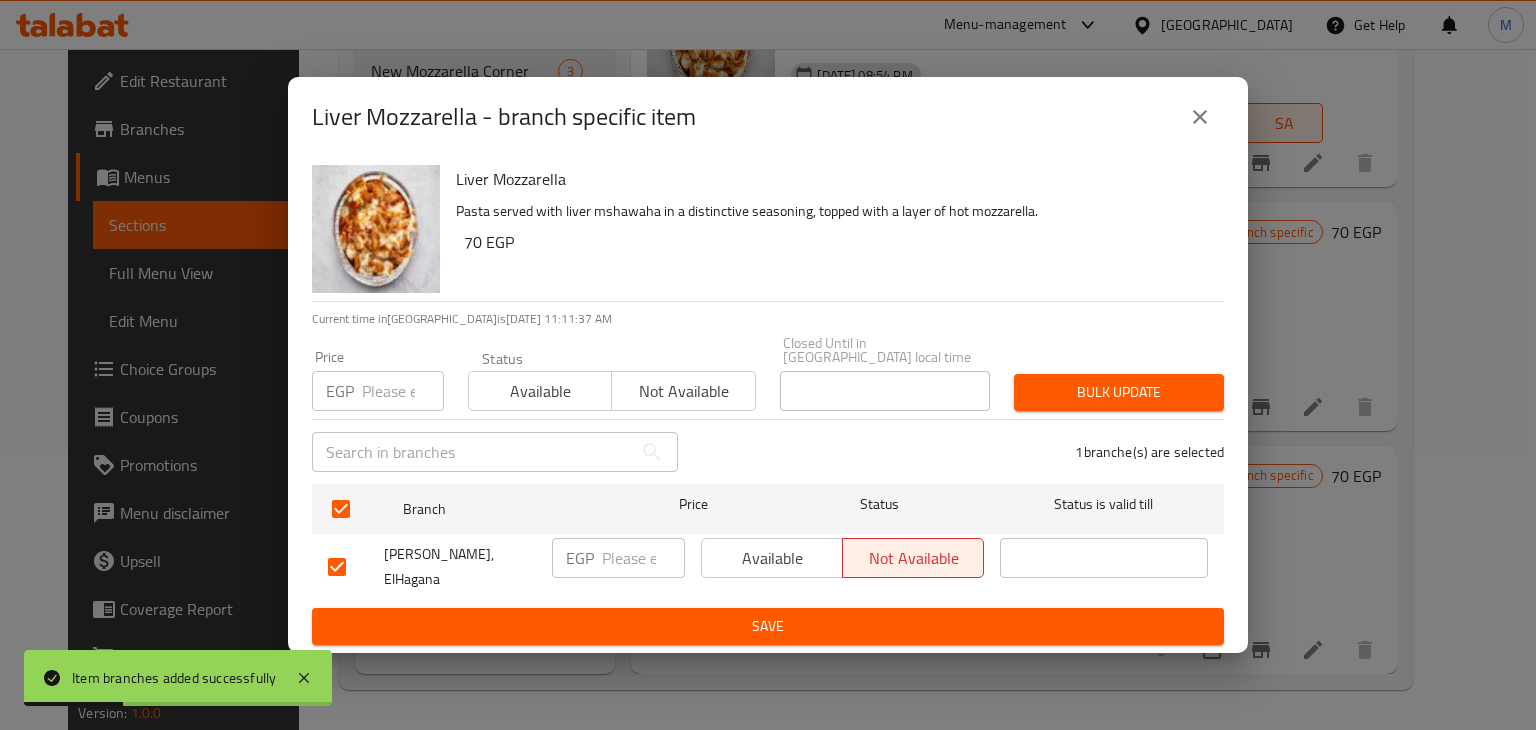 click at bounding box center [403, 391] 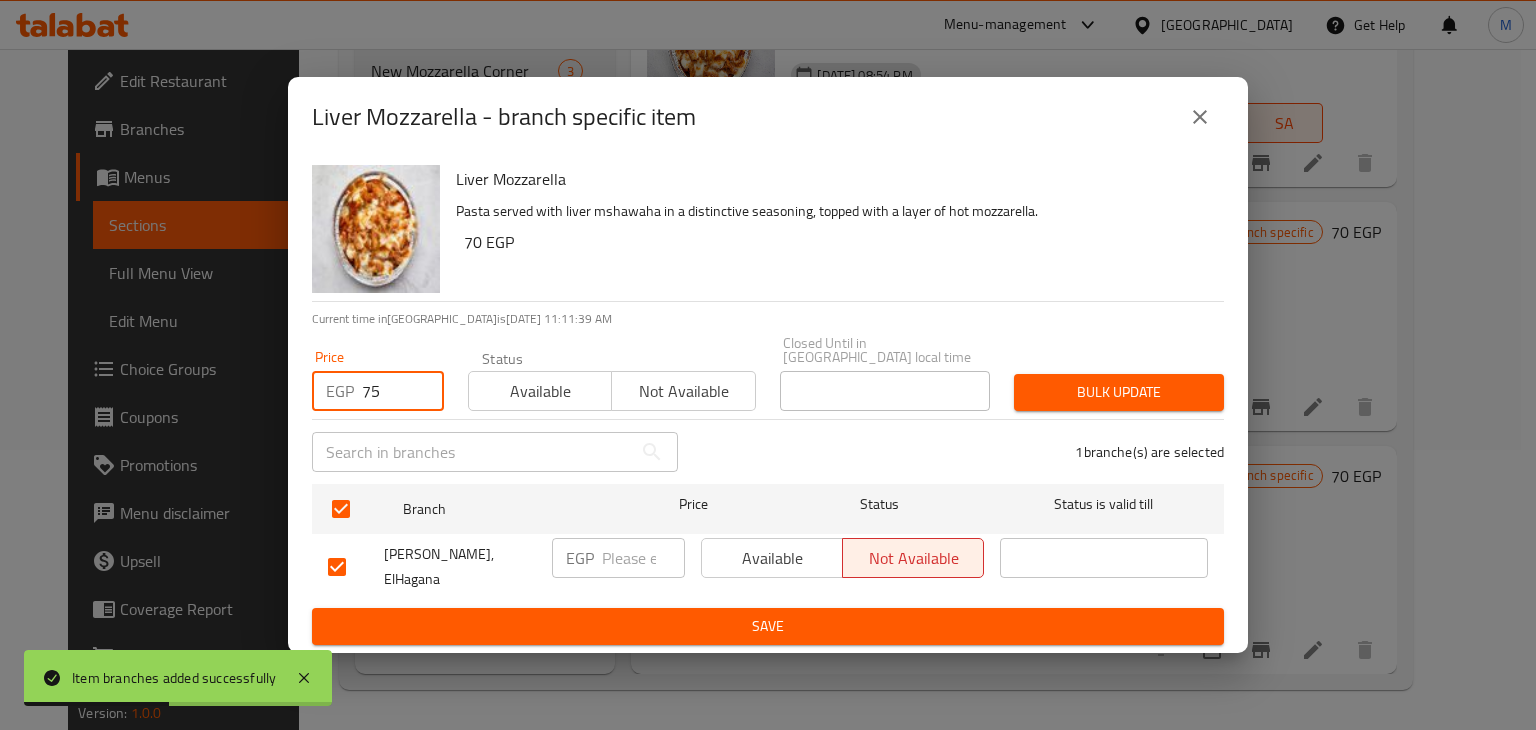 type on "75" 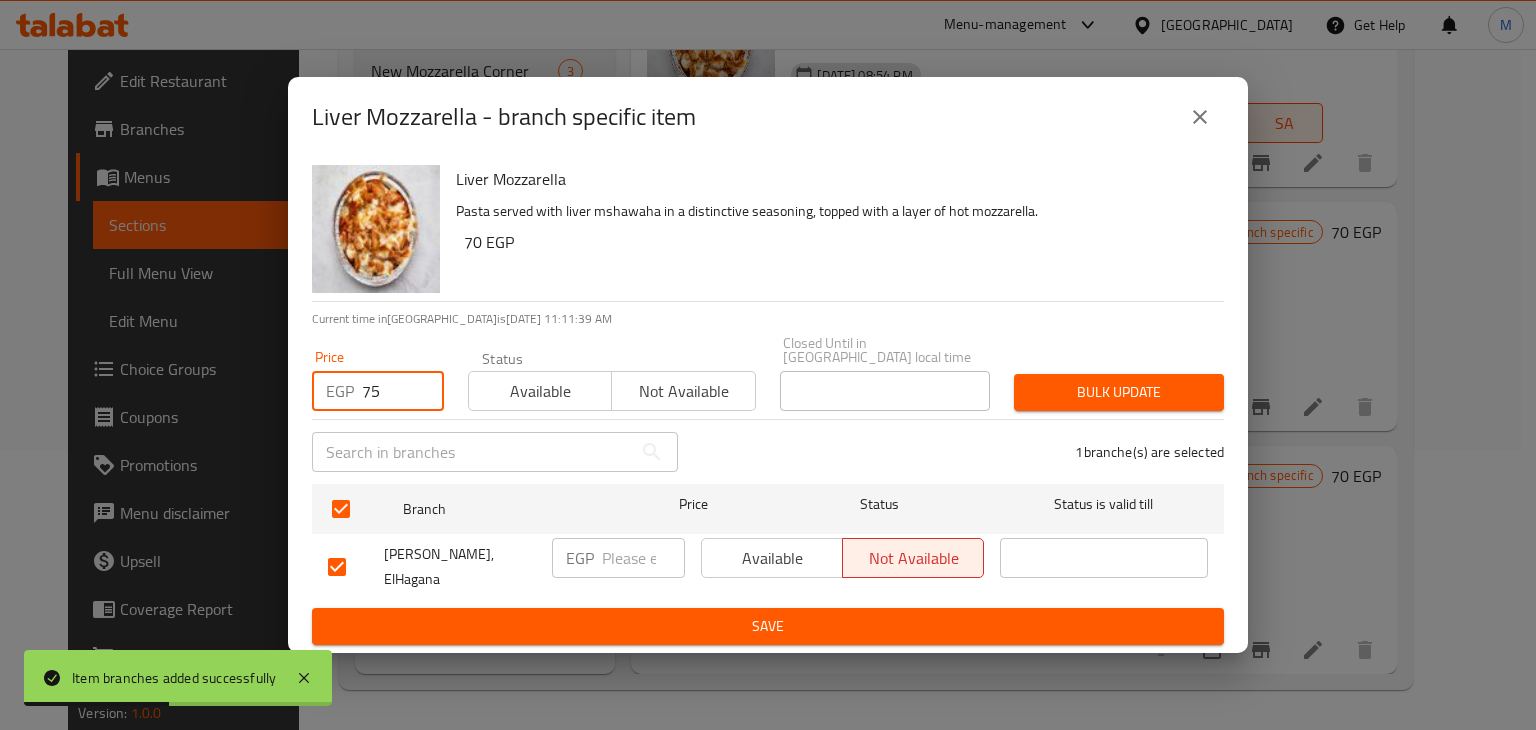 click on "Not available" at bounding box center [683, 391] 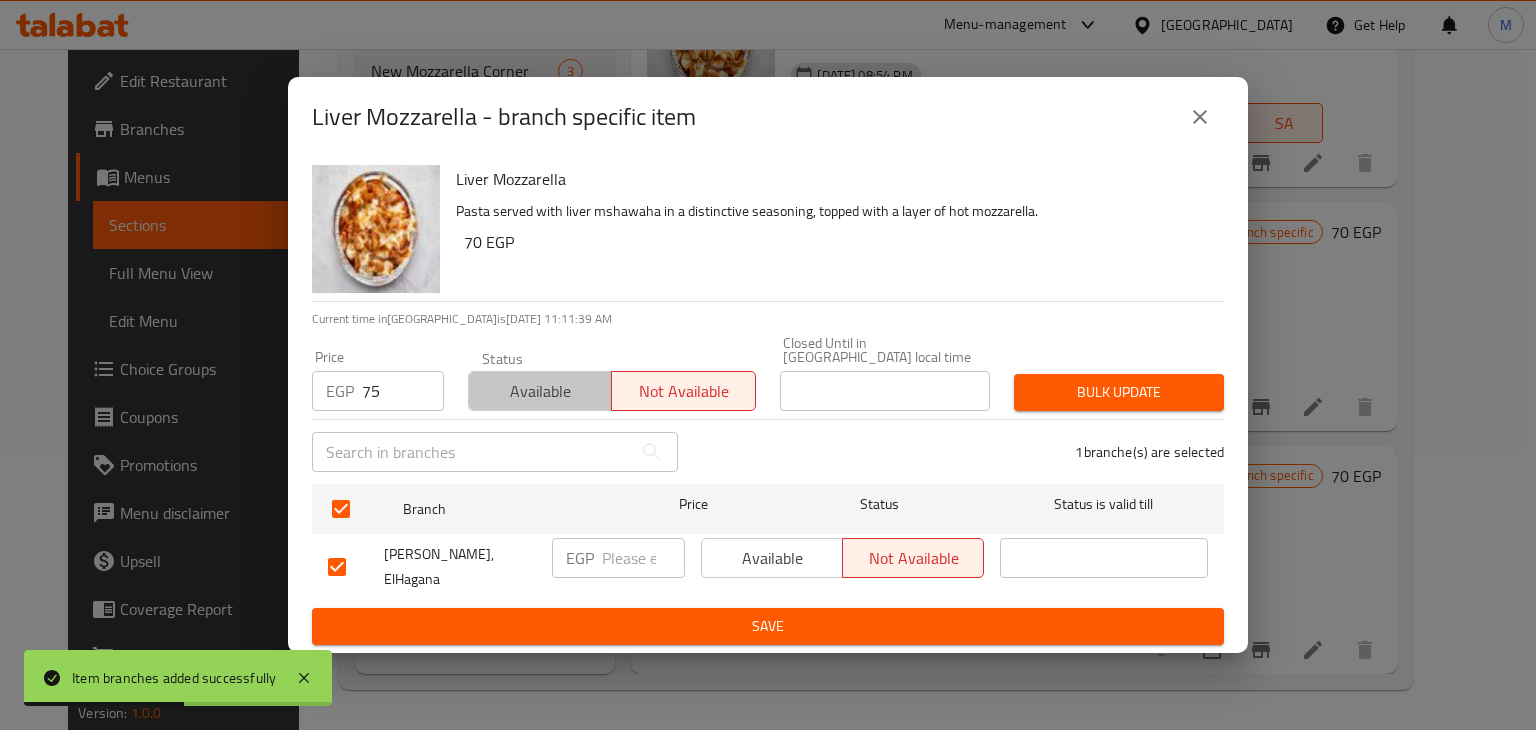click on "Available" at bounding box center [540, 391] 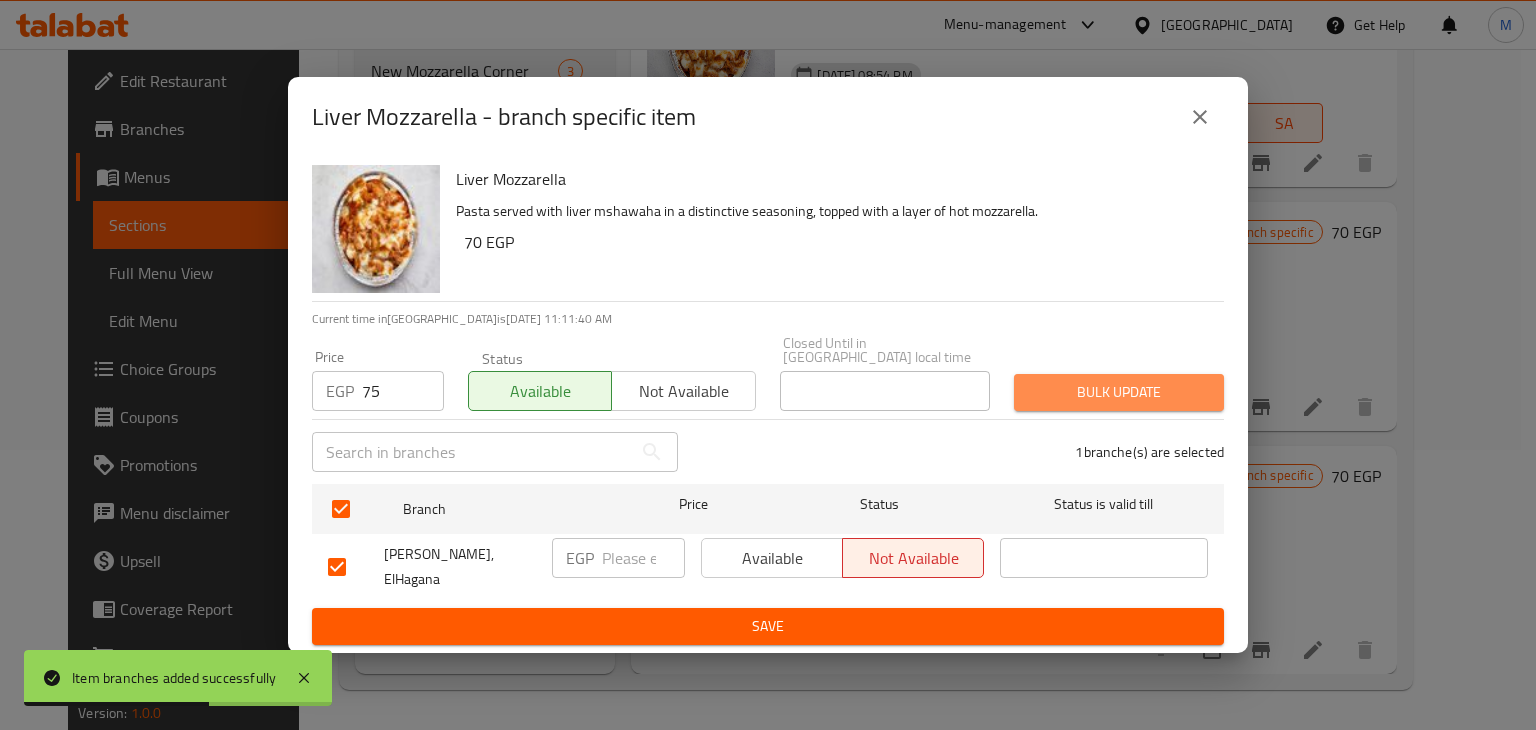click on "Bulk update" at bounding box center (1119, 392) 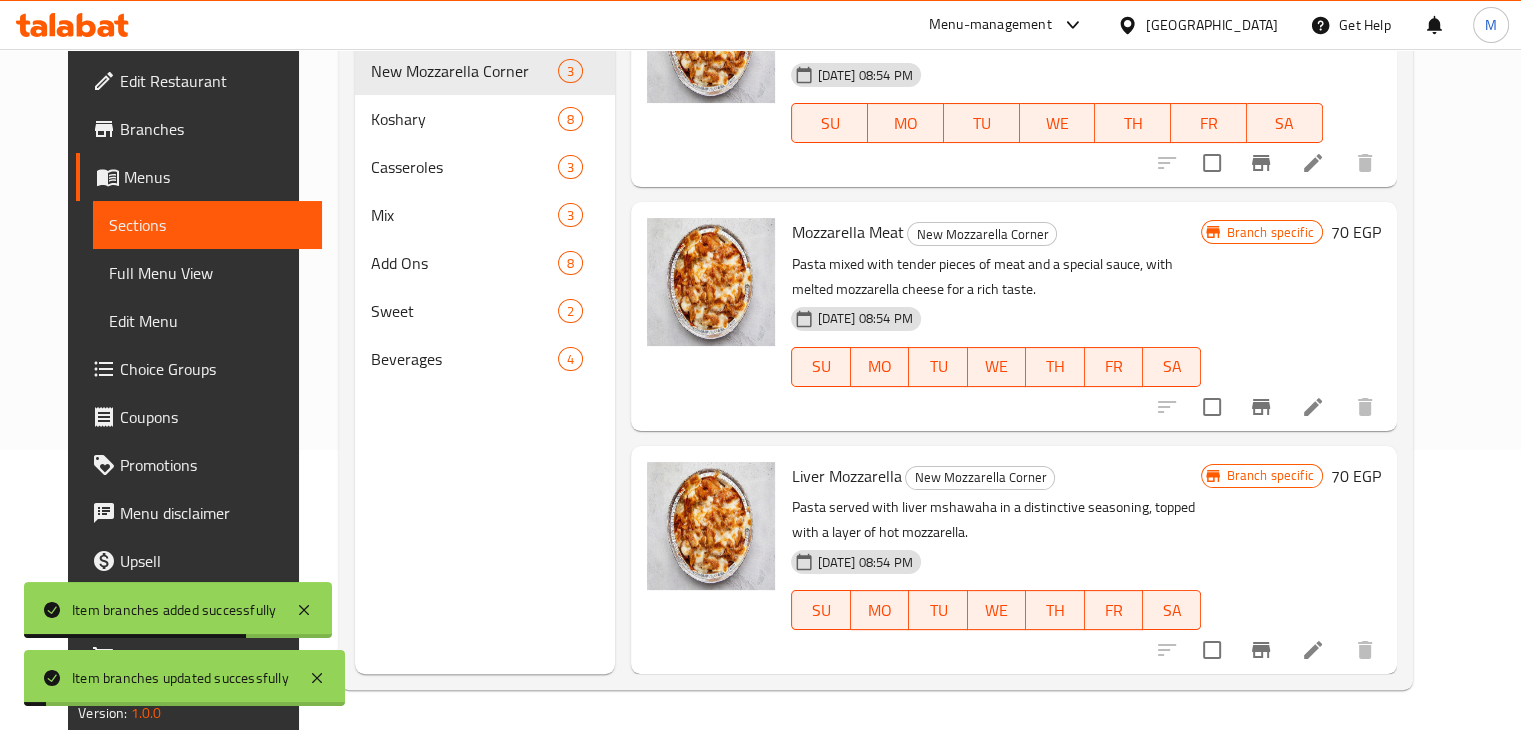 scroll, scrollTop: 0, scrollLeft: 0, axis: both 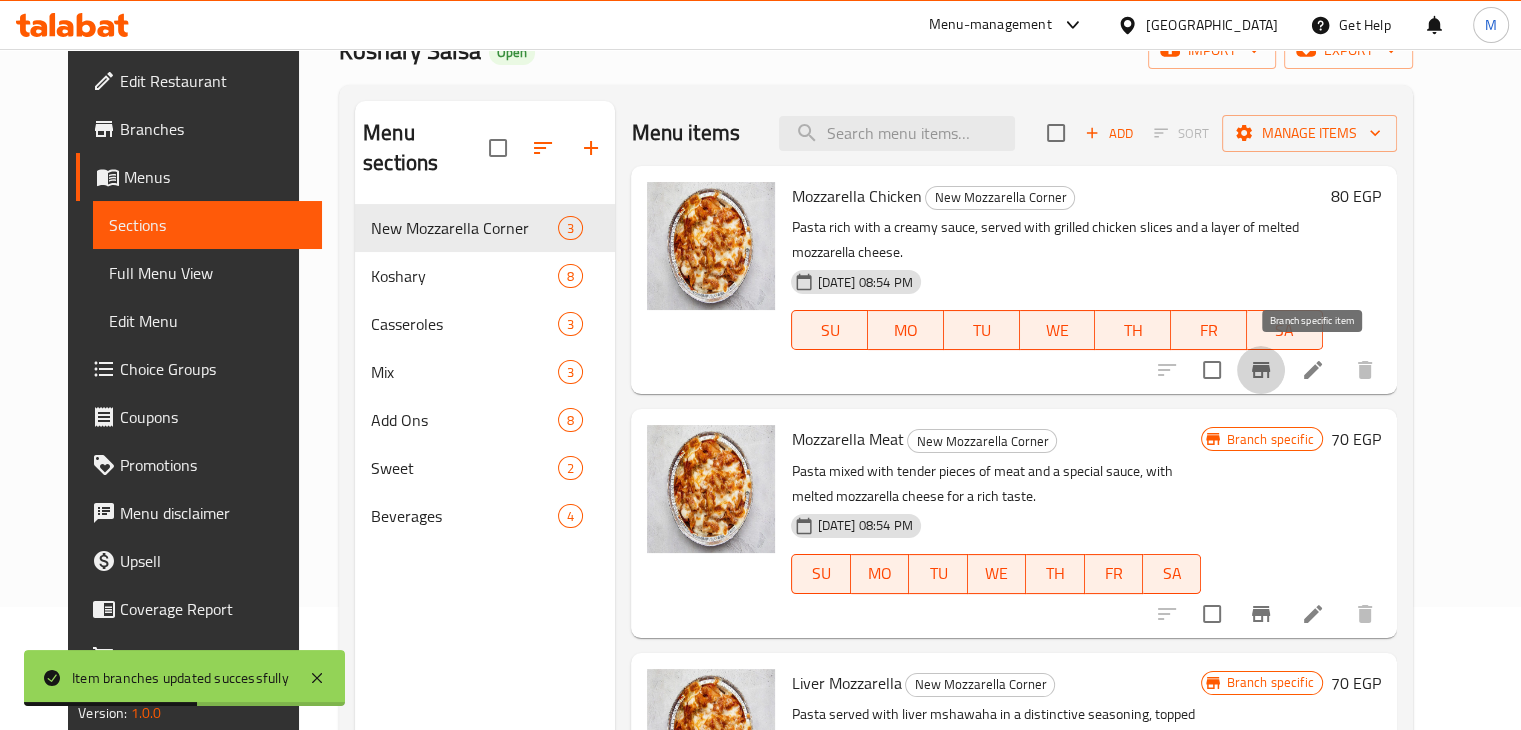 click 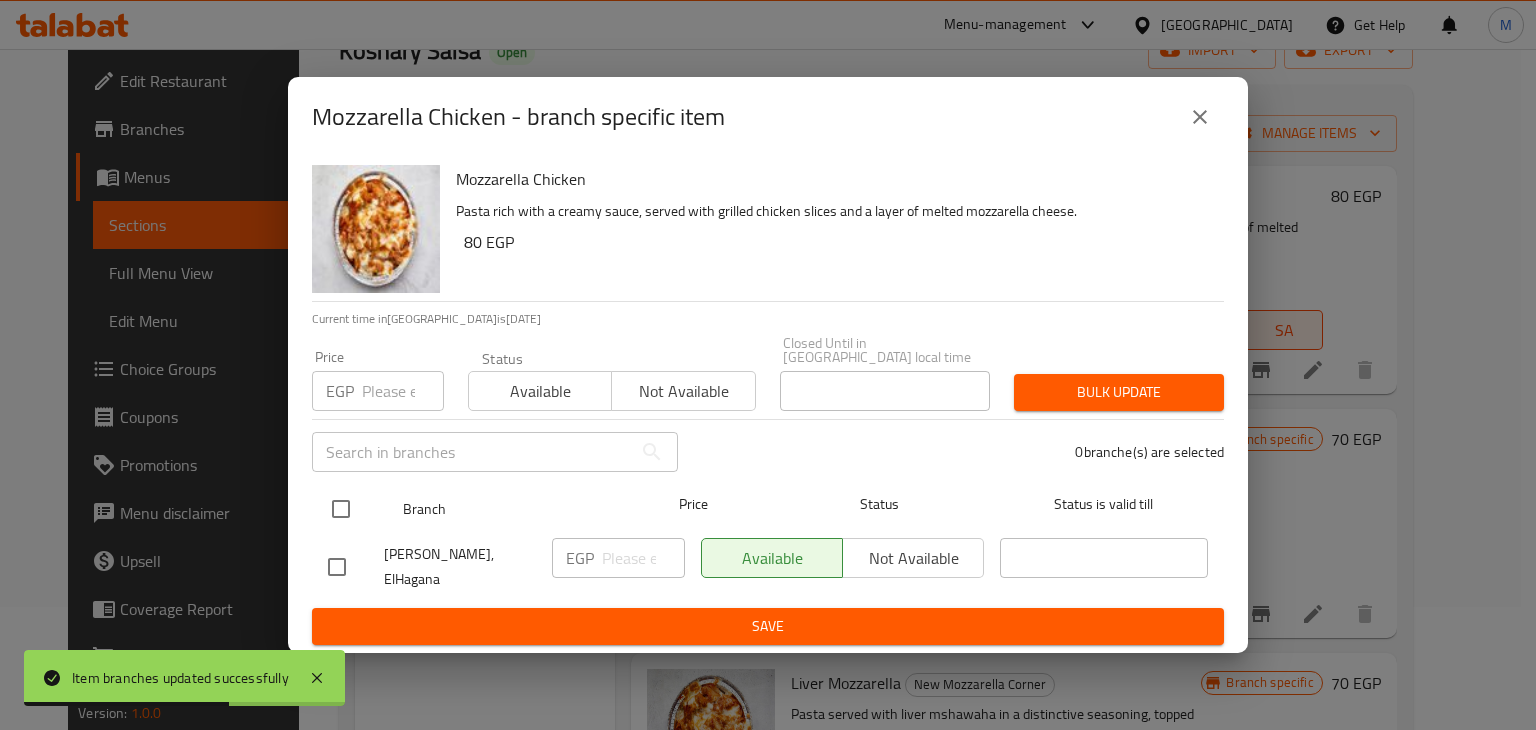 click at bounding box center [341, 509] 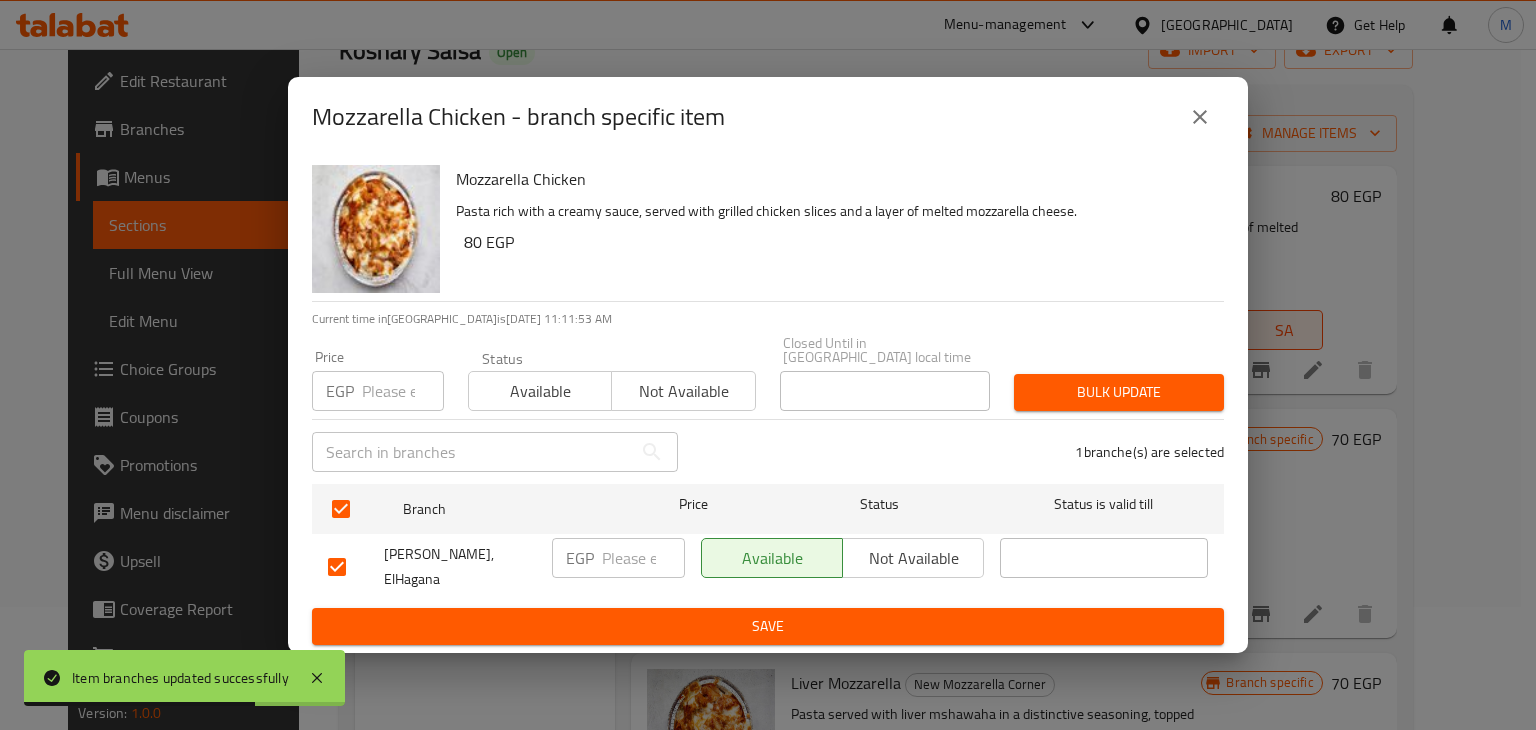 click at bounding box center [403, 391] 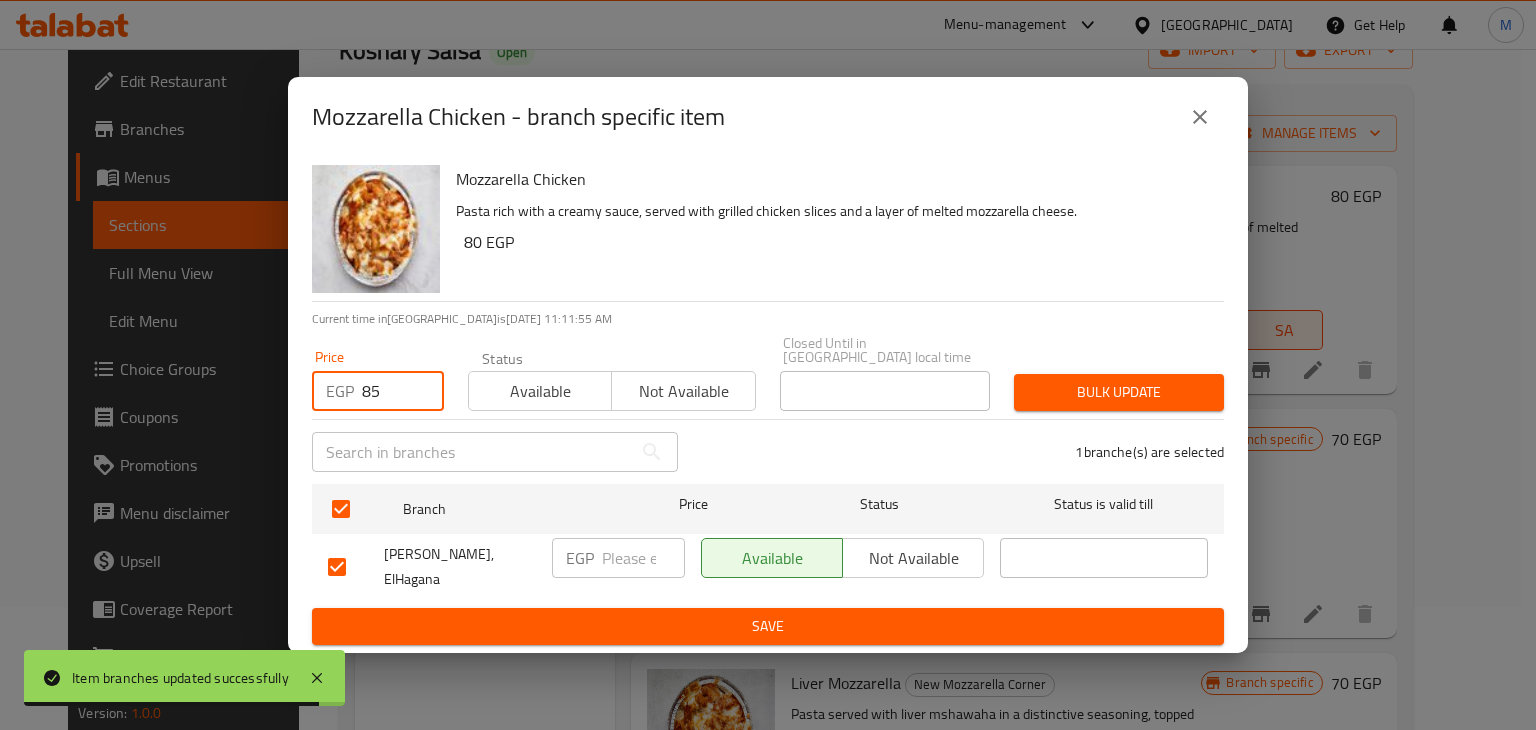 type on "85" 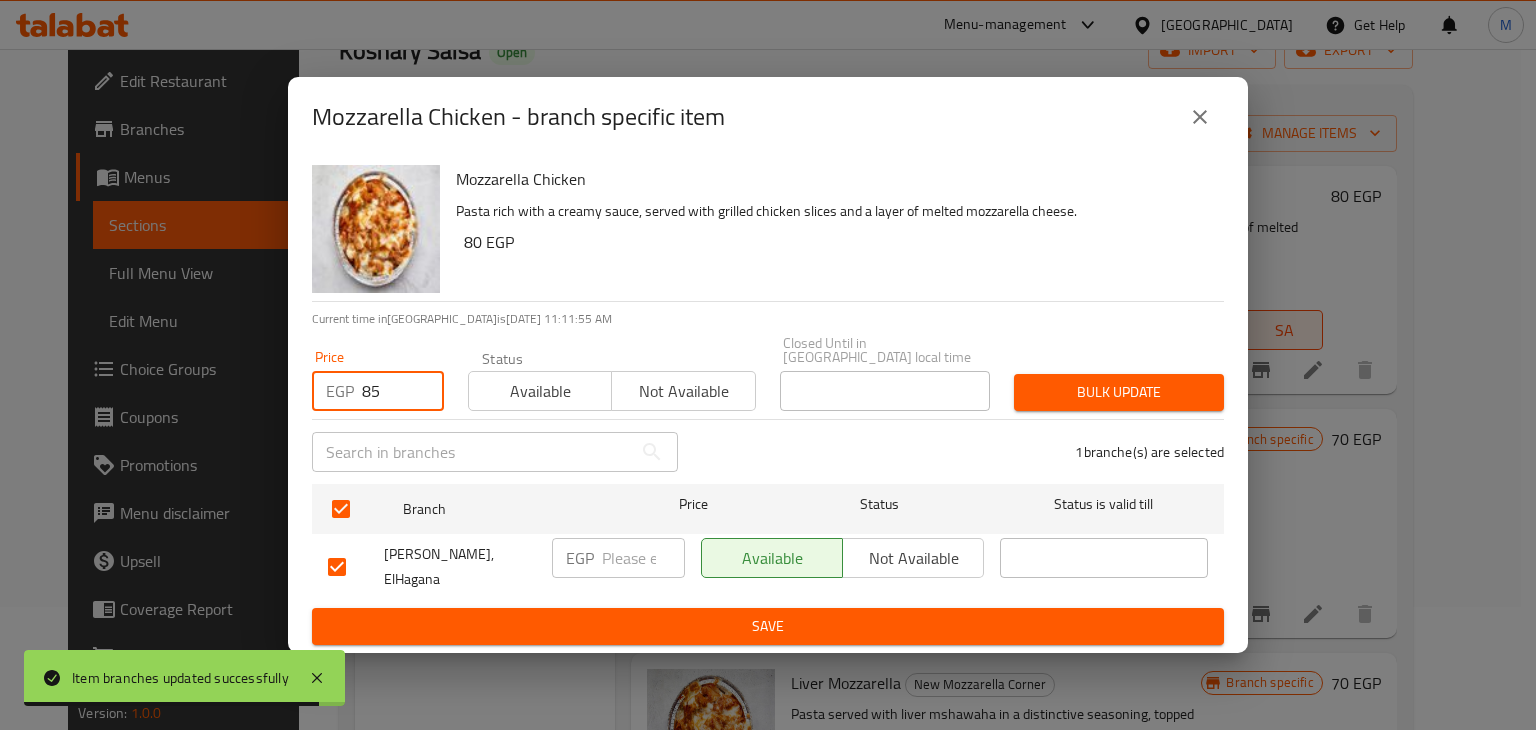 click on "Available" at bounding box center [540, 391] 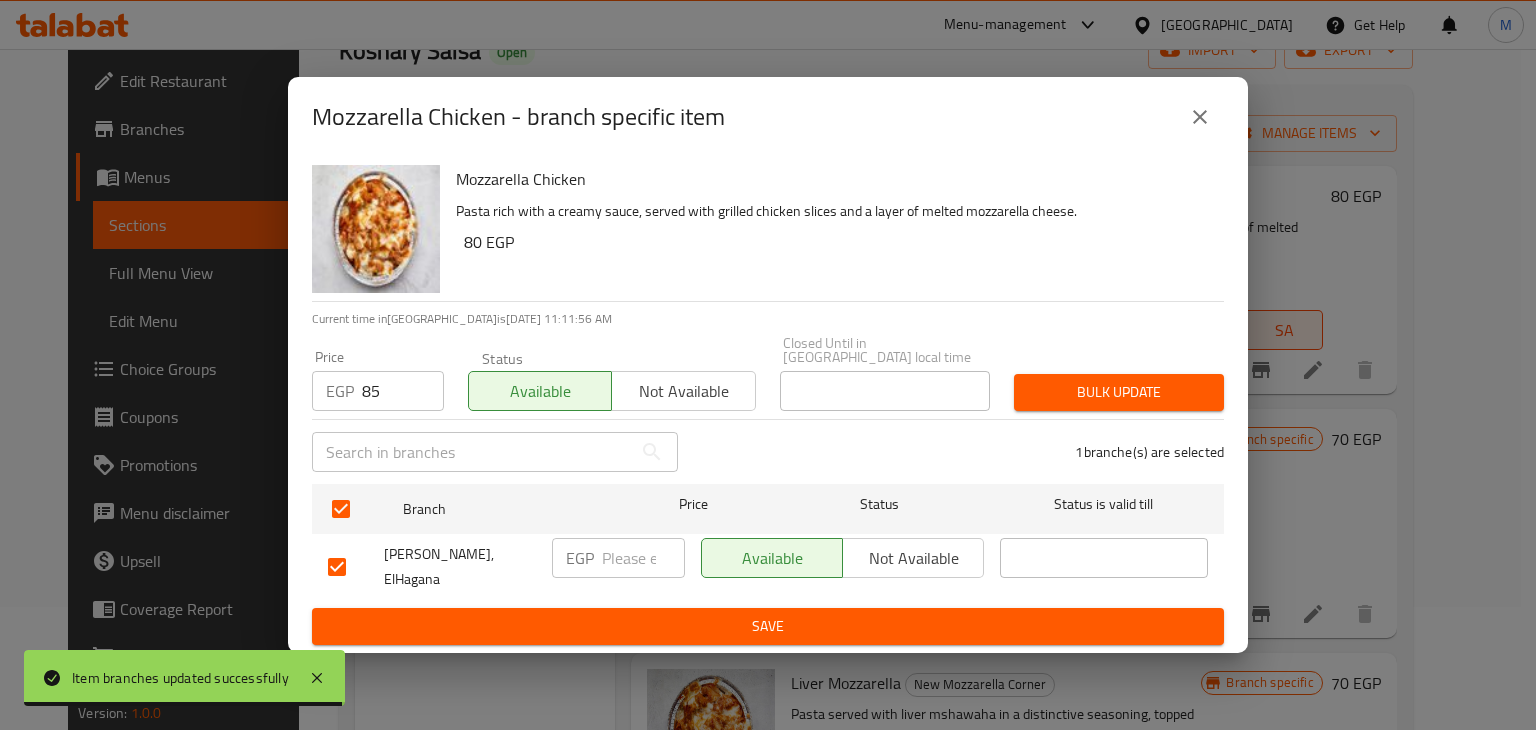 click on "1  branche(s) are selected" at bounding box center (963, 452) 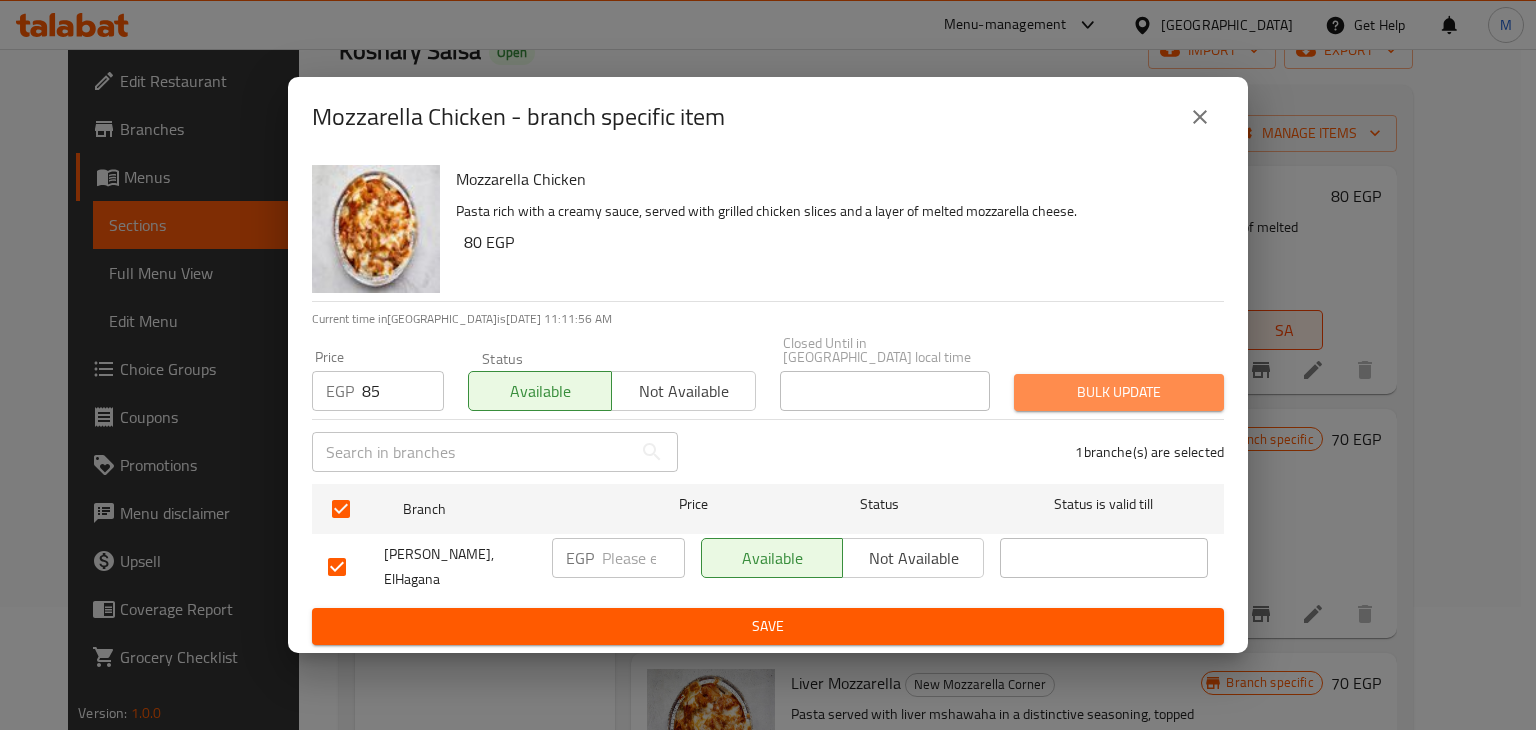 click on "Bulk update" at bounding box center [1119, 392] 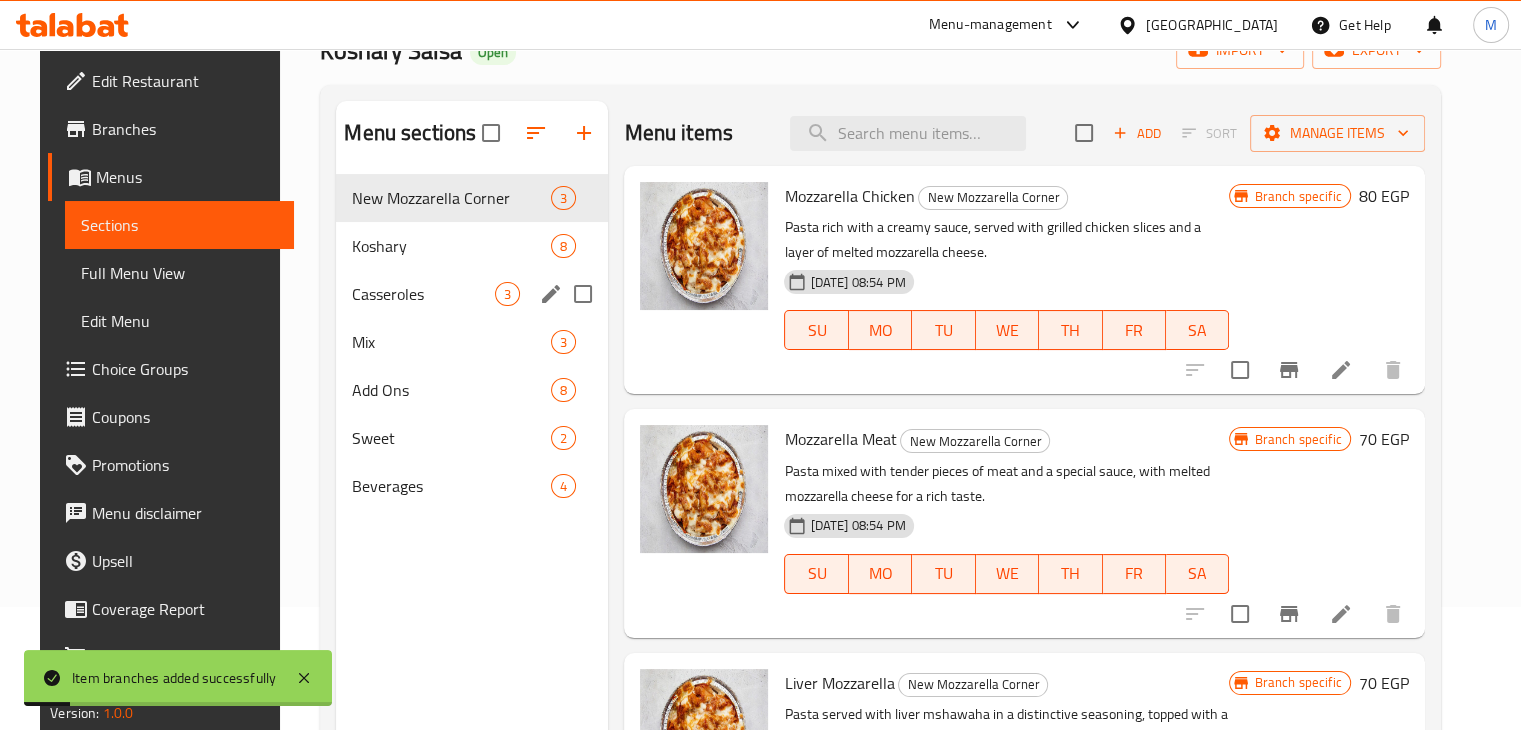 click on "Casseroles" at bounding box center (423, 294) 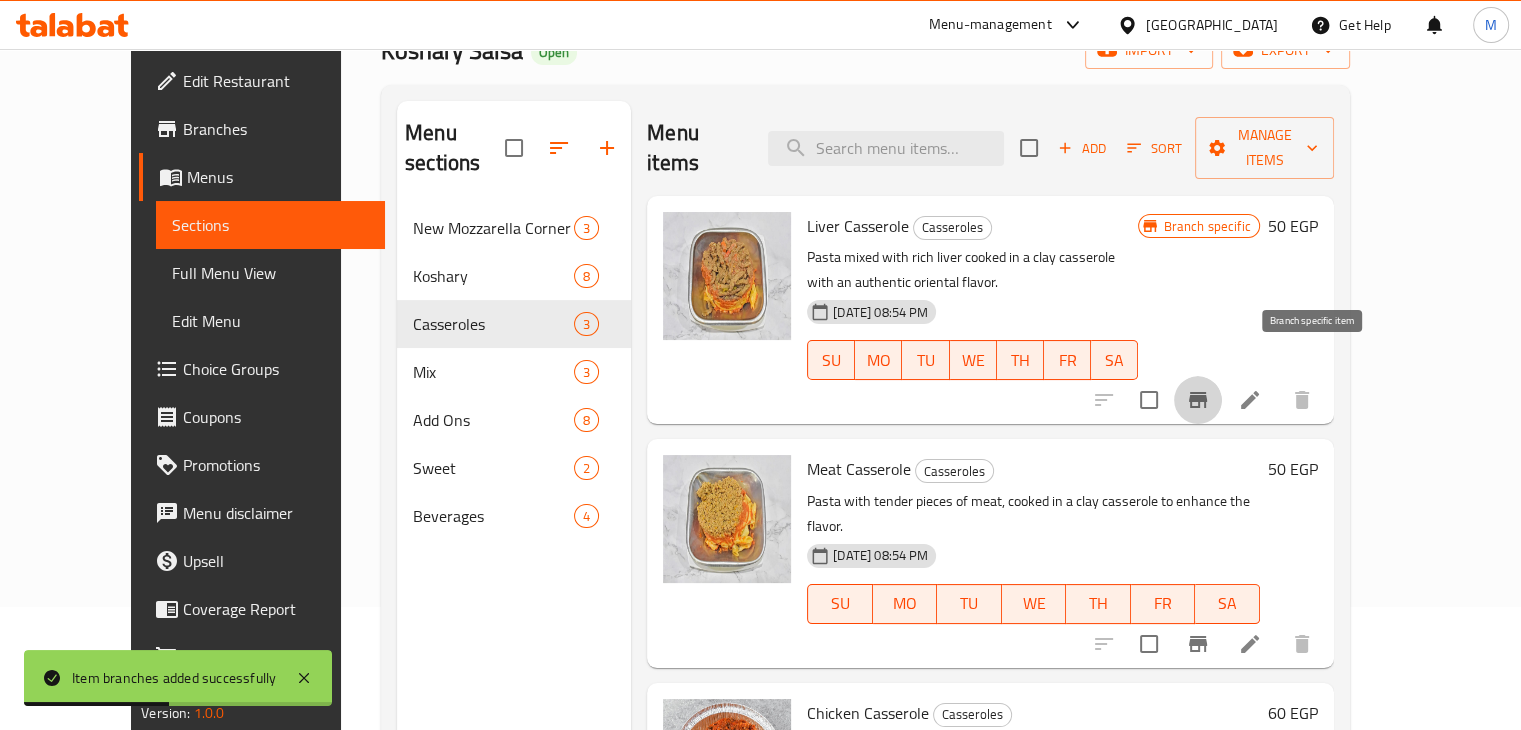 click 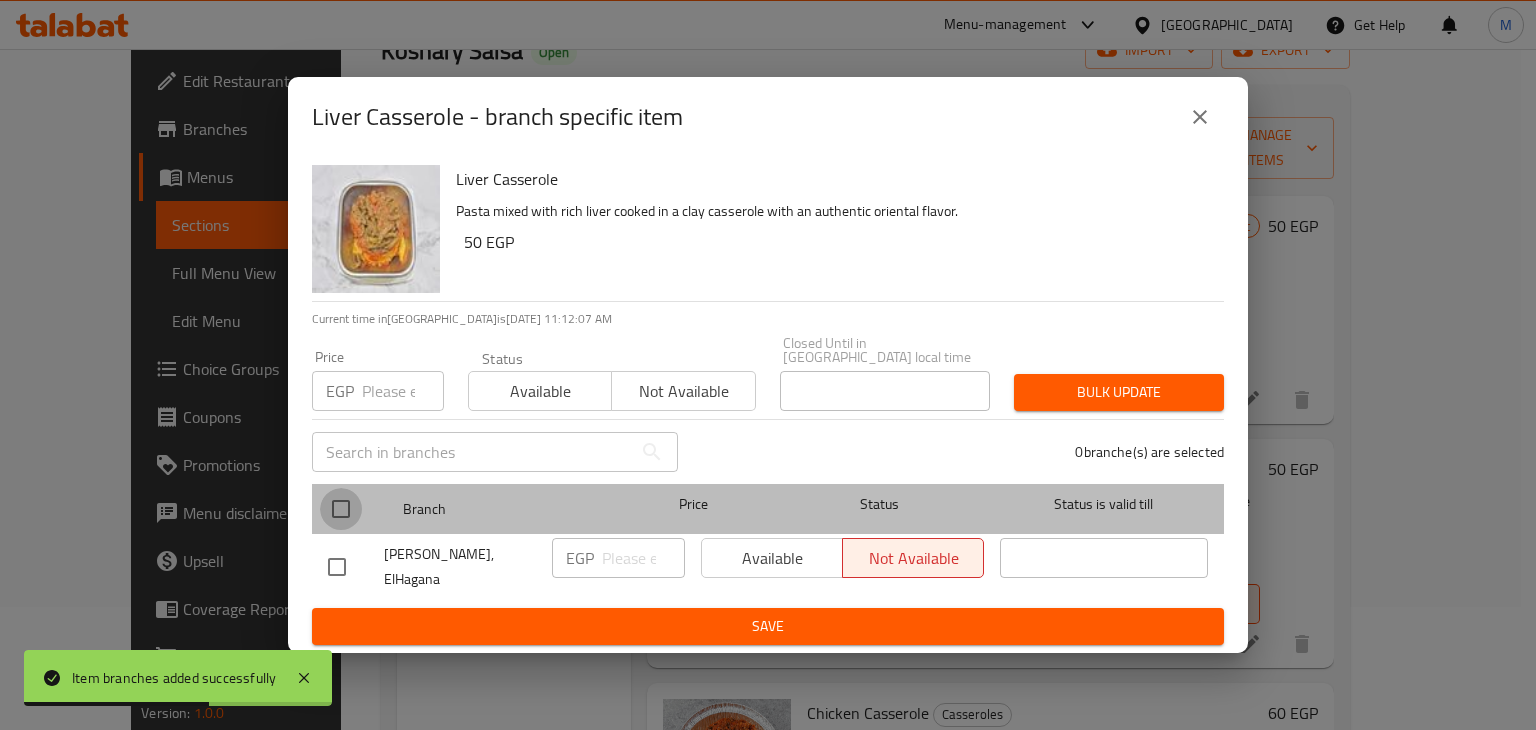 click at bounding box center (341, 509) 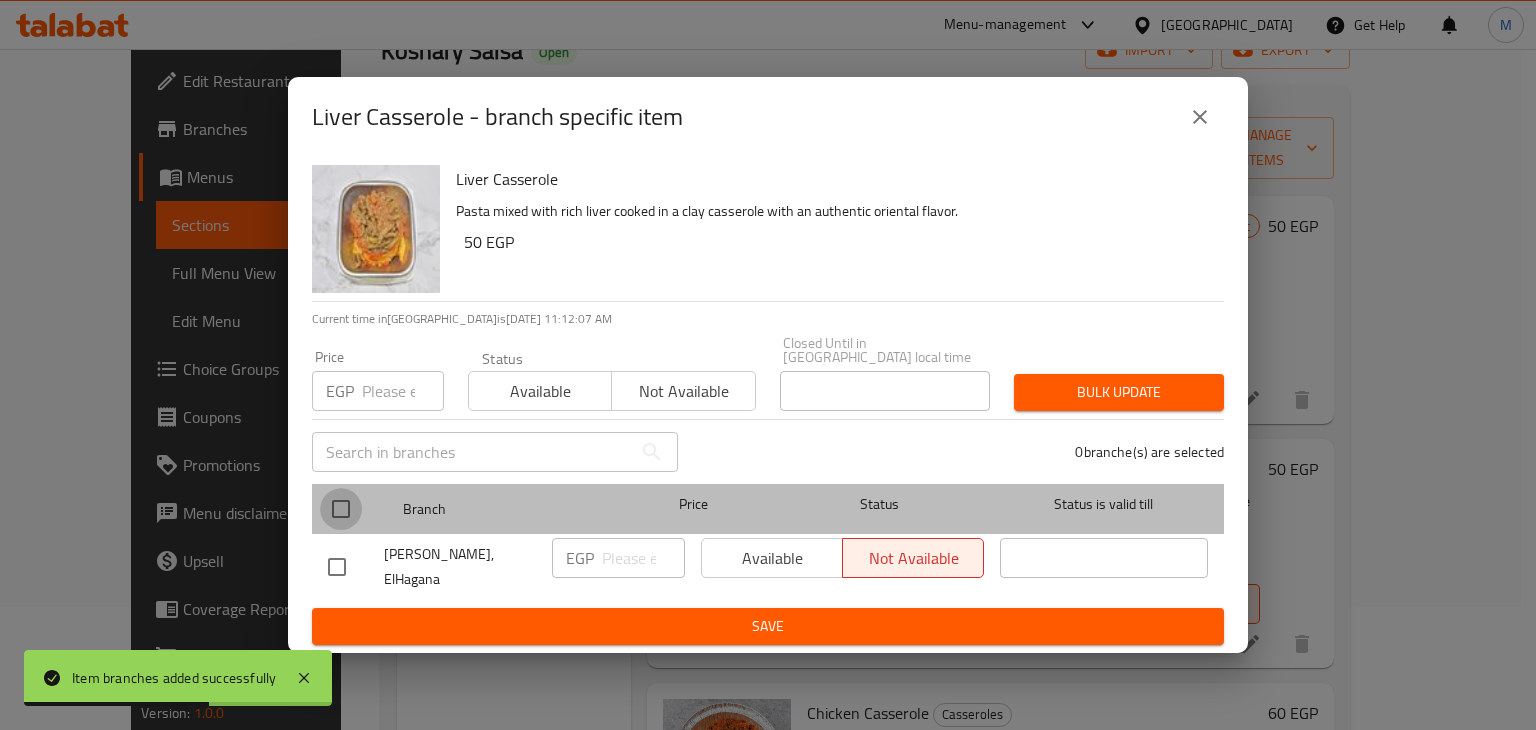 checkbox on "true" 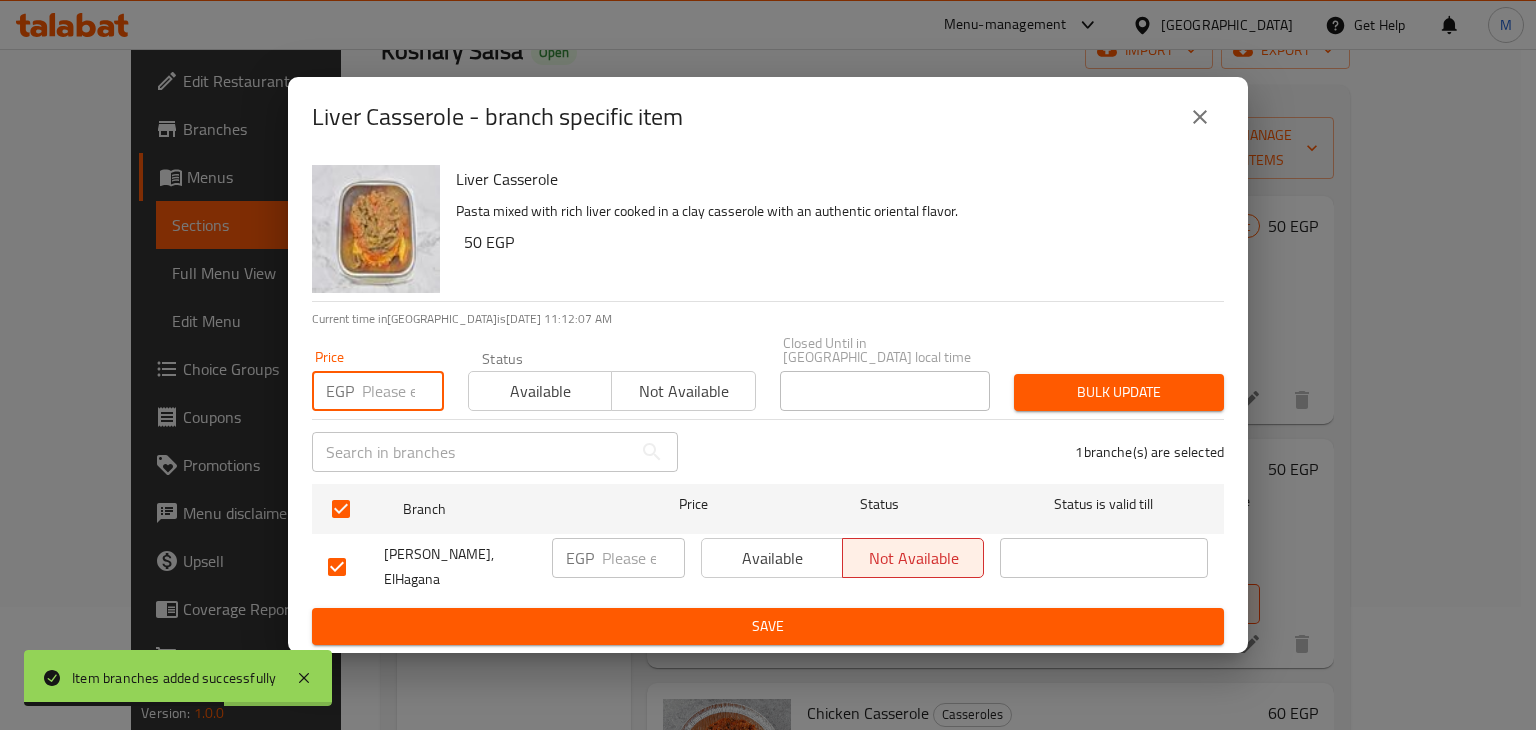 click at bounding box center (403, 391) 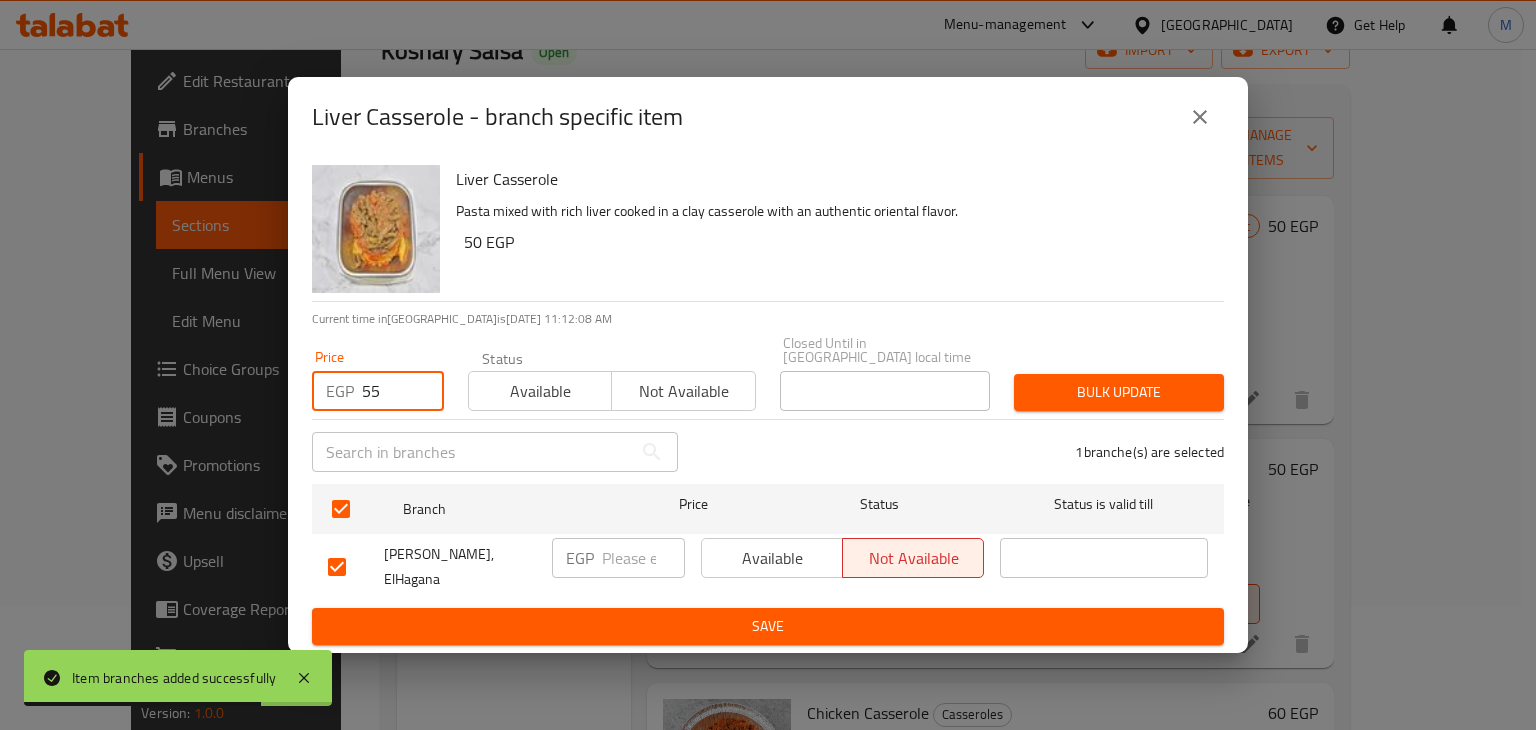 type on "55" 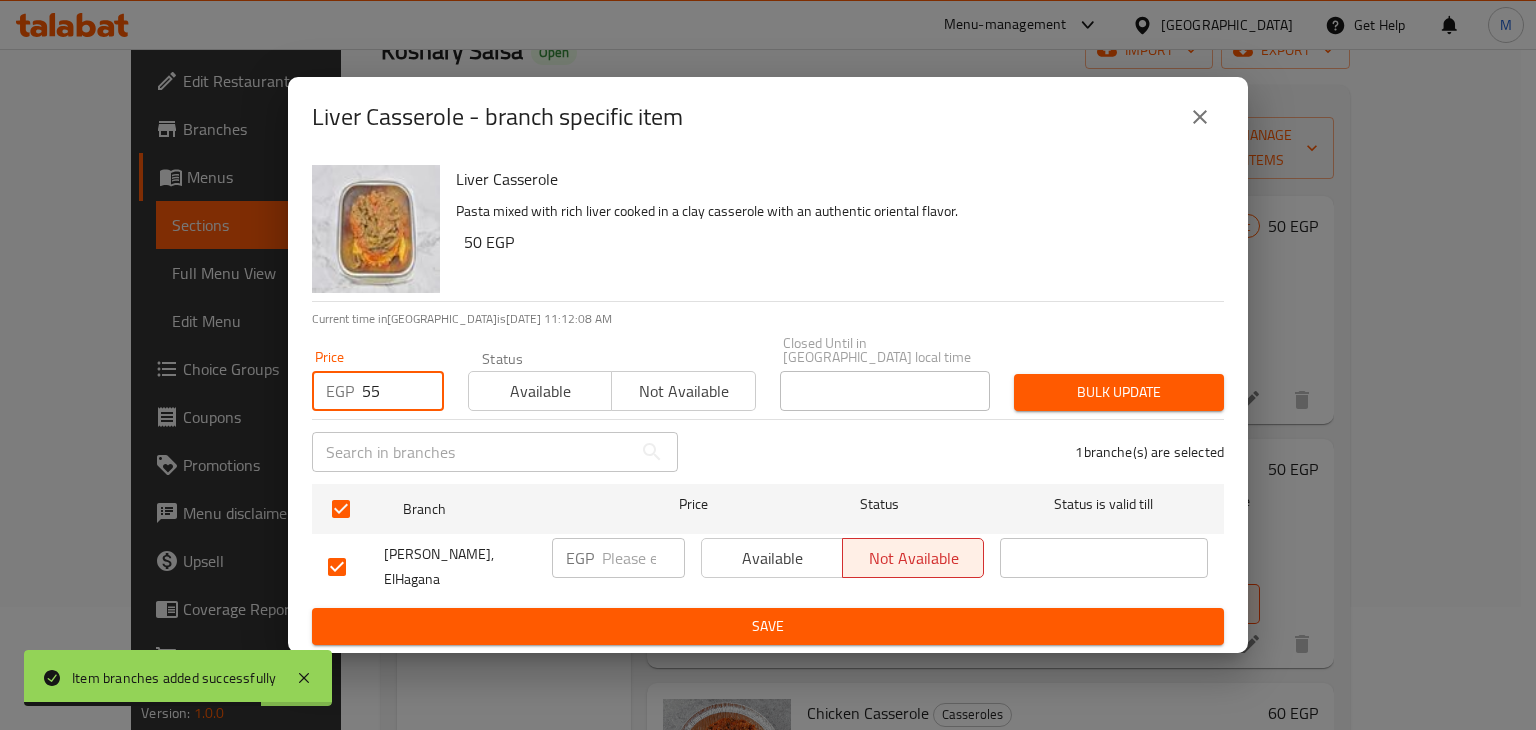 click on "Available" at bounding box center (540, 391) 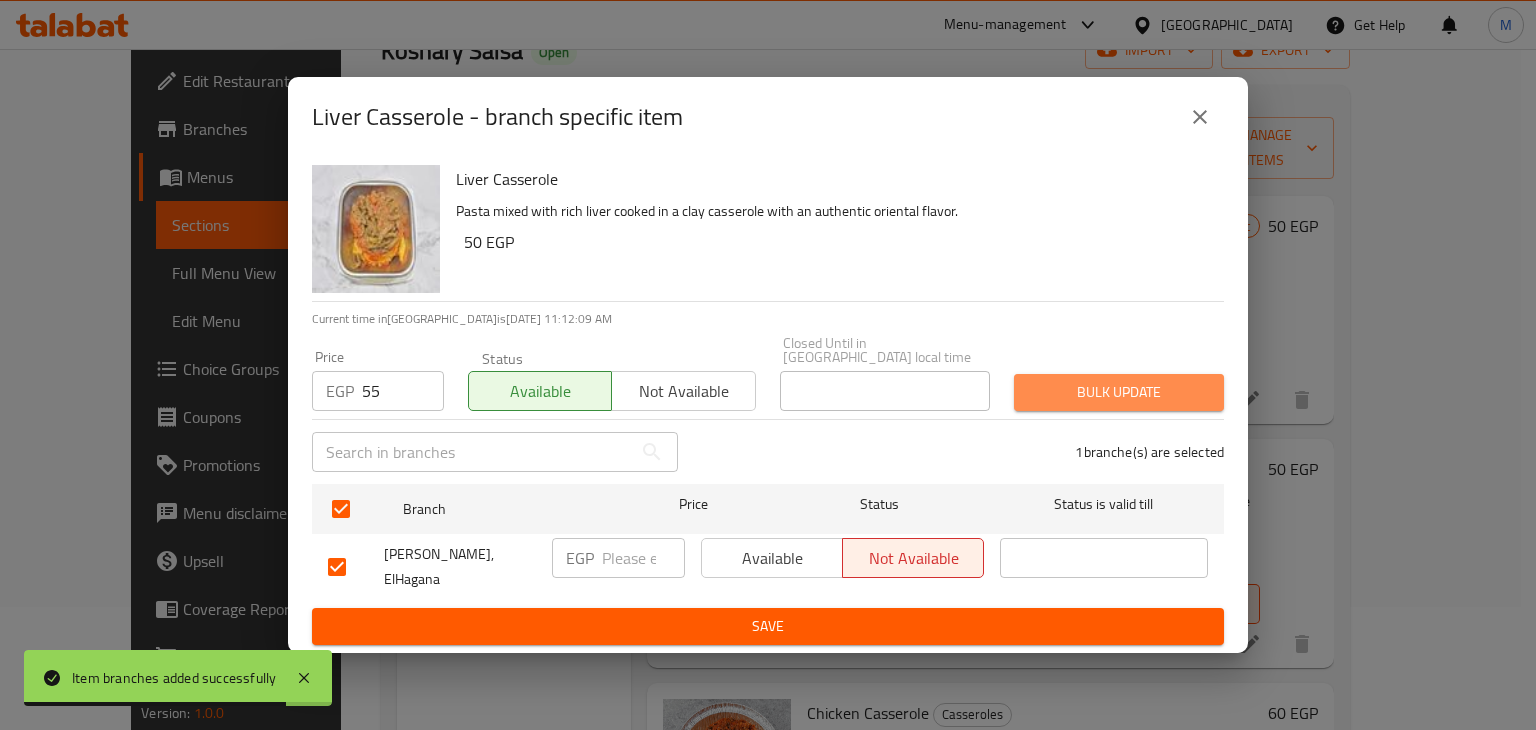 click on "Bulk update" at bounding box center (1119, 392) 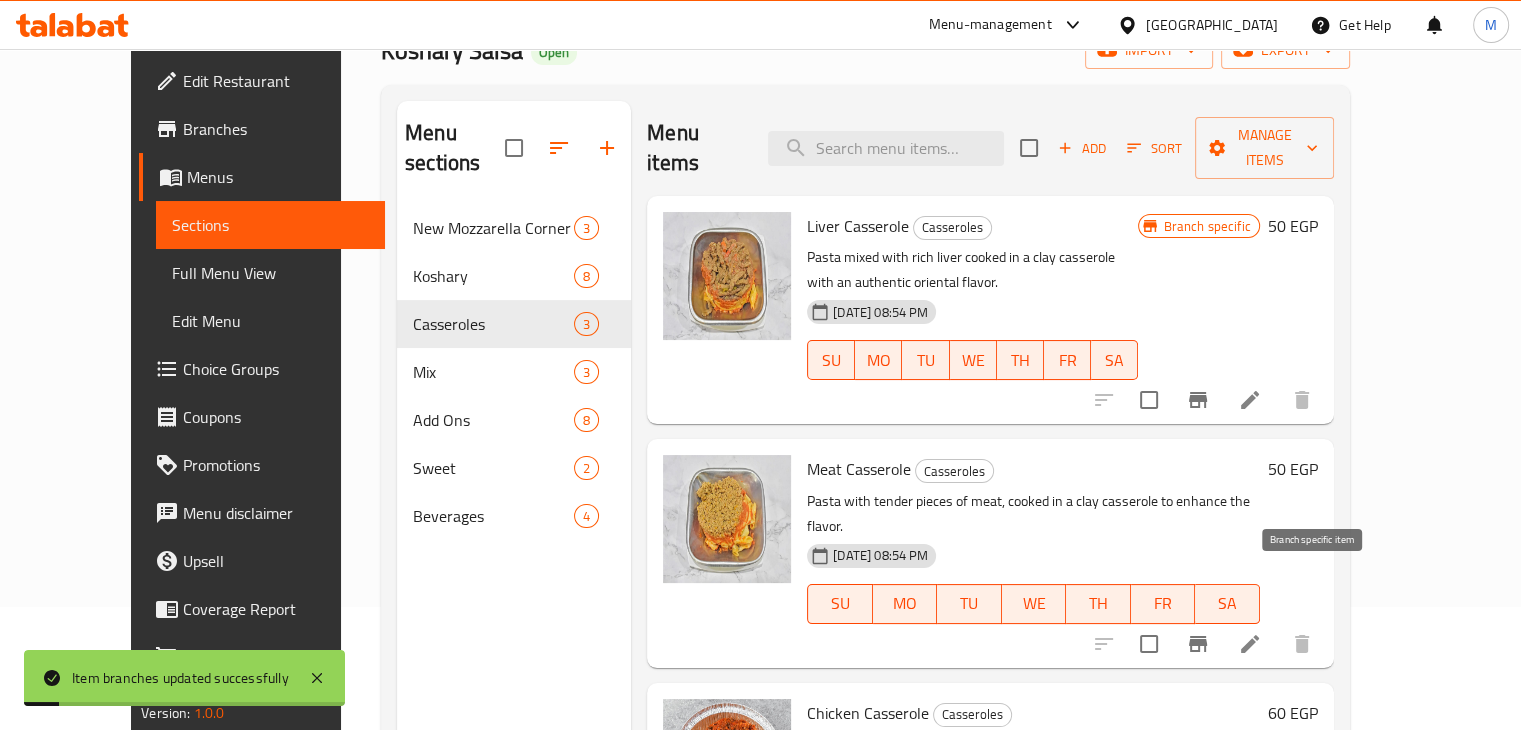 click at bounding box center (1198, 644) 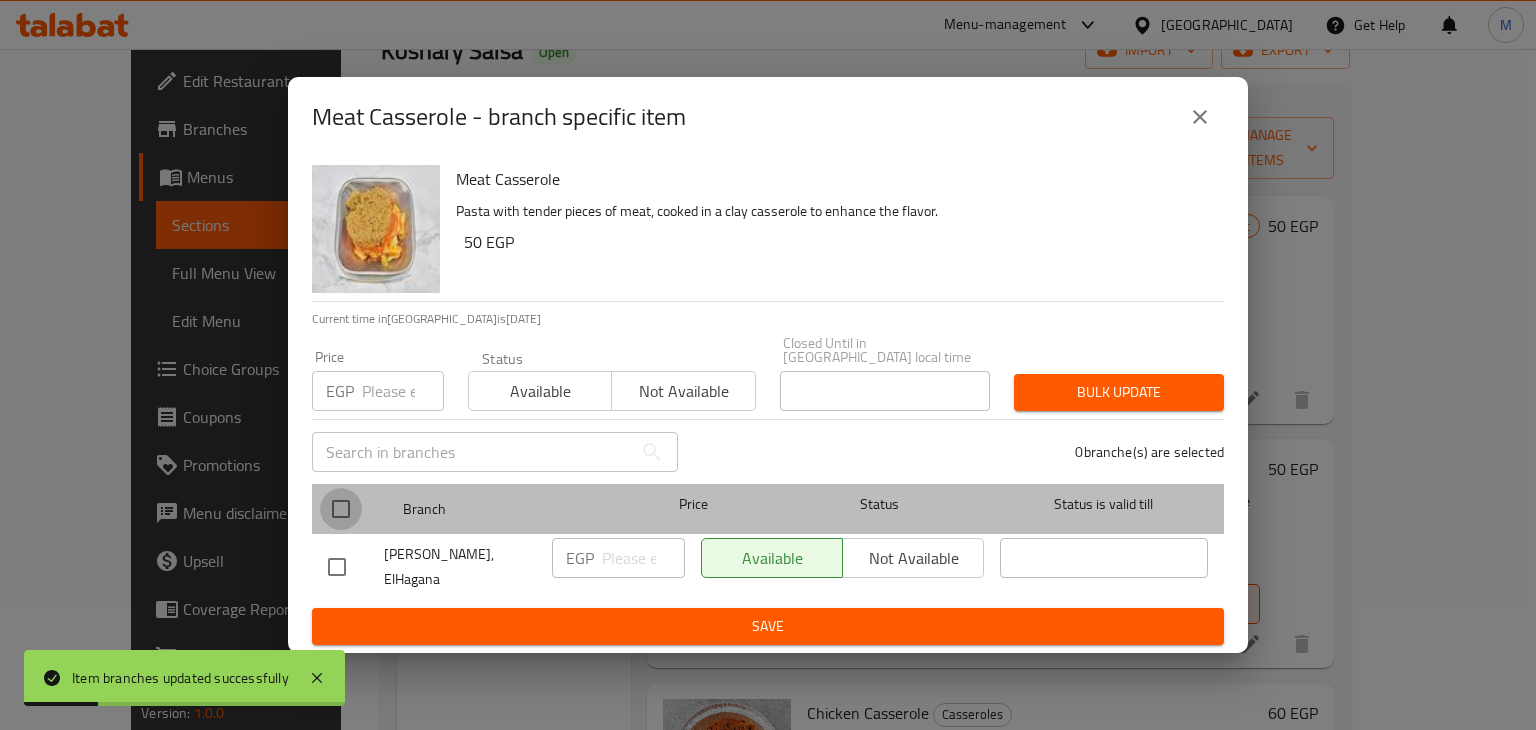 click at bounding box center (341, 509) 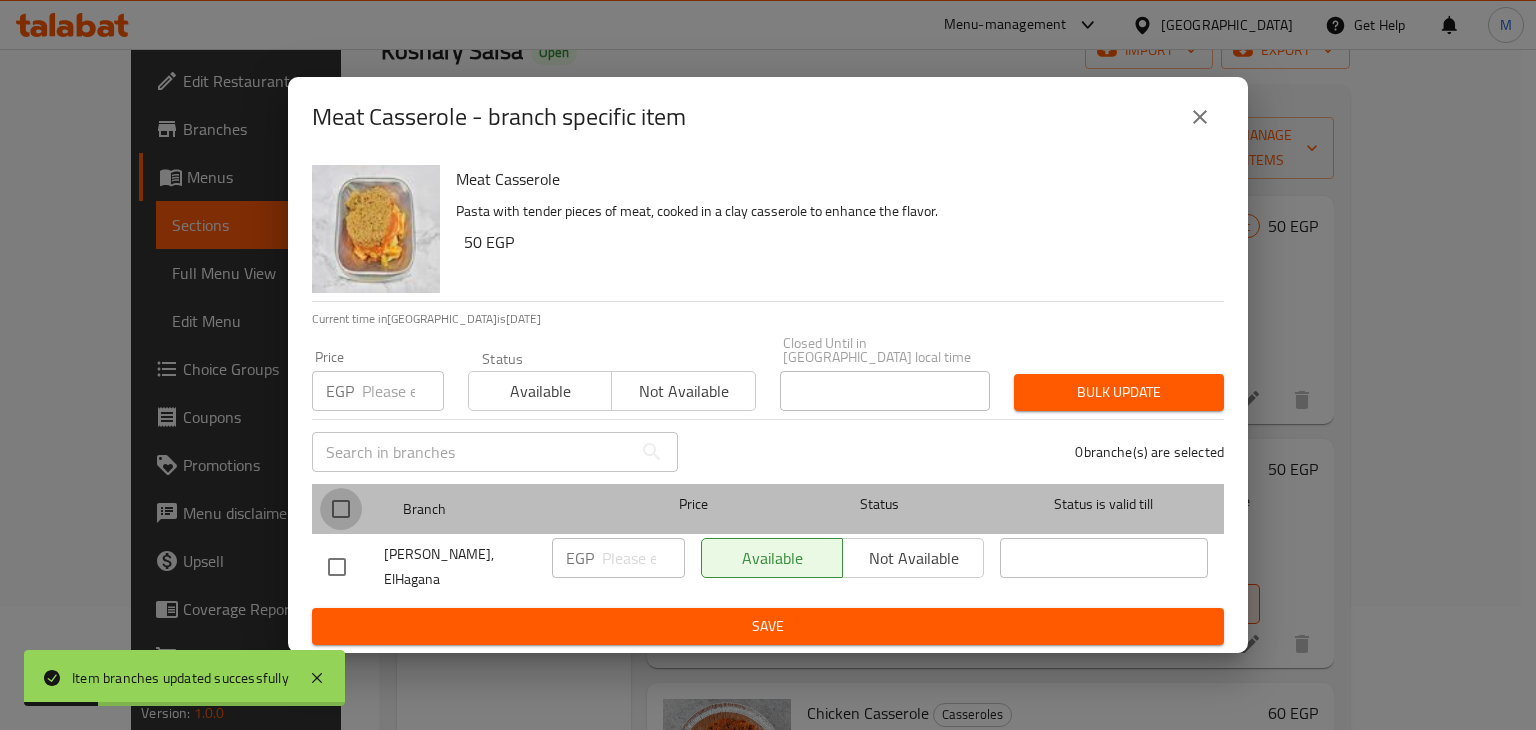 checkbox on "true" 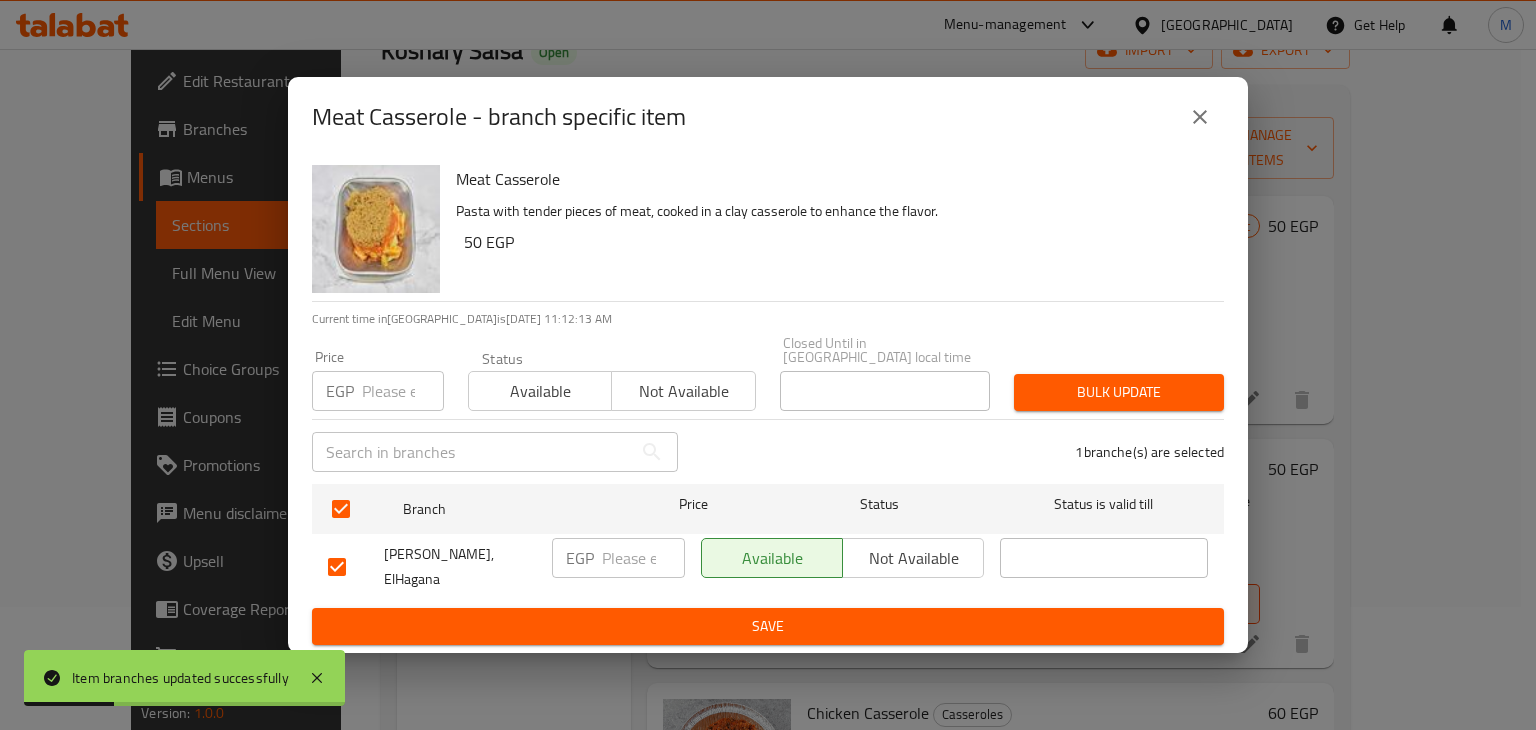 click on "Price EGP Price" at bounding box center (378, 380) 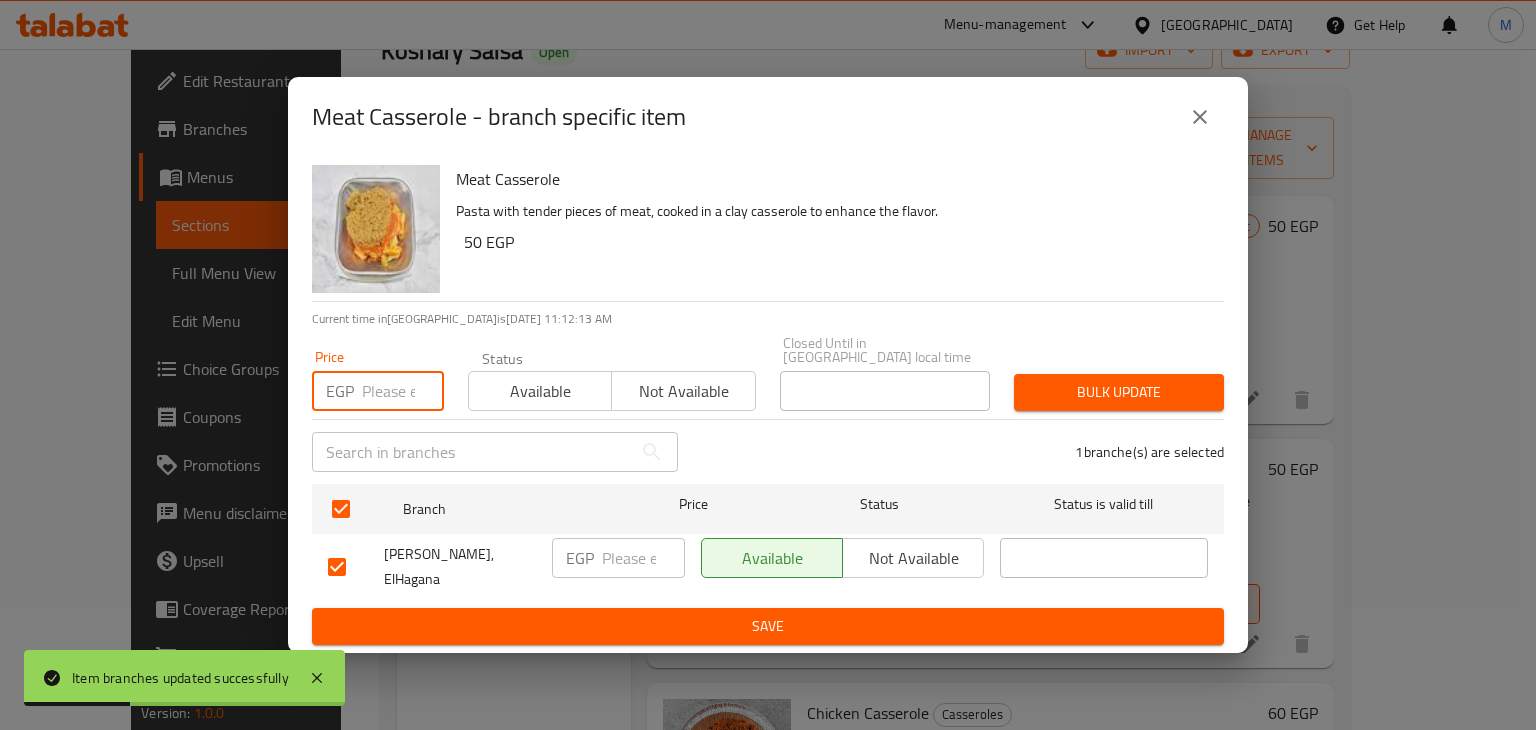 click at bounding box center [403, 391] 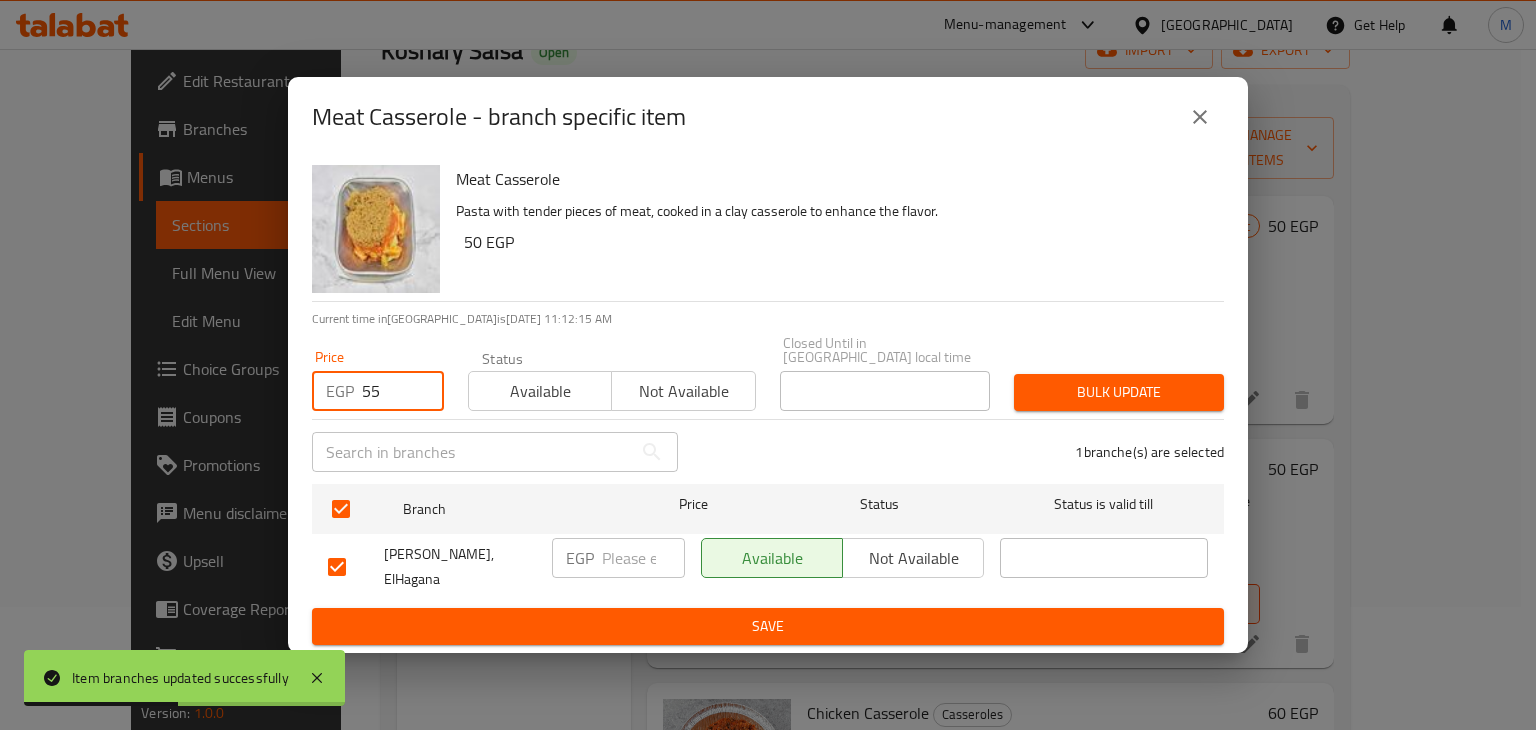 type on "55" 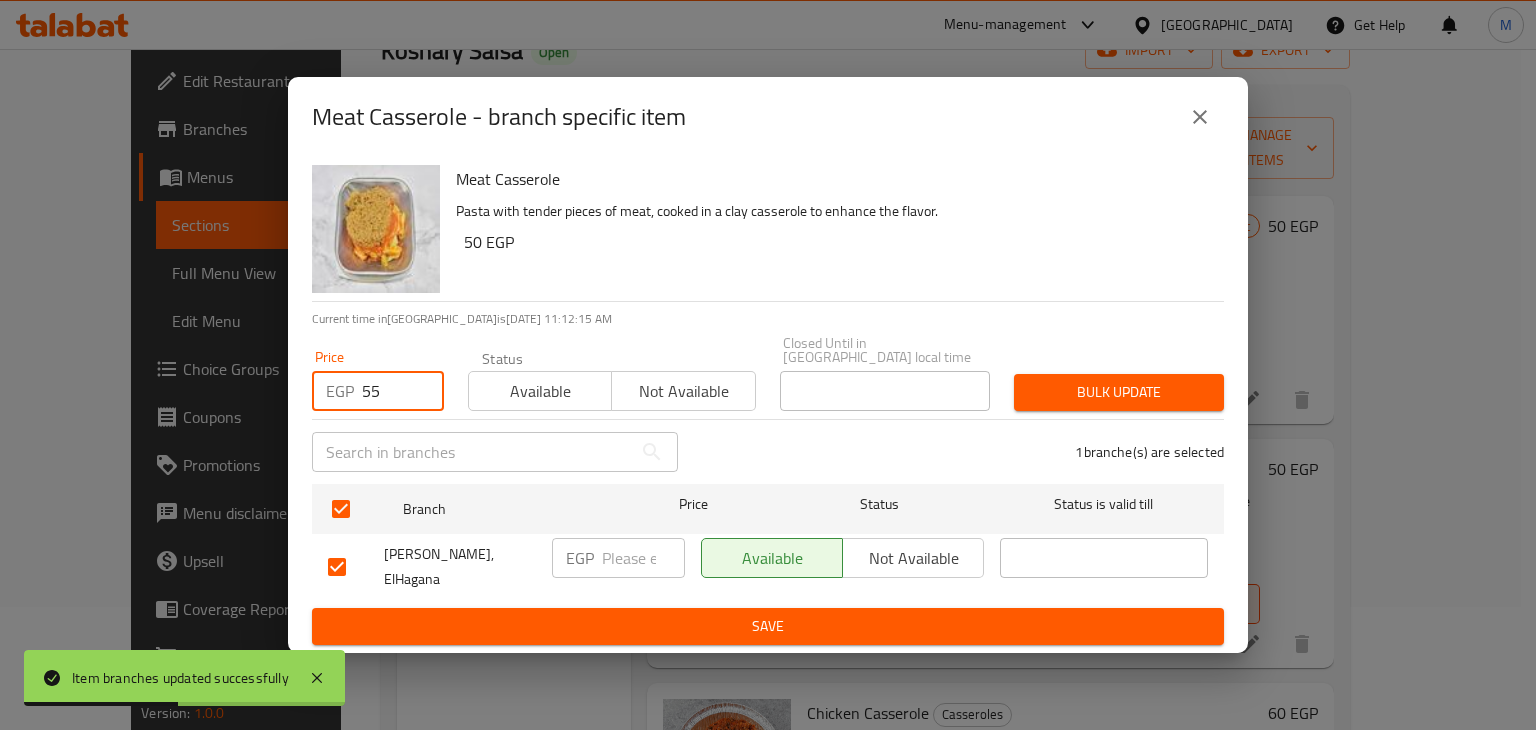click on "Available" at bounding box center [540, 391] 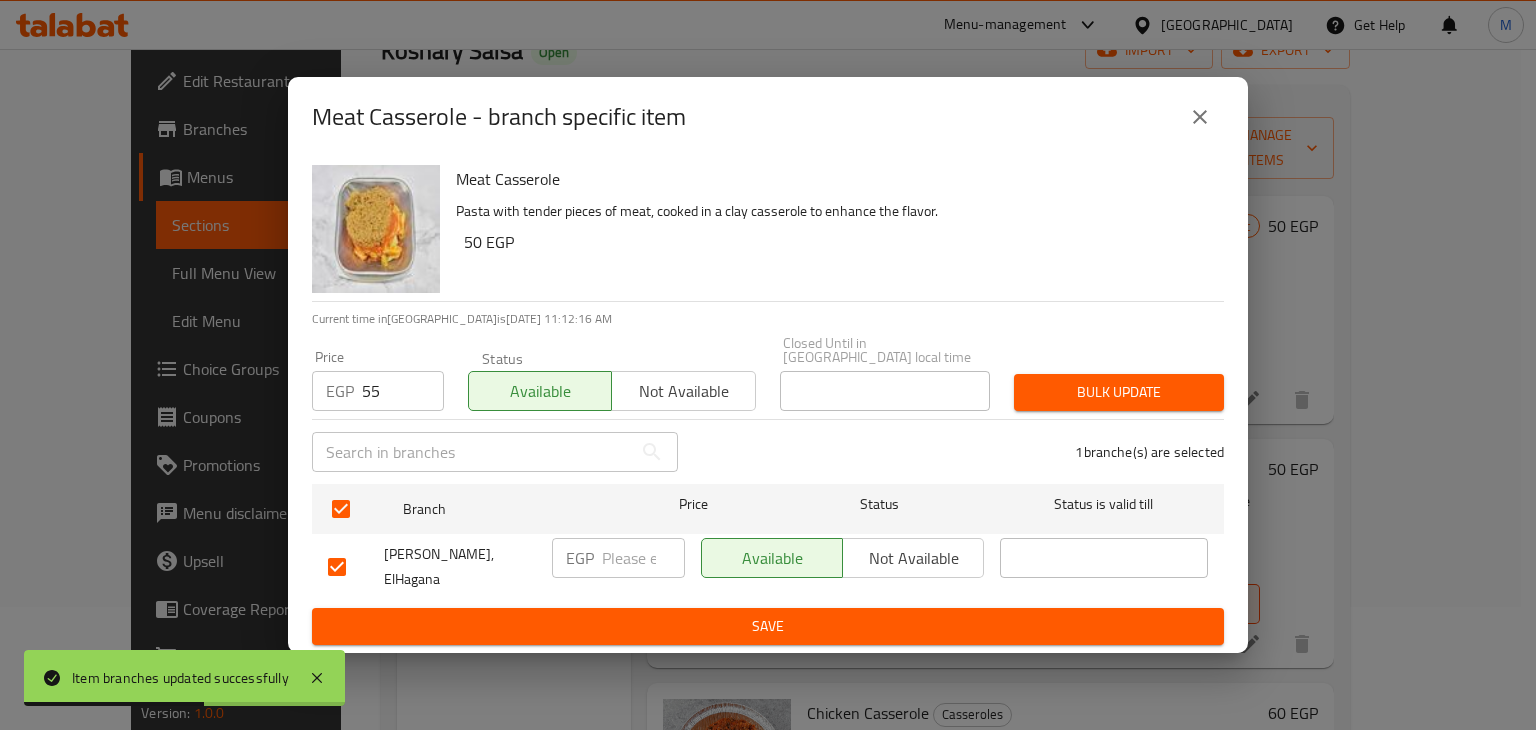 click on "Bulk update" at bounding box center [1119, 392] 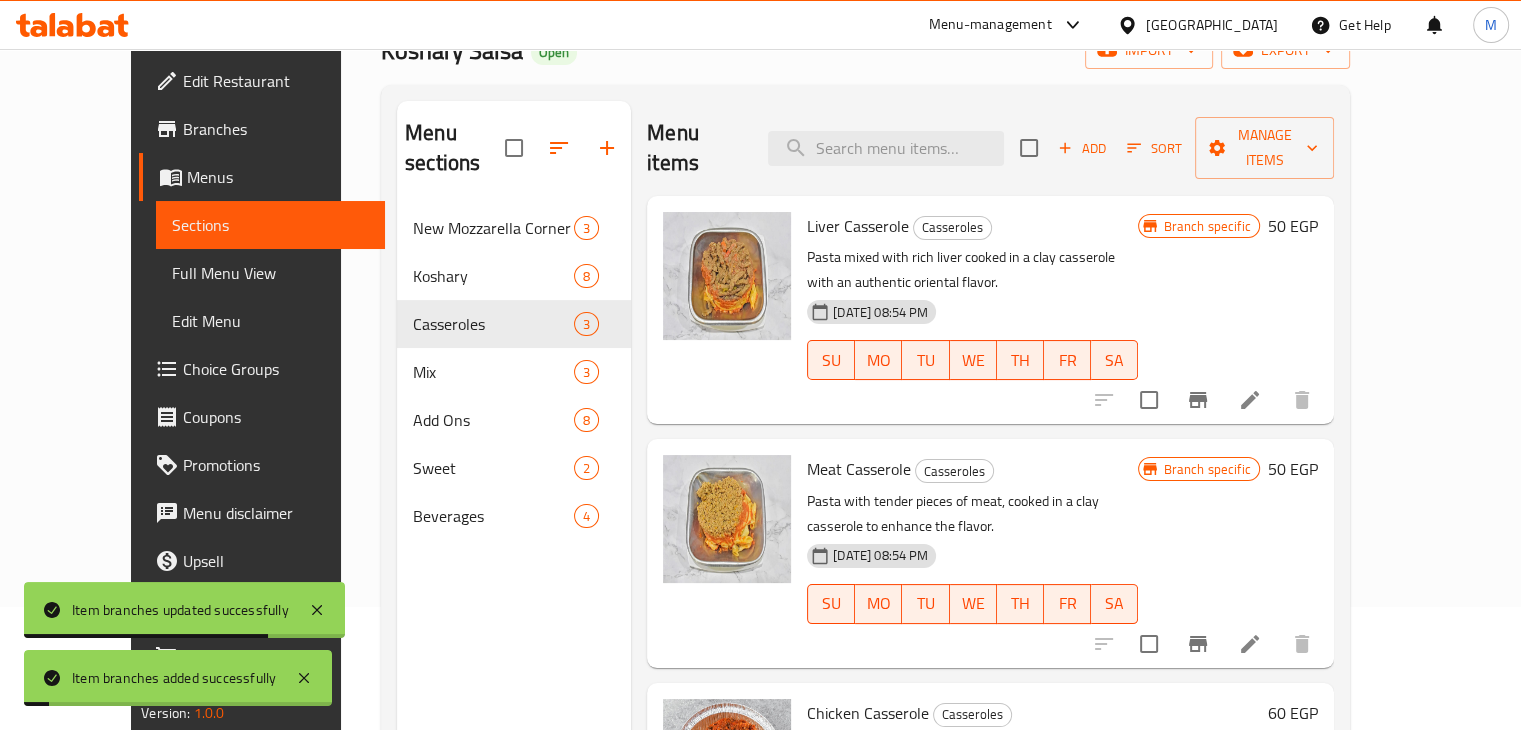 scroll, scrollTop: 0, scrollLeft: 0, axis: both 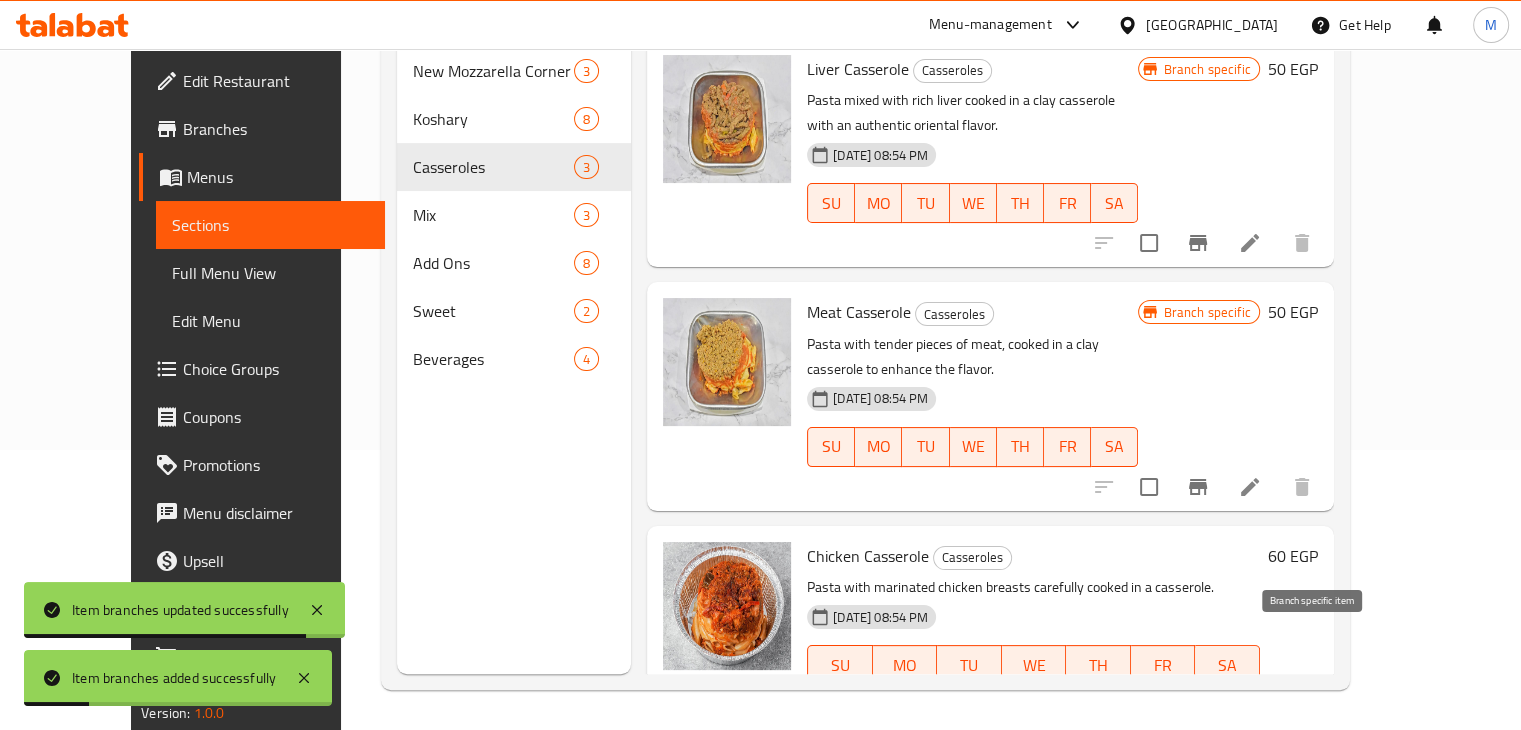 click 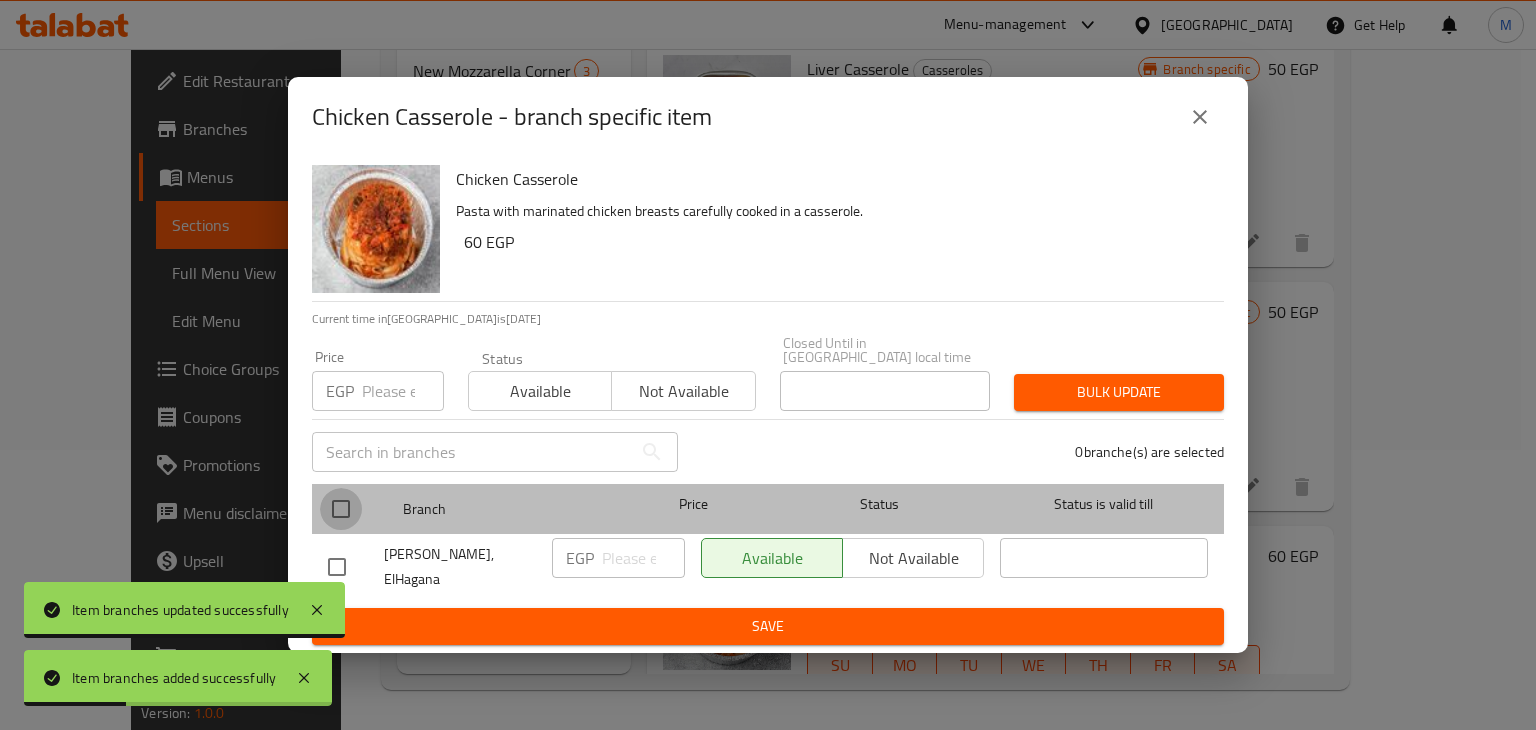 click at bounding box center (341, 509) 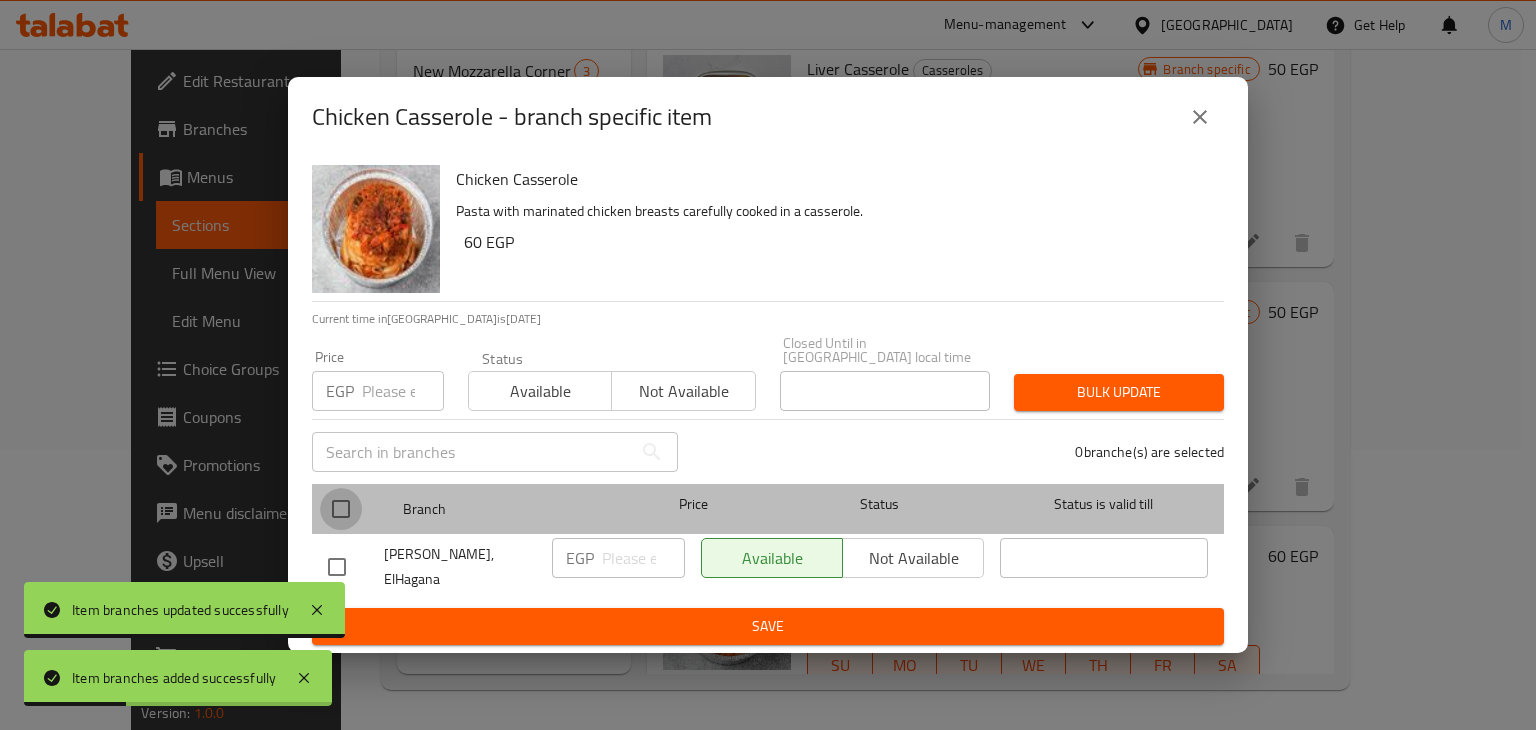 checkbox on "true" 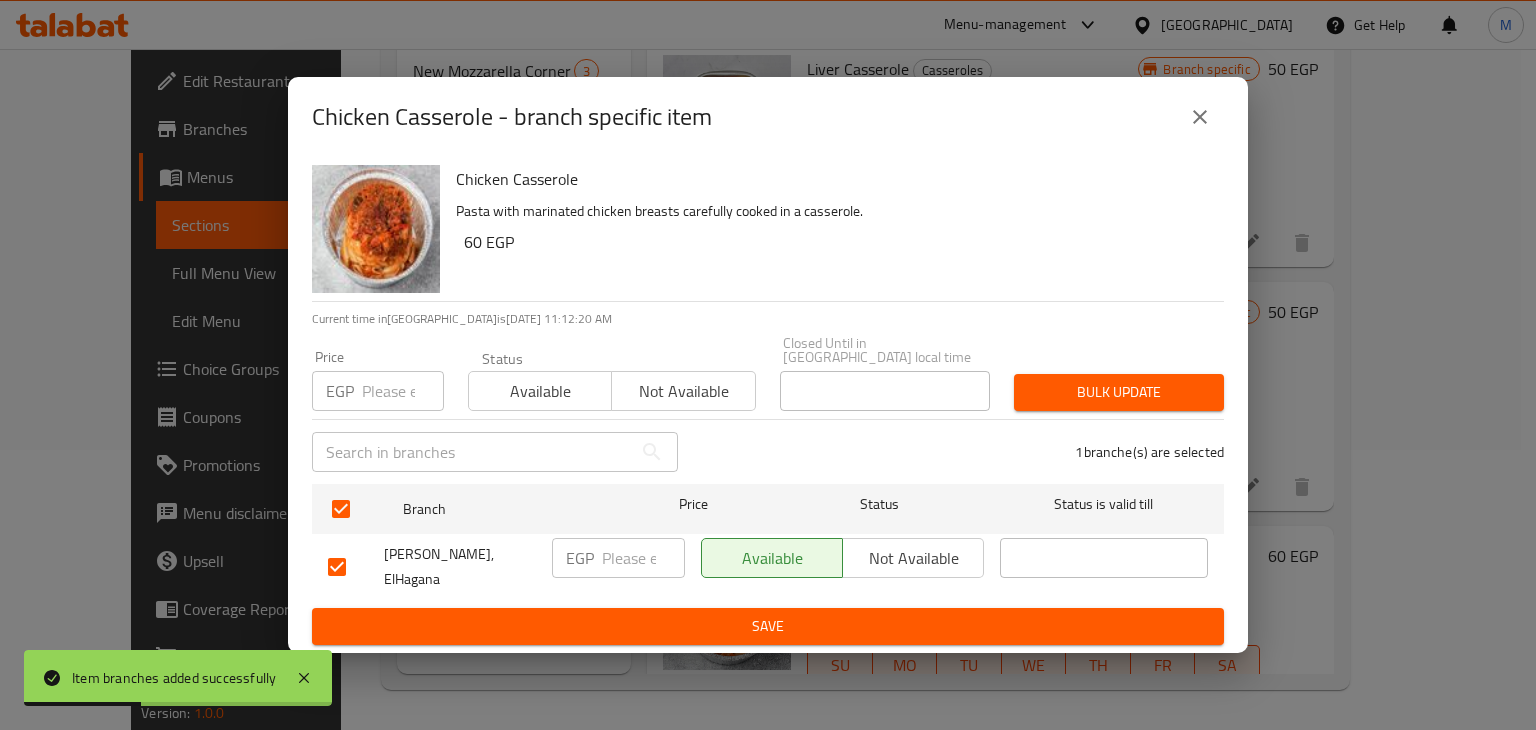 click at bounding box center [403, 391] 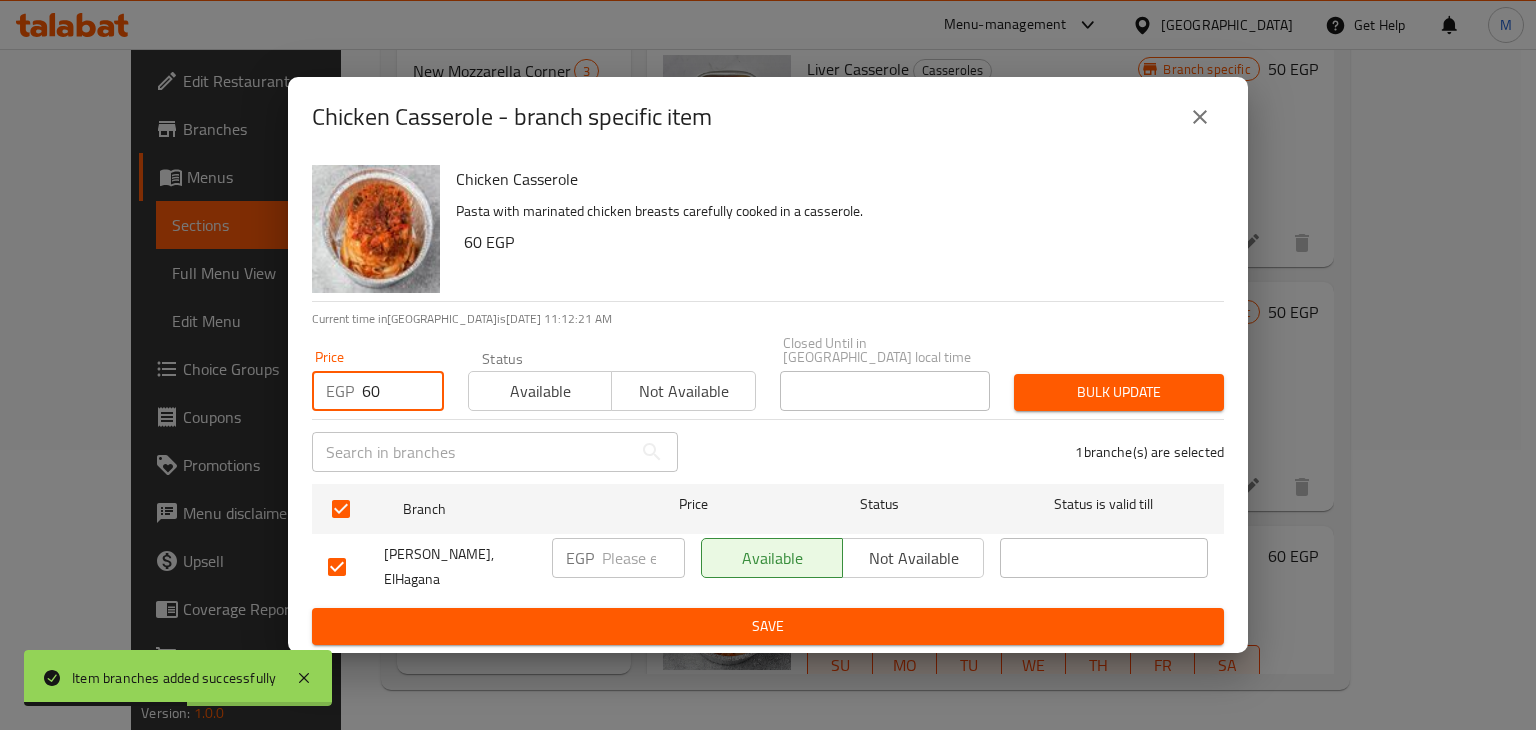type on "60" 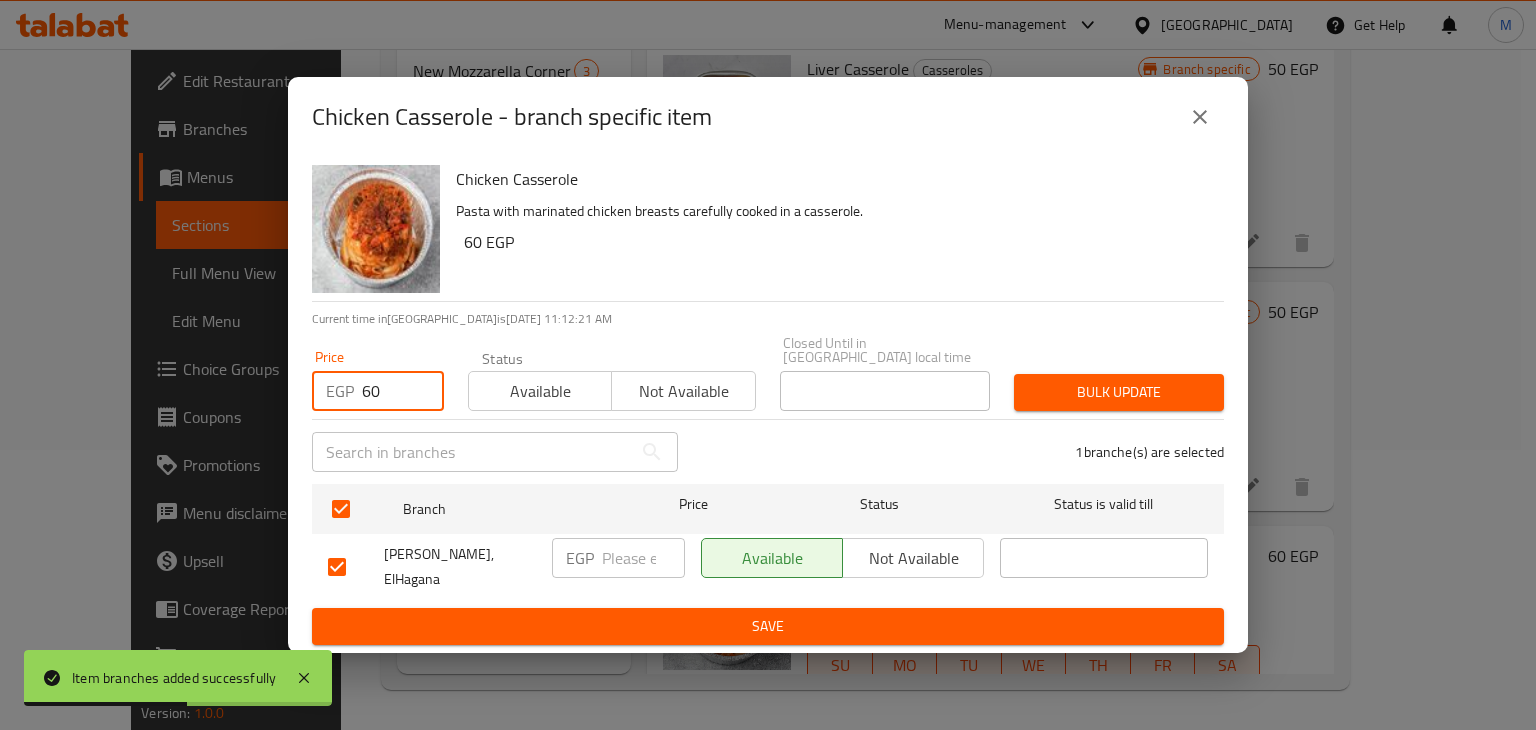 click on "Available" at bounding box center [540, 391] 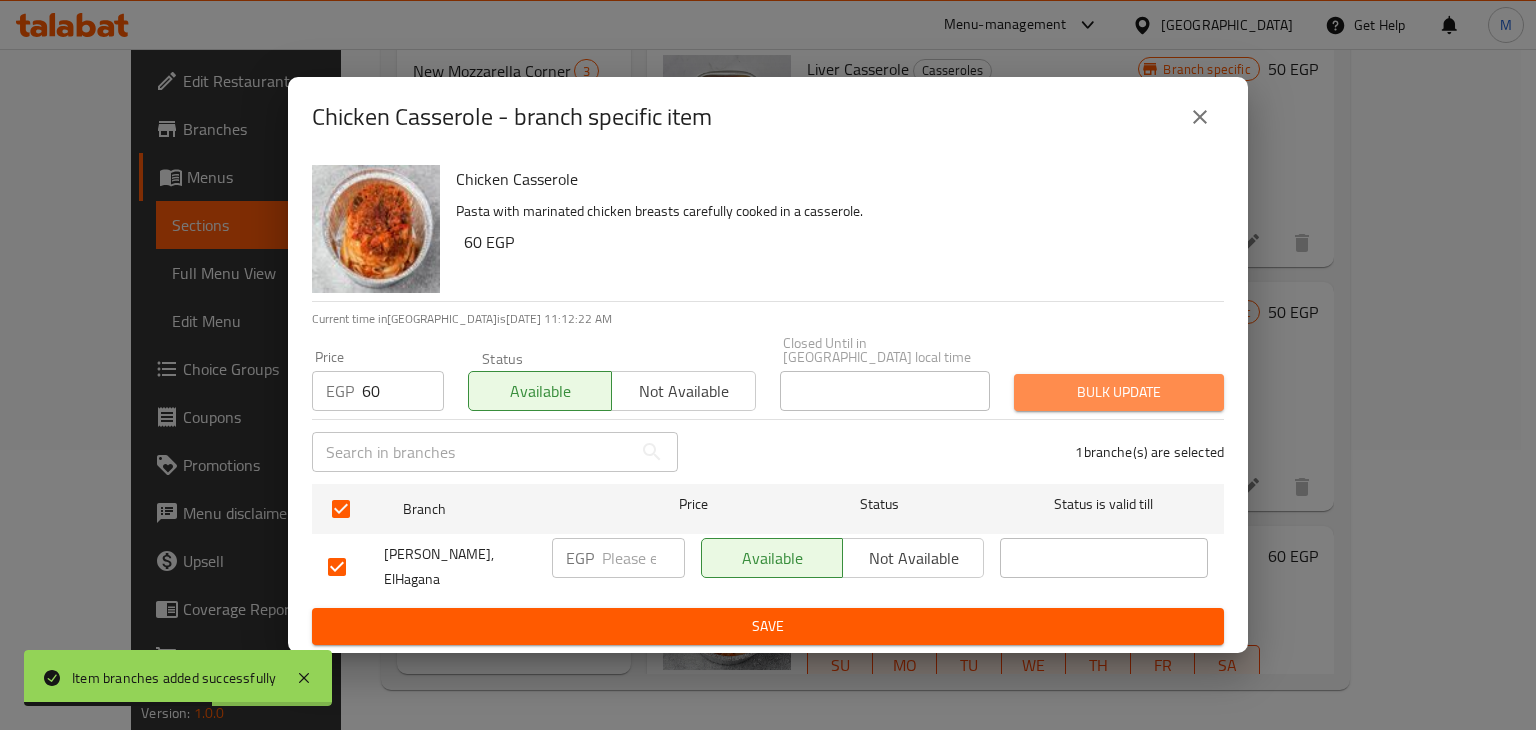 click on "Bulk update" at bounding box center (1119, 392) 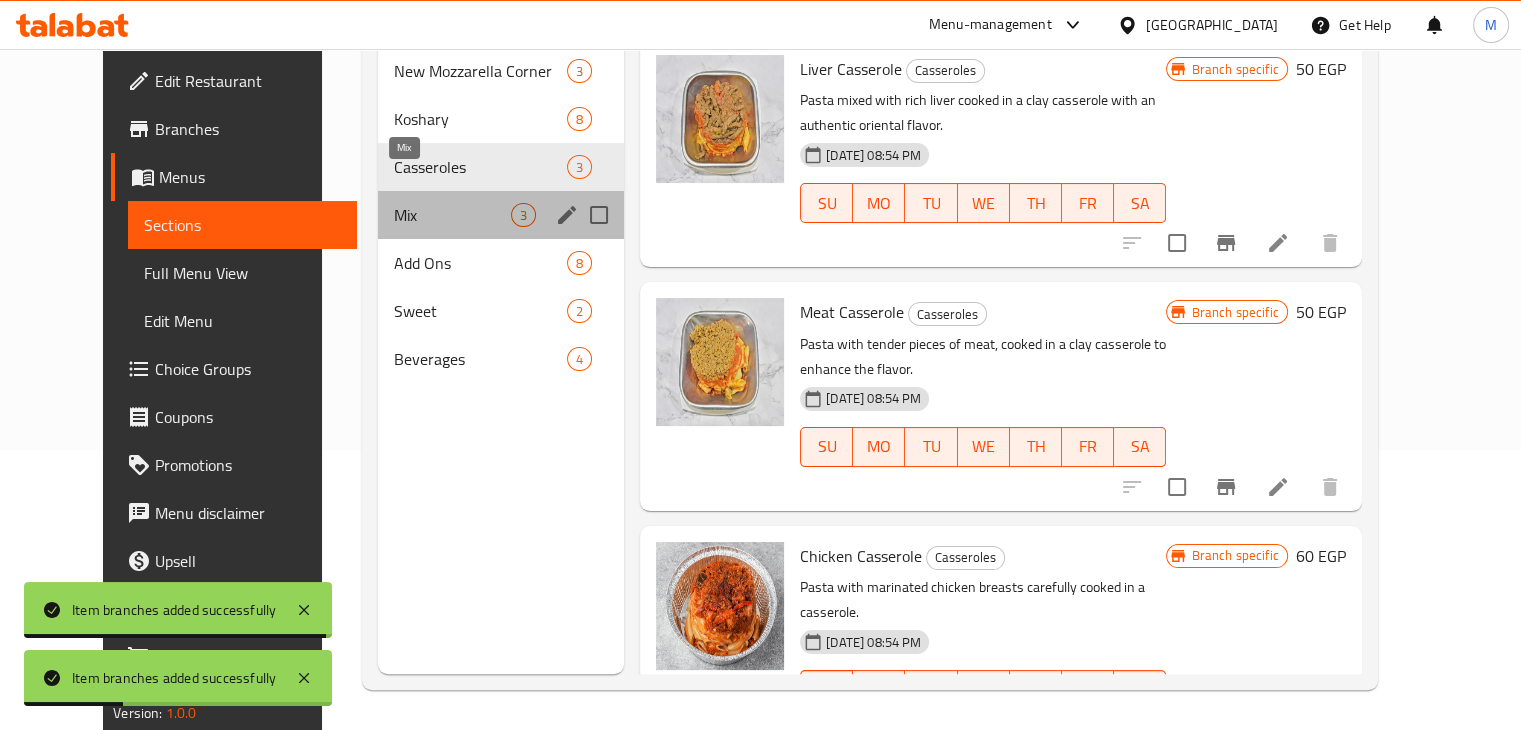 click on "Mix" at bounding box center [452, 215] 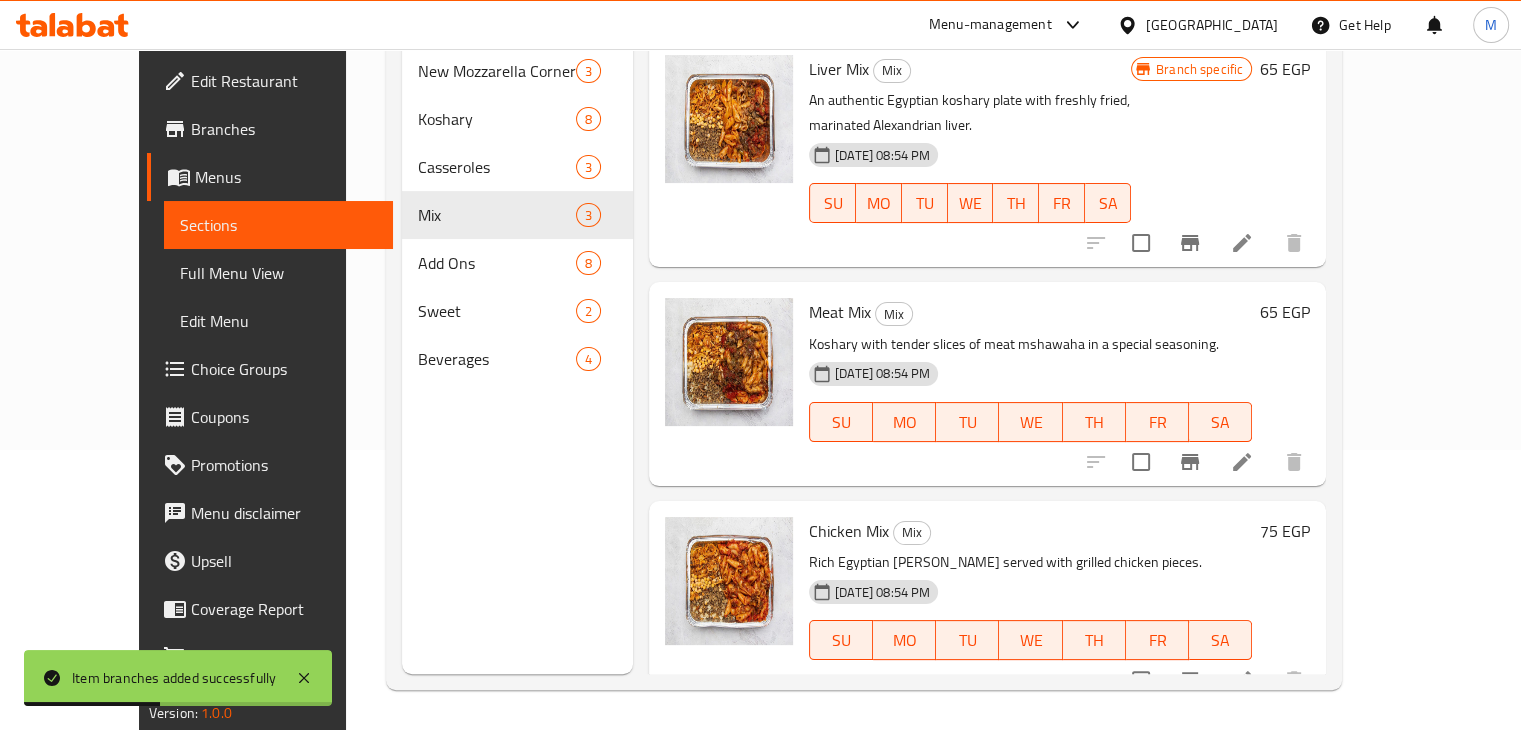 scroll, scrollTop: 112, scrollLeft: 0, axis: vertical 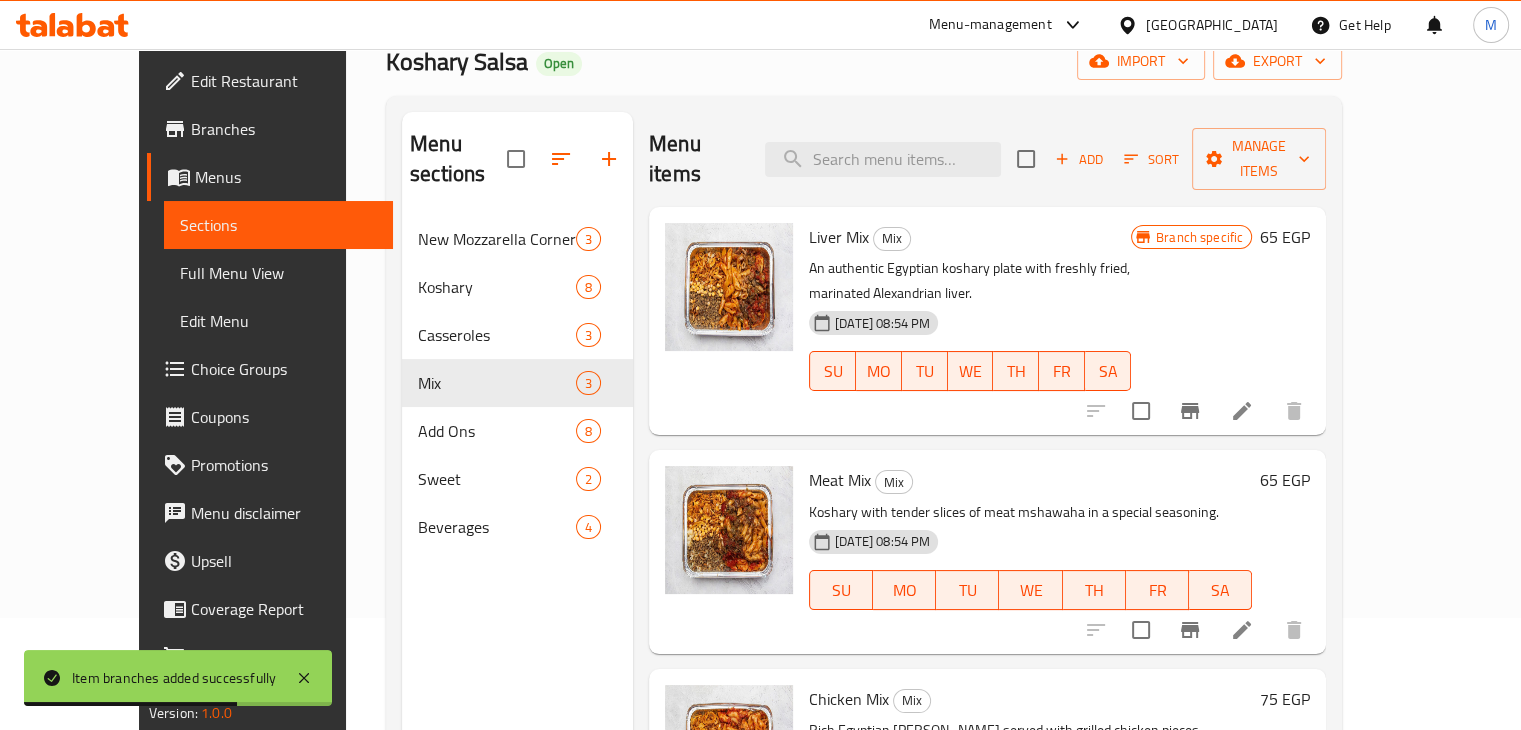 click 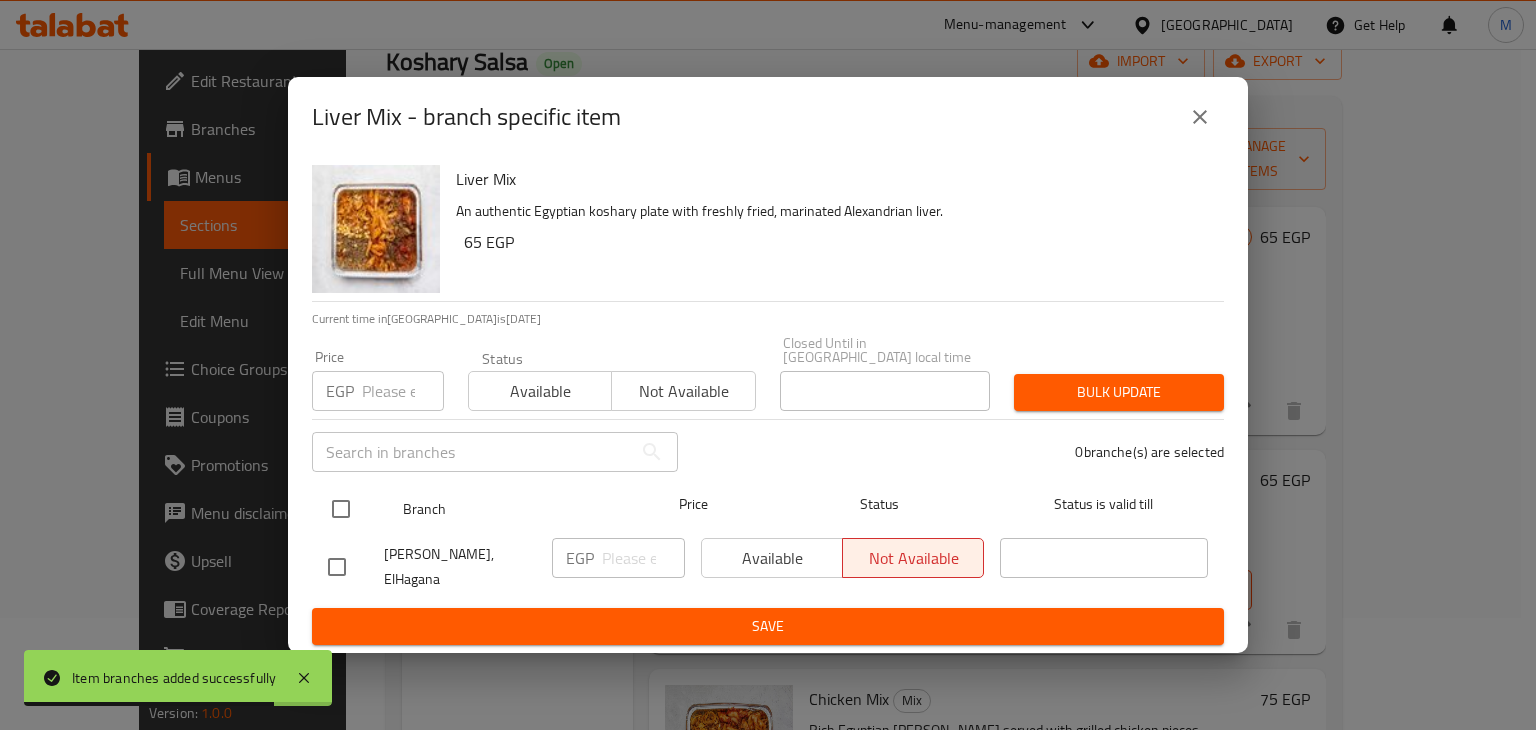 click at bounding box center (341, 509) 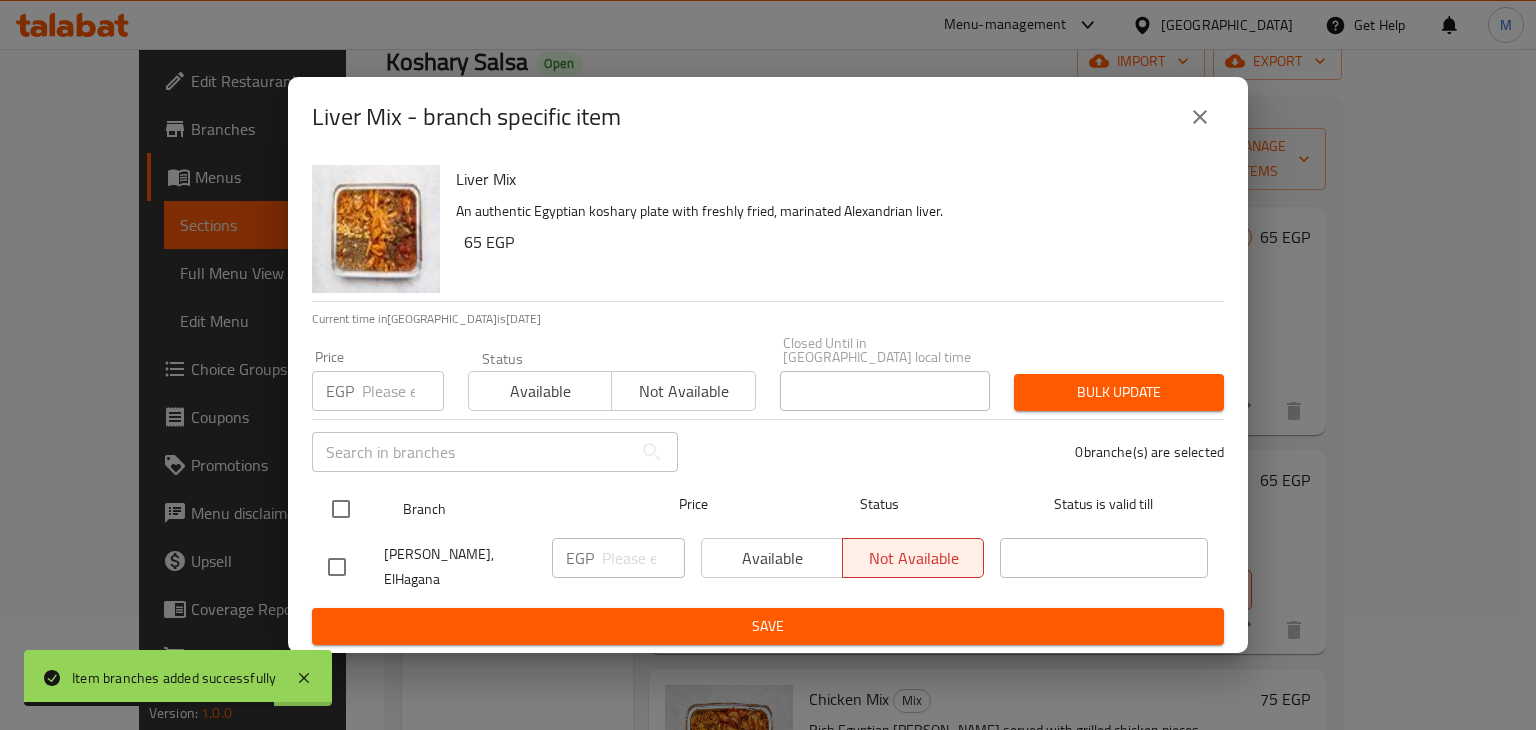 checkbox on "true" 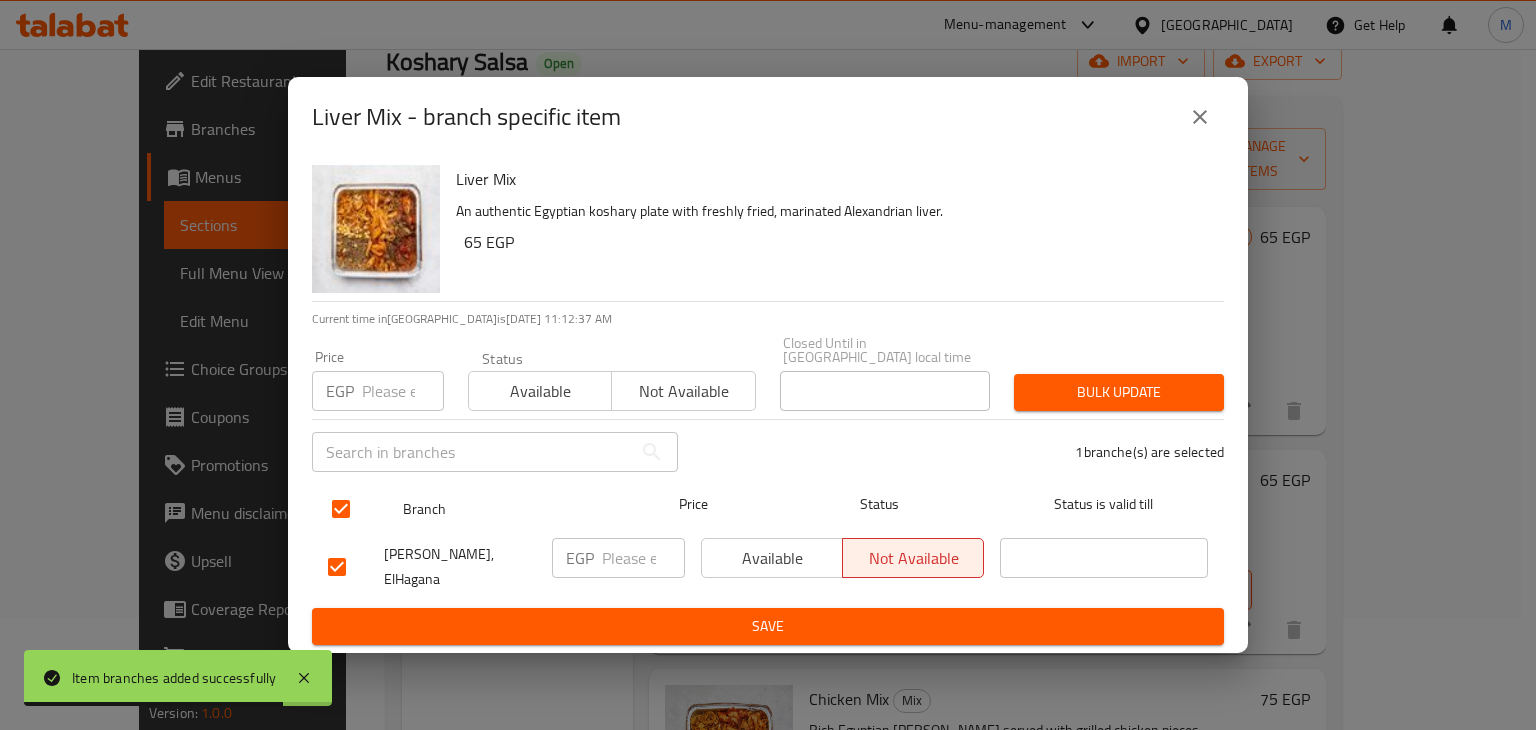 checkbox on "true" 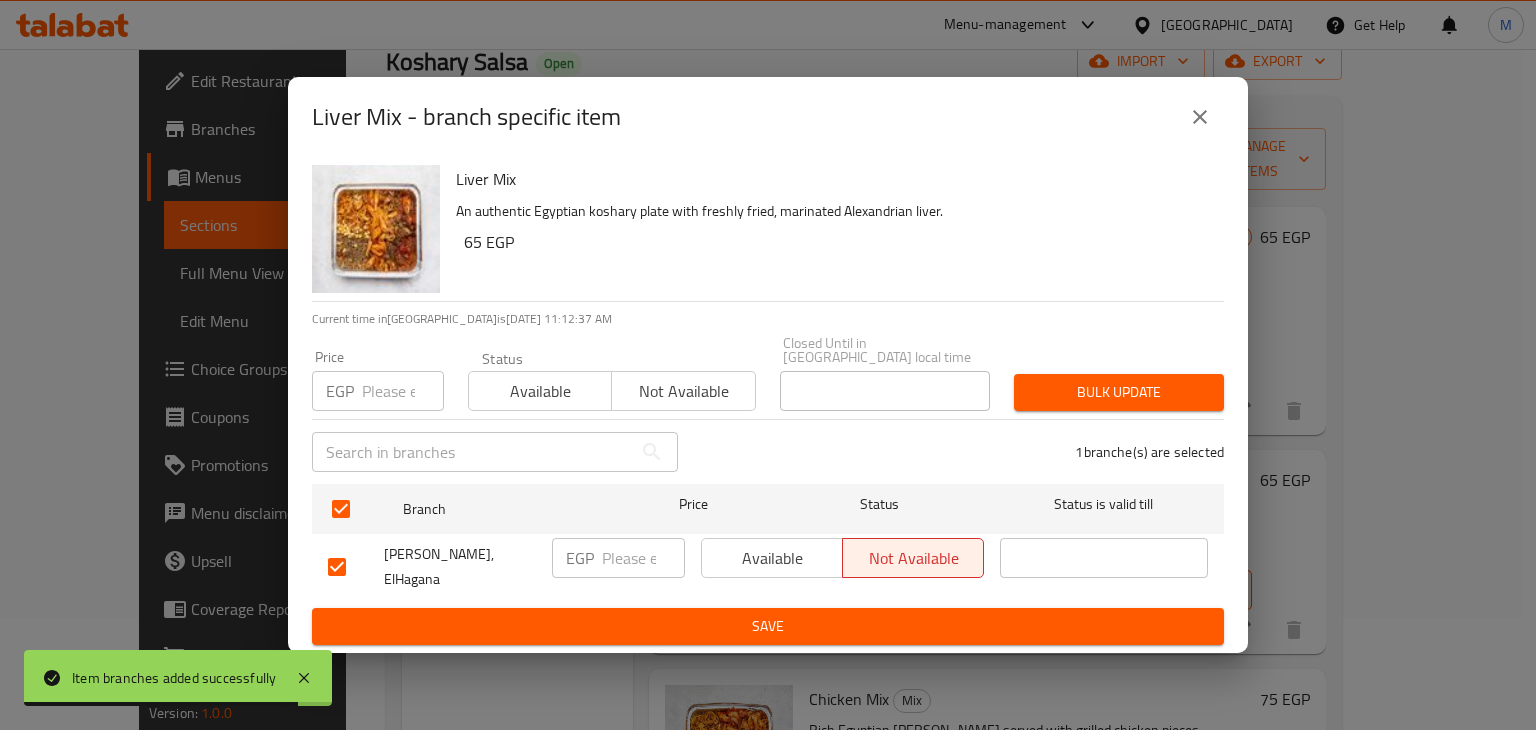 click at bounding box center [403, 391] 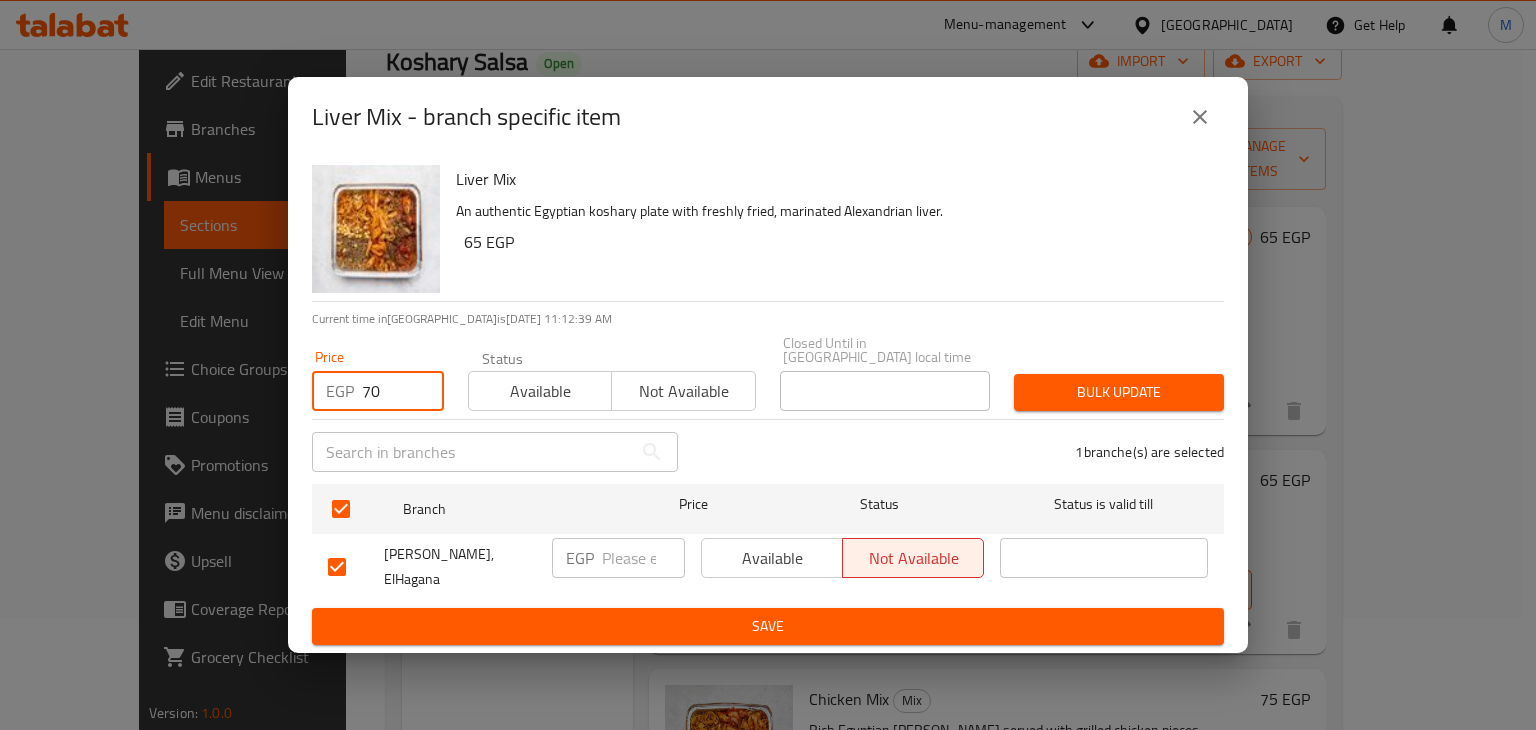 type on "70" 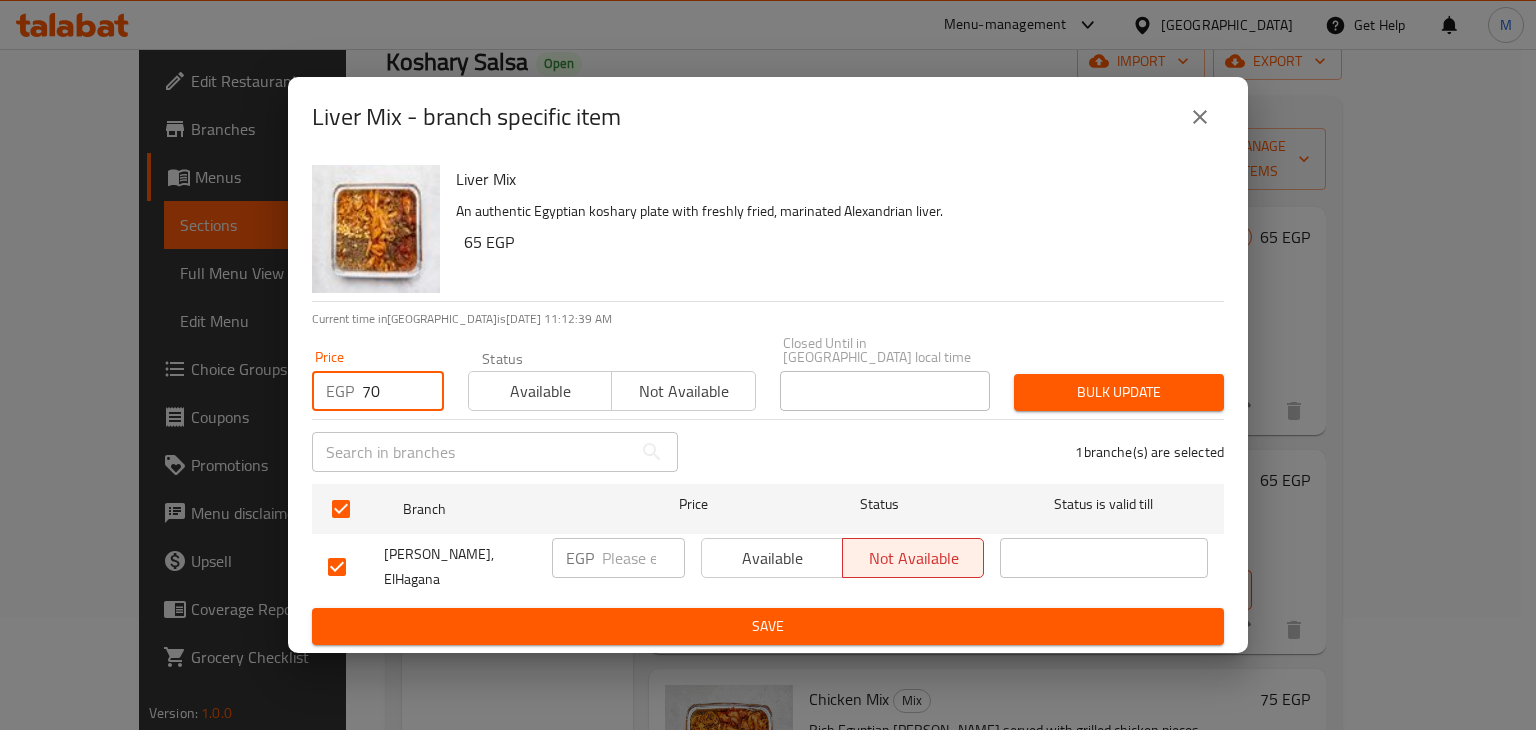 click on "Available" at bounding box center (540, 391) 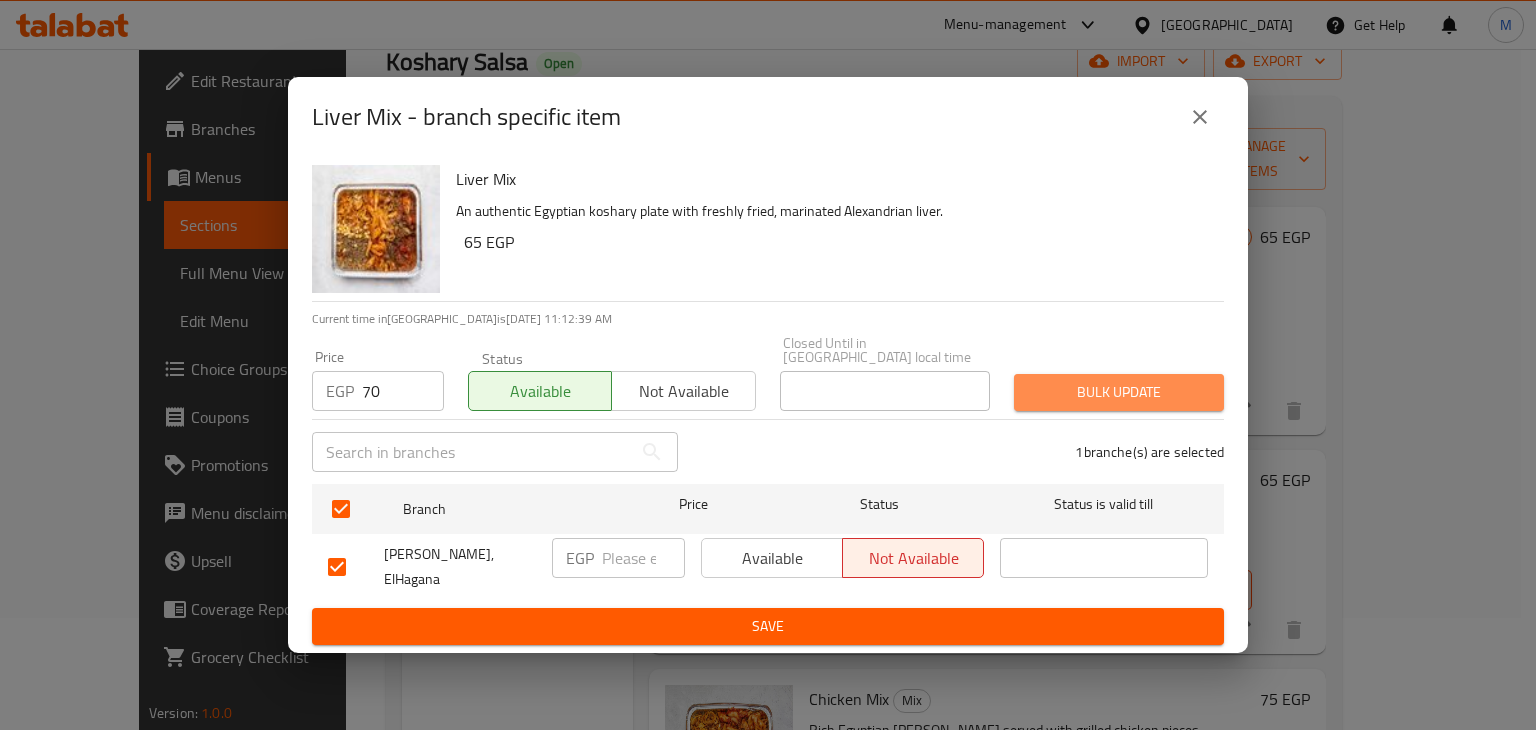 click on "Bulk update" at bounding box center (1119, 392) 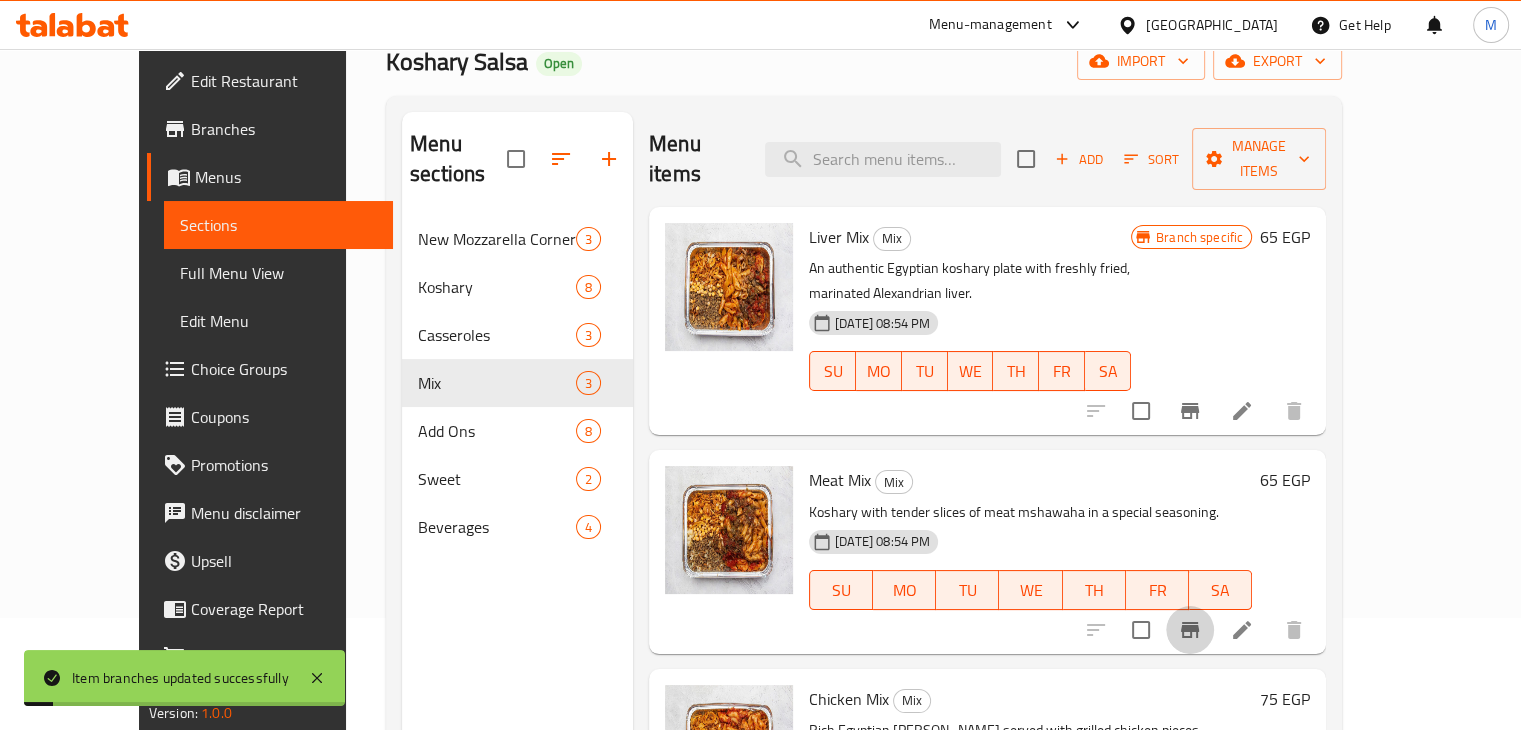 click 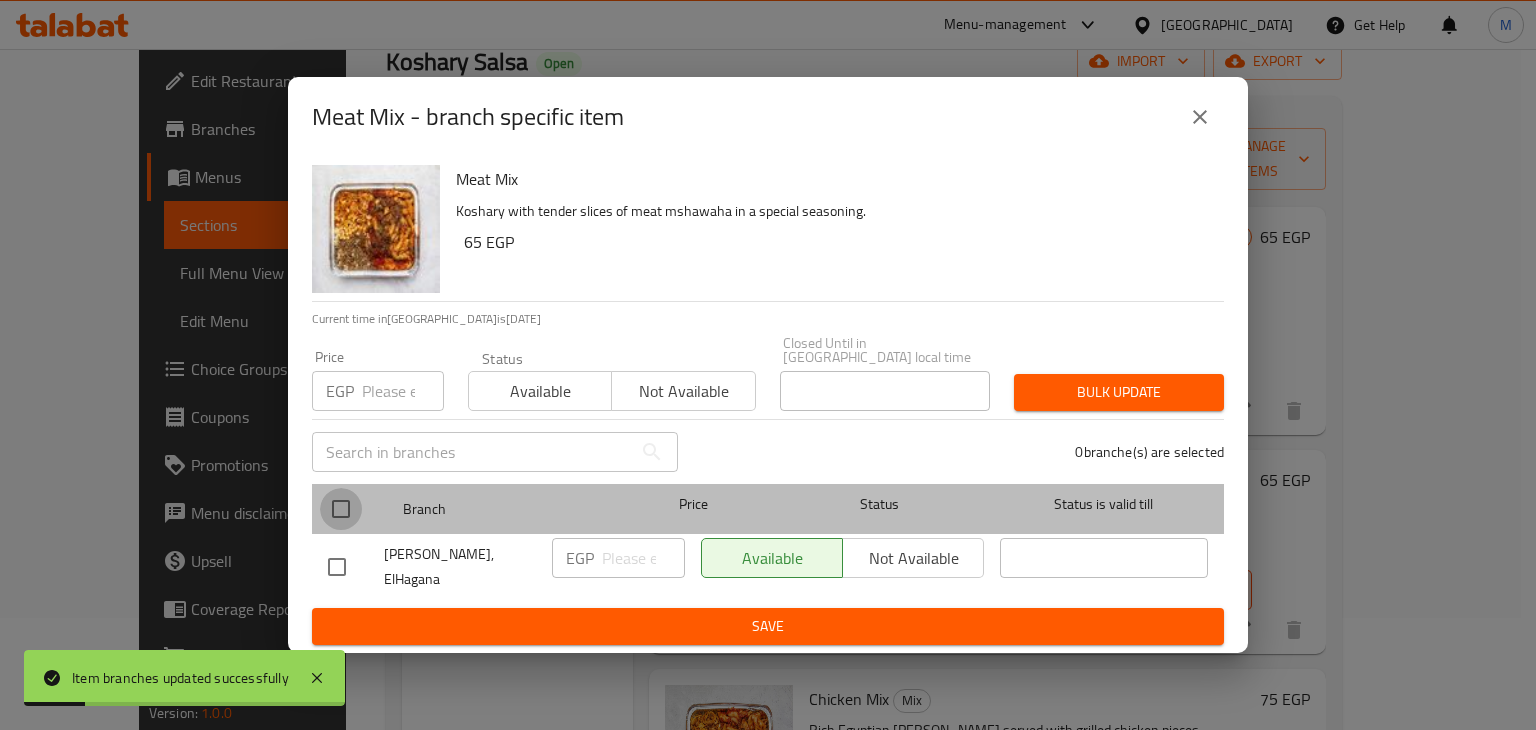 click at bounding box center (341, 509) 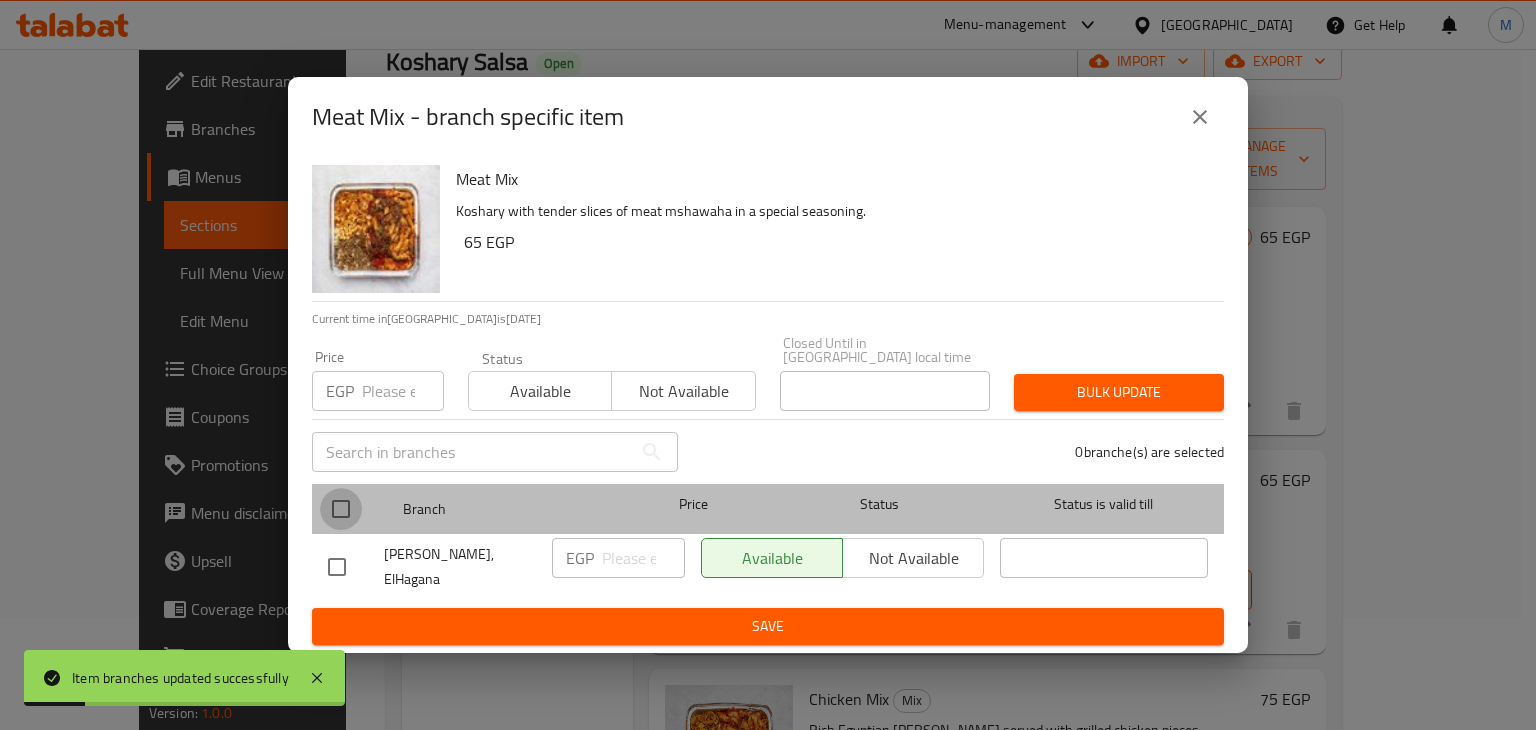checkbox on "true" 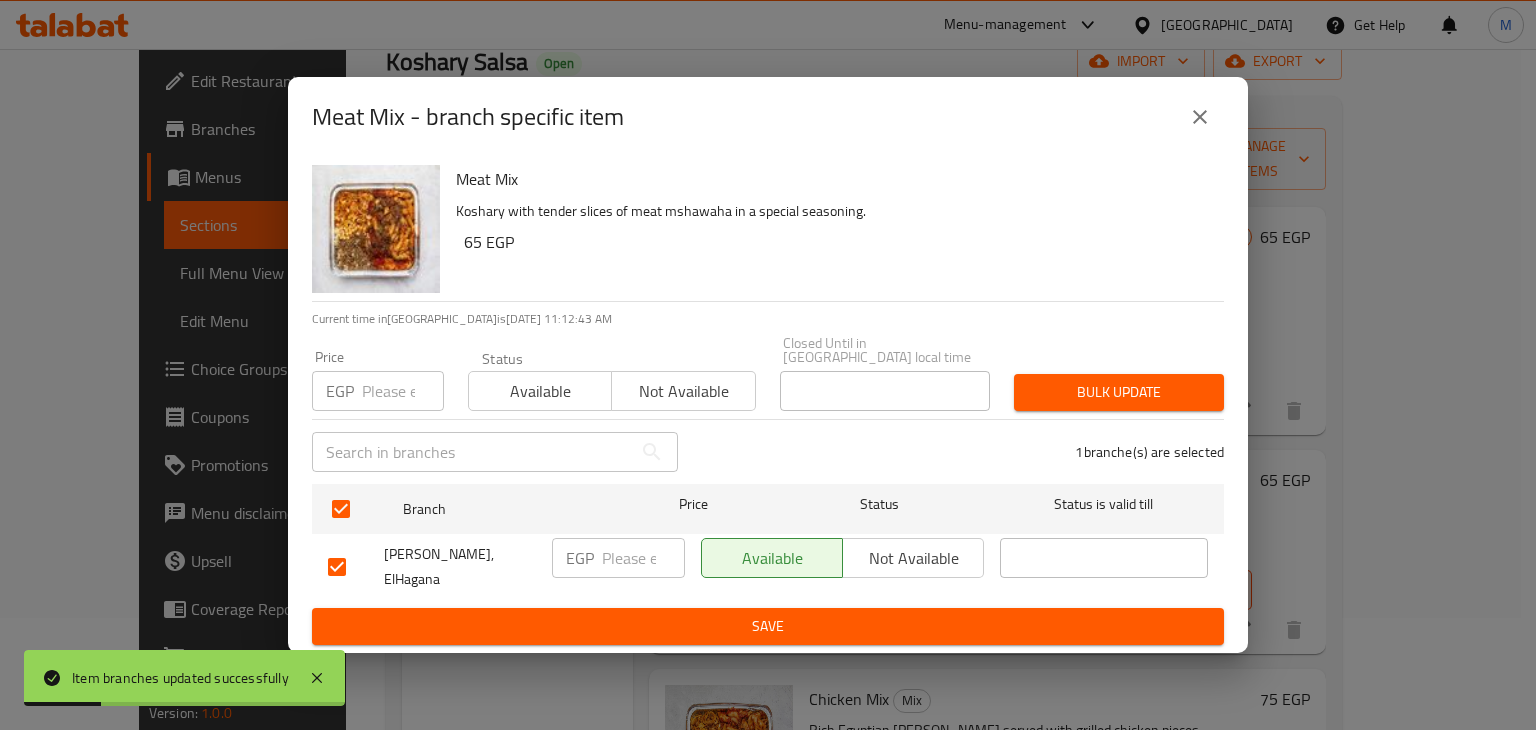 click at bounding box center [403, 391] 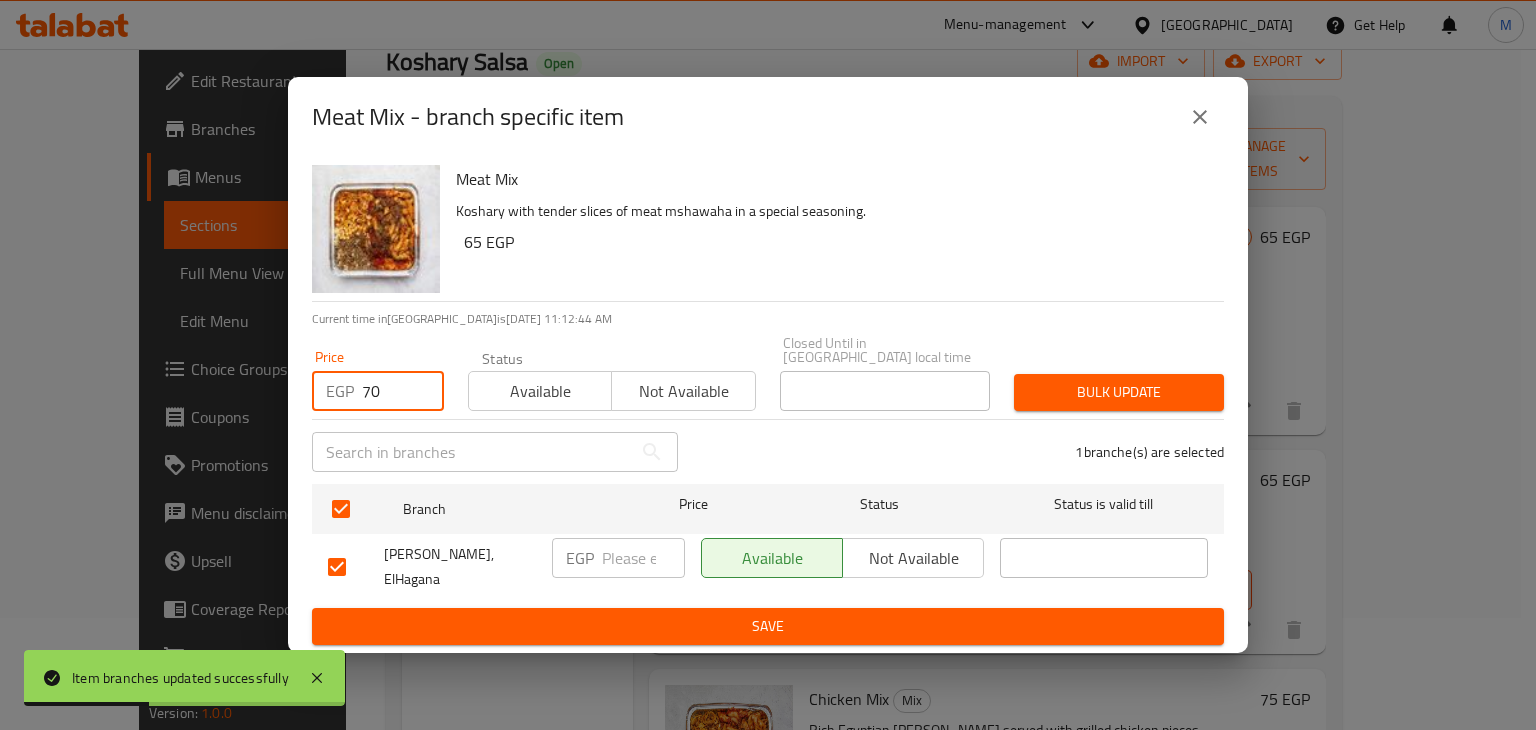 type on "70" 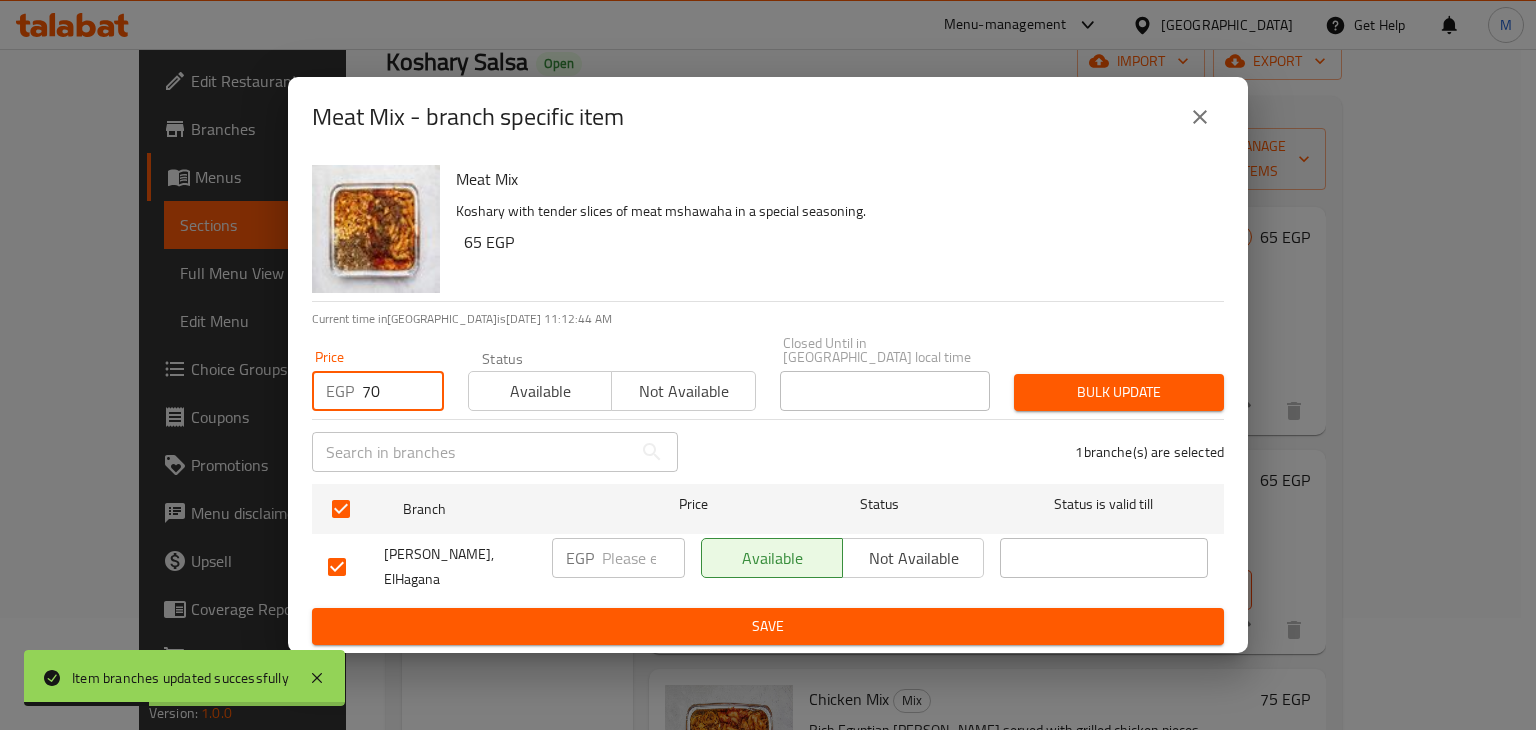 click on "Available" at bounding box center (540, 391) 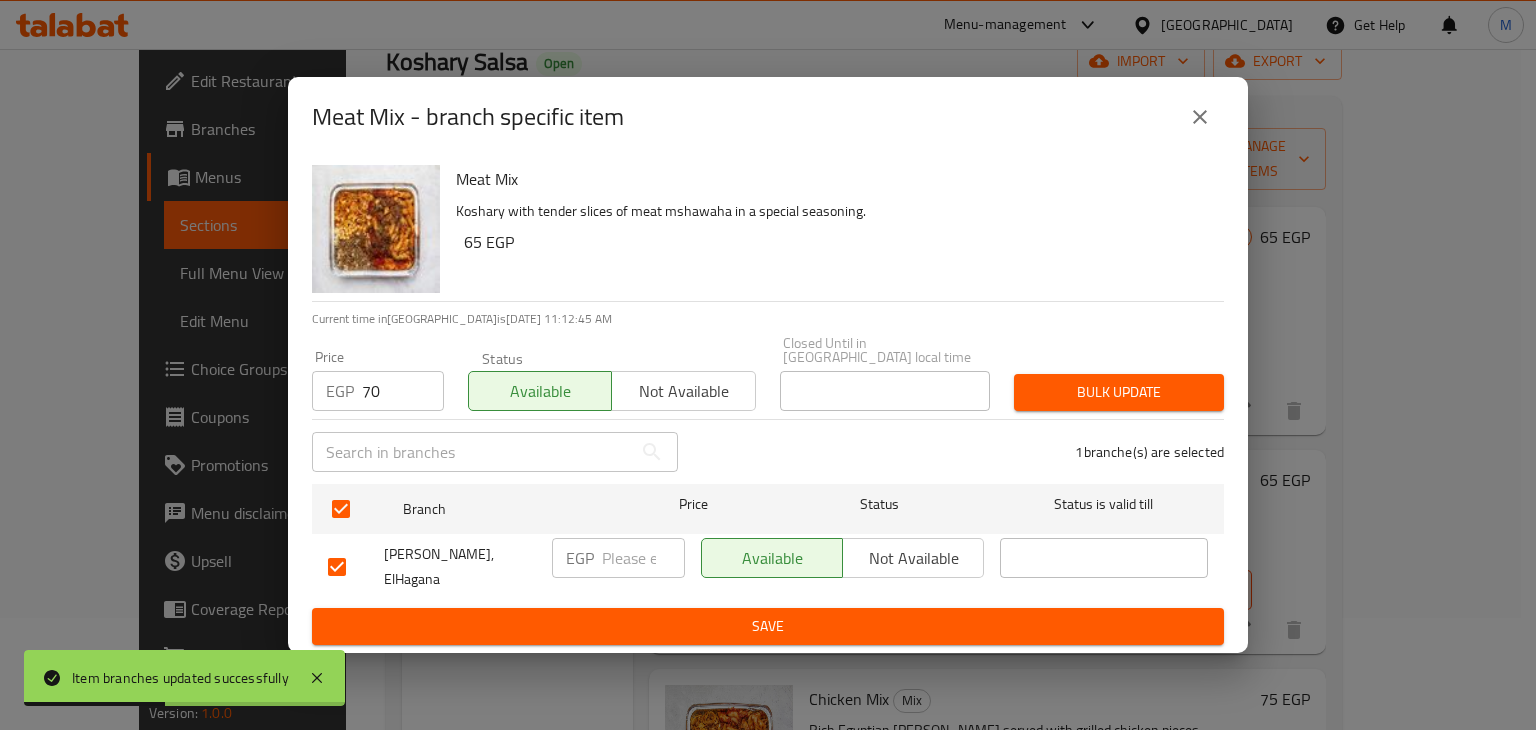 click on "Bulk update" at bounding box center [1119, 392] 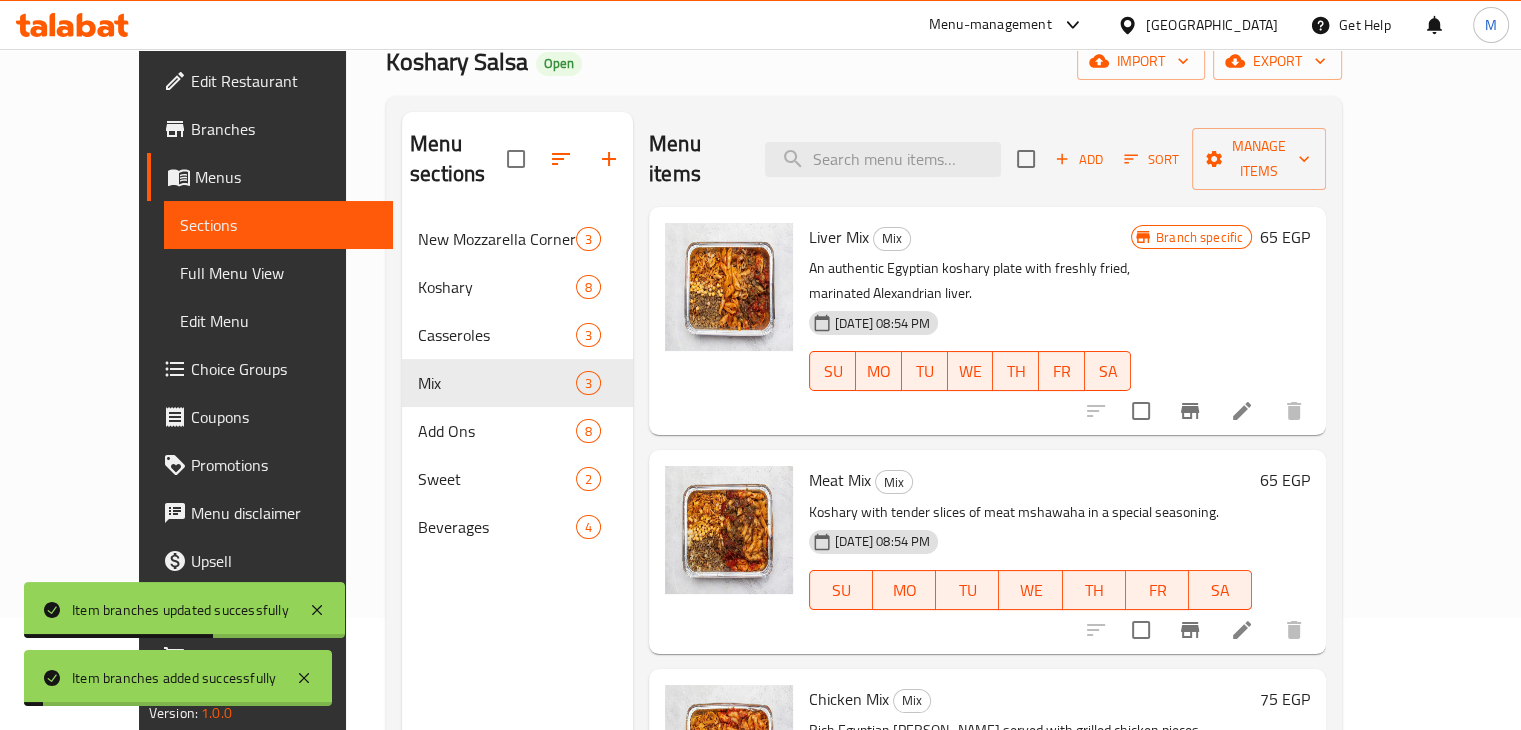 scroll, scrollTop: 280, scrollLeft: 0, axis: vertical 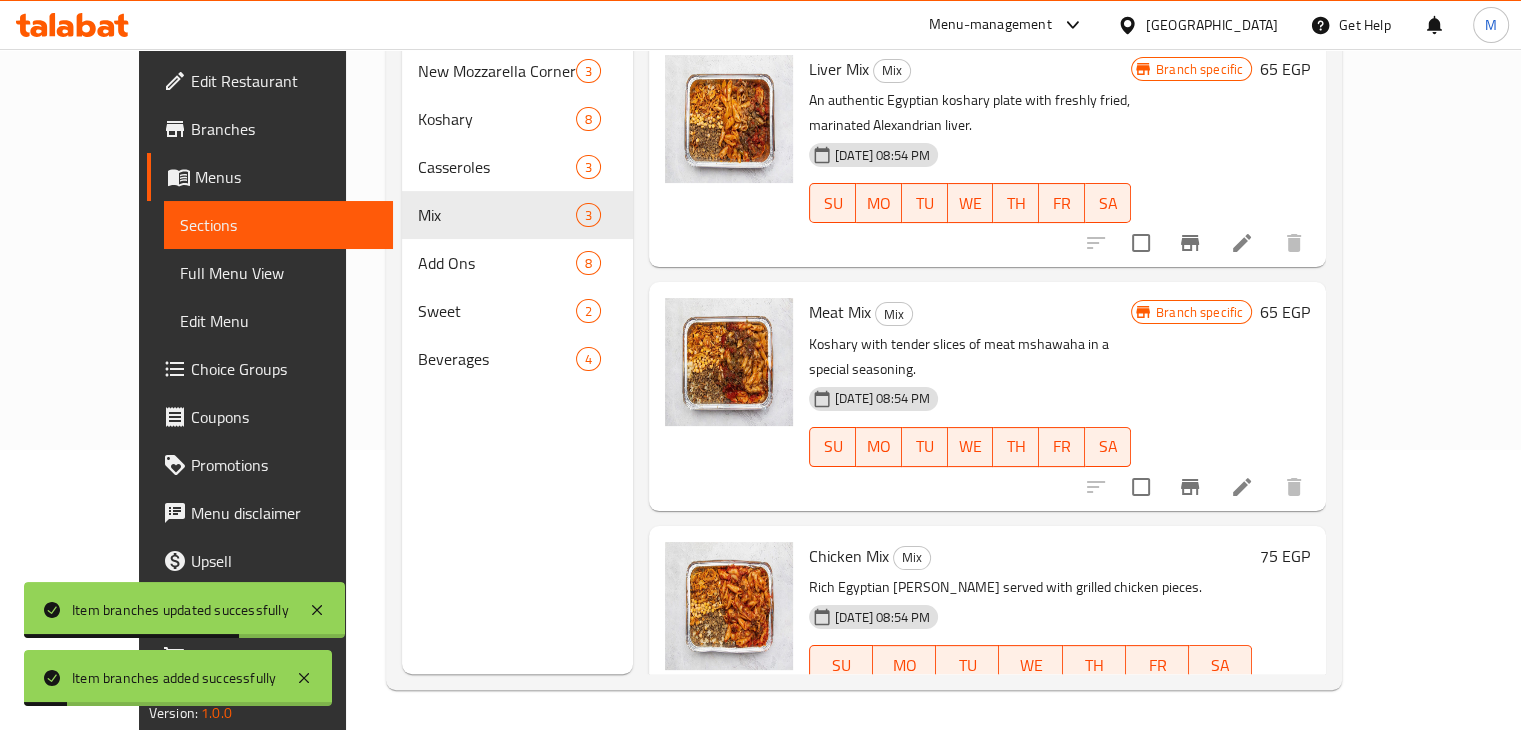 click 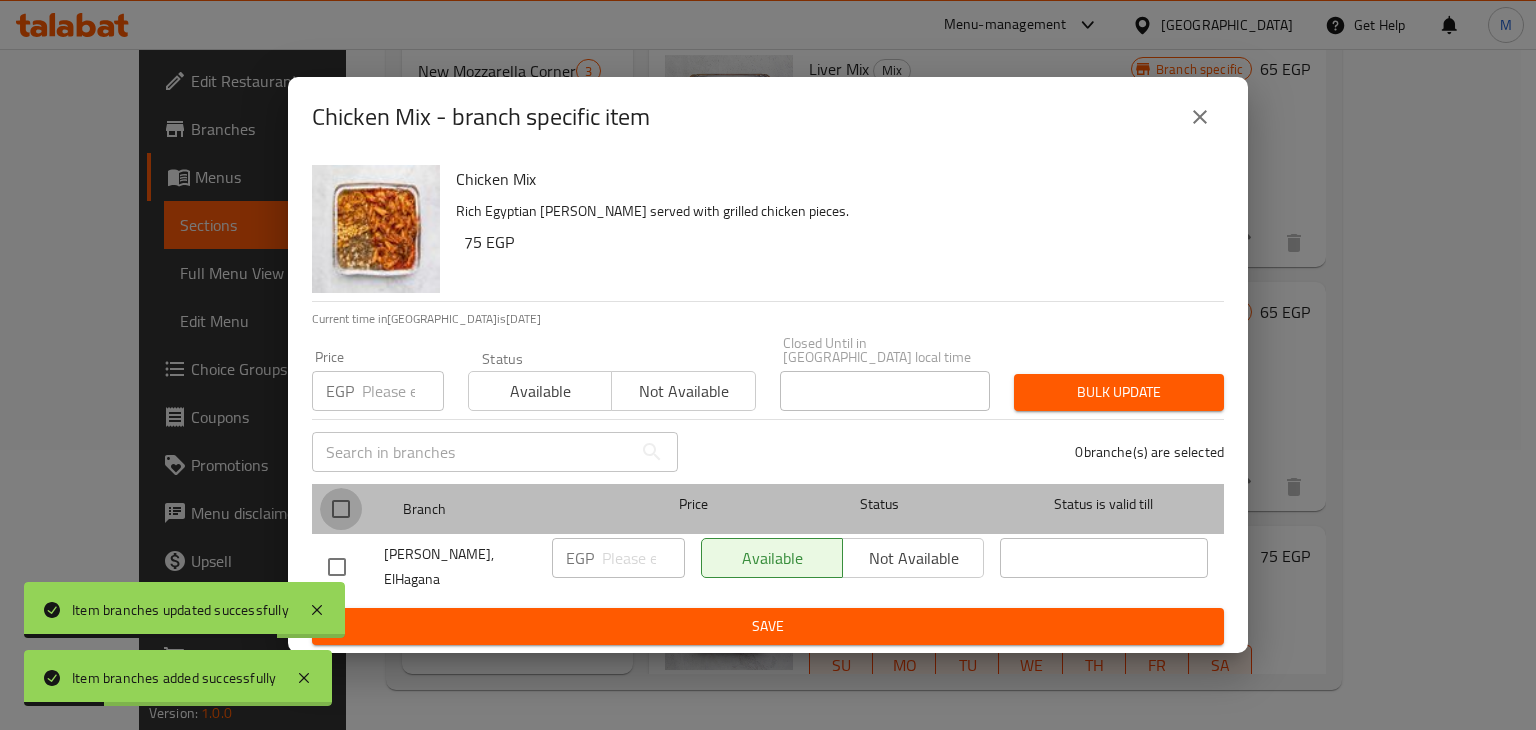 click at bounding box center (341, 509) 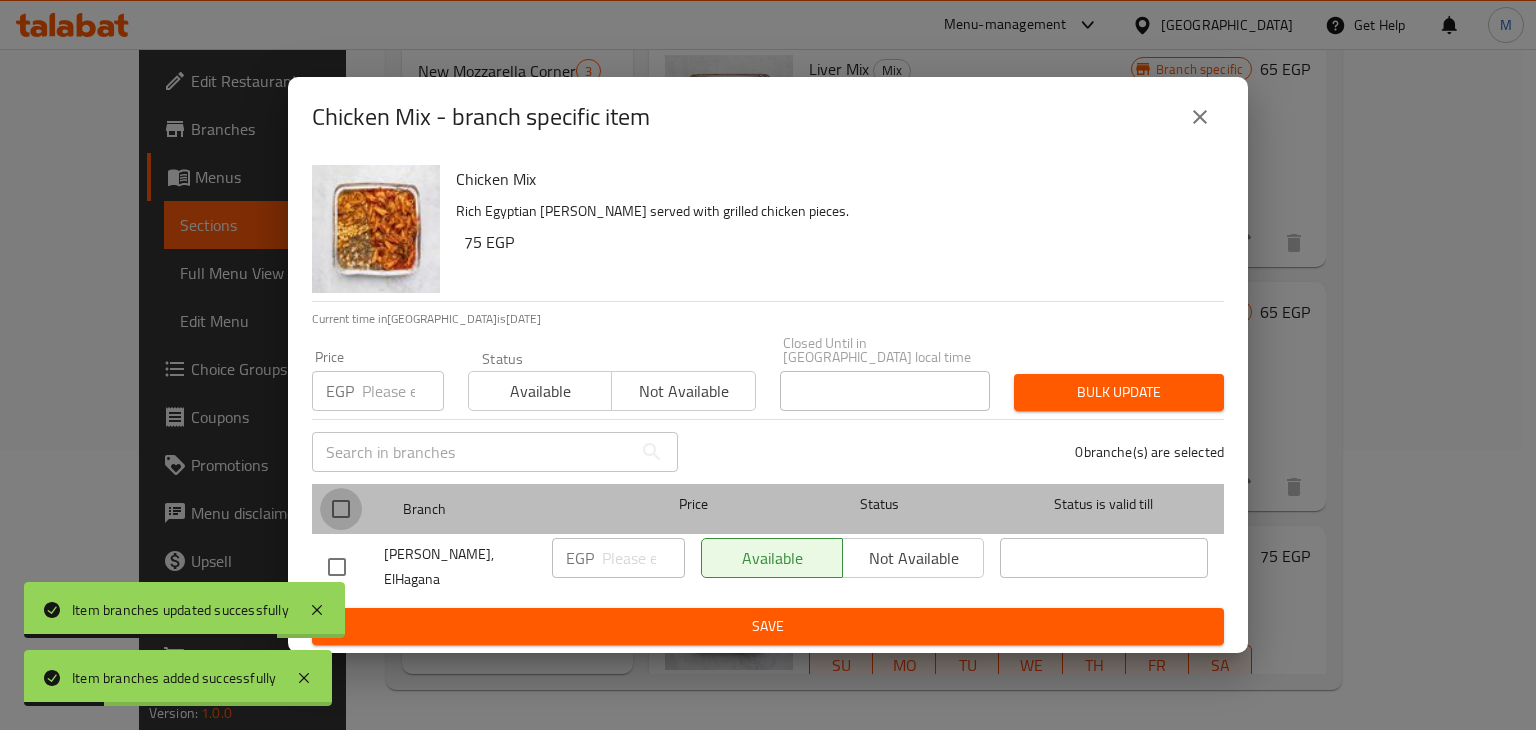 checkbox on "true" 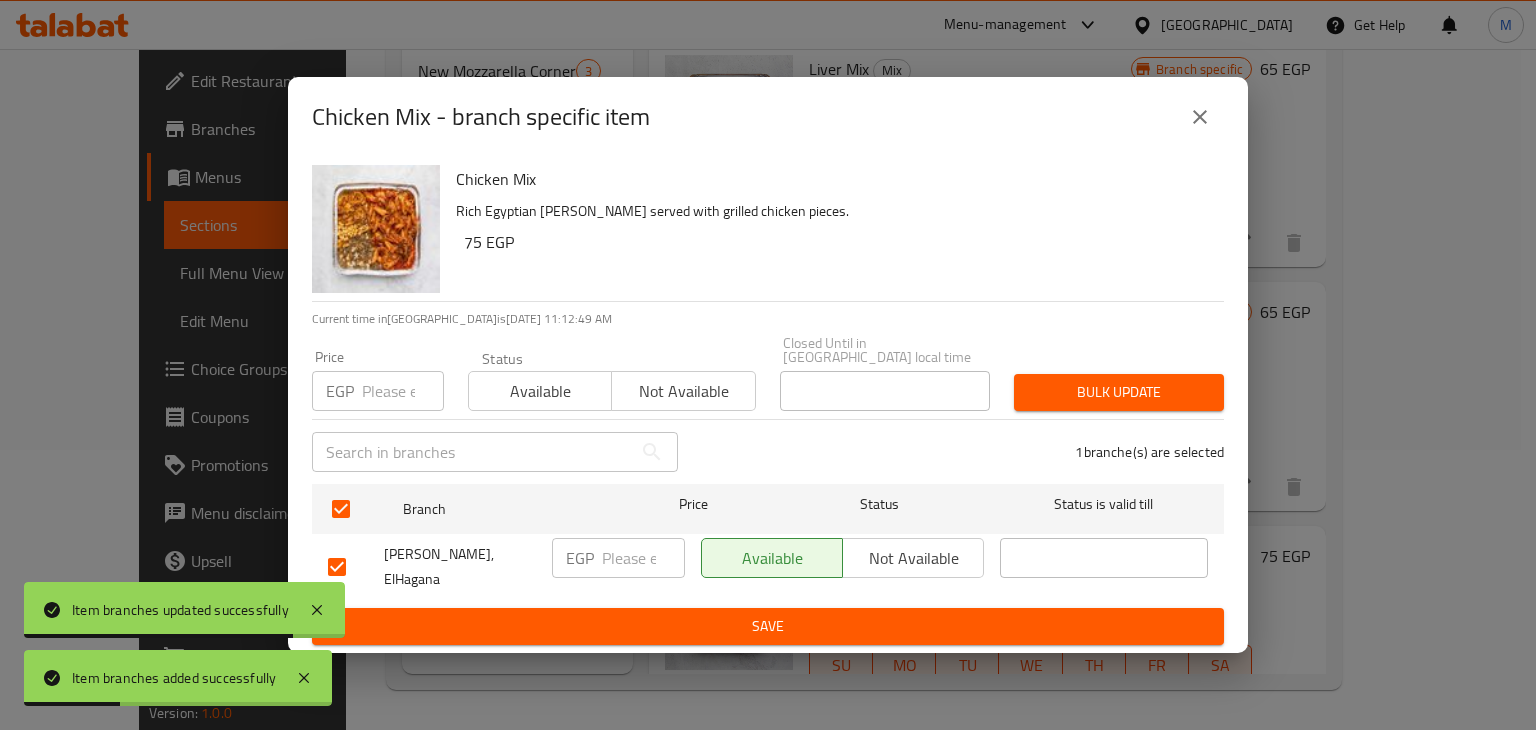 click at bounding box center [403, 391] 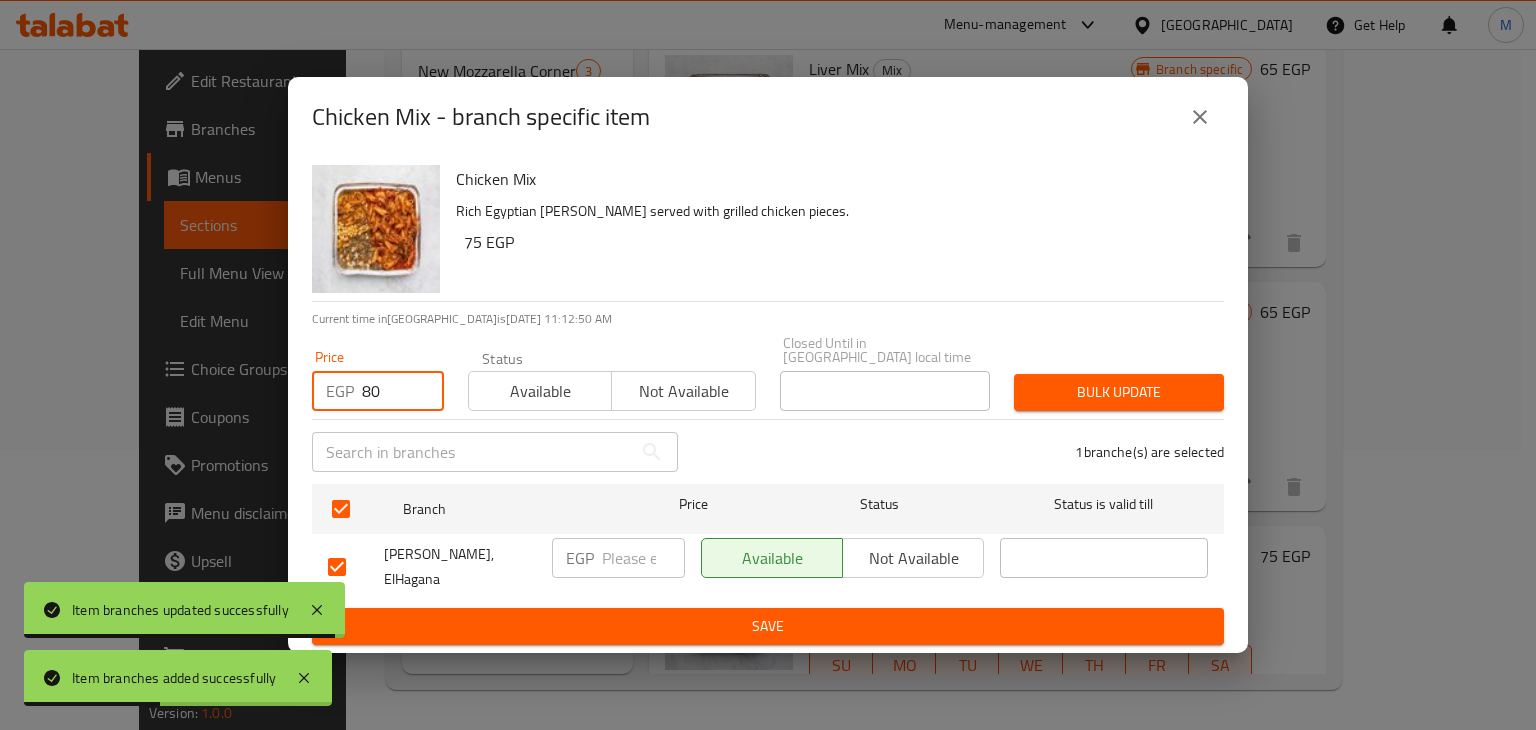 type on "80" 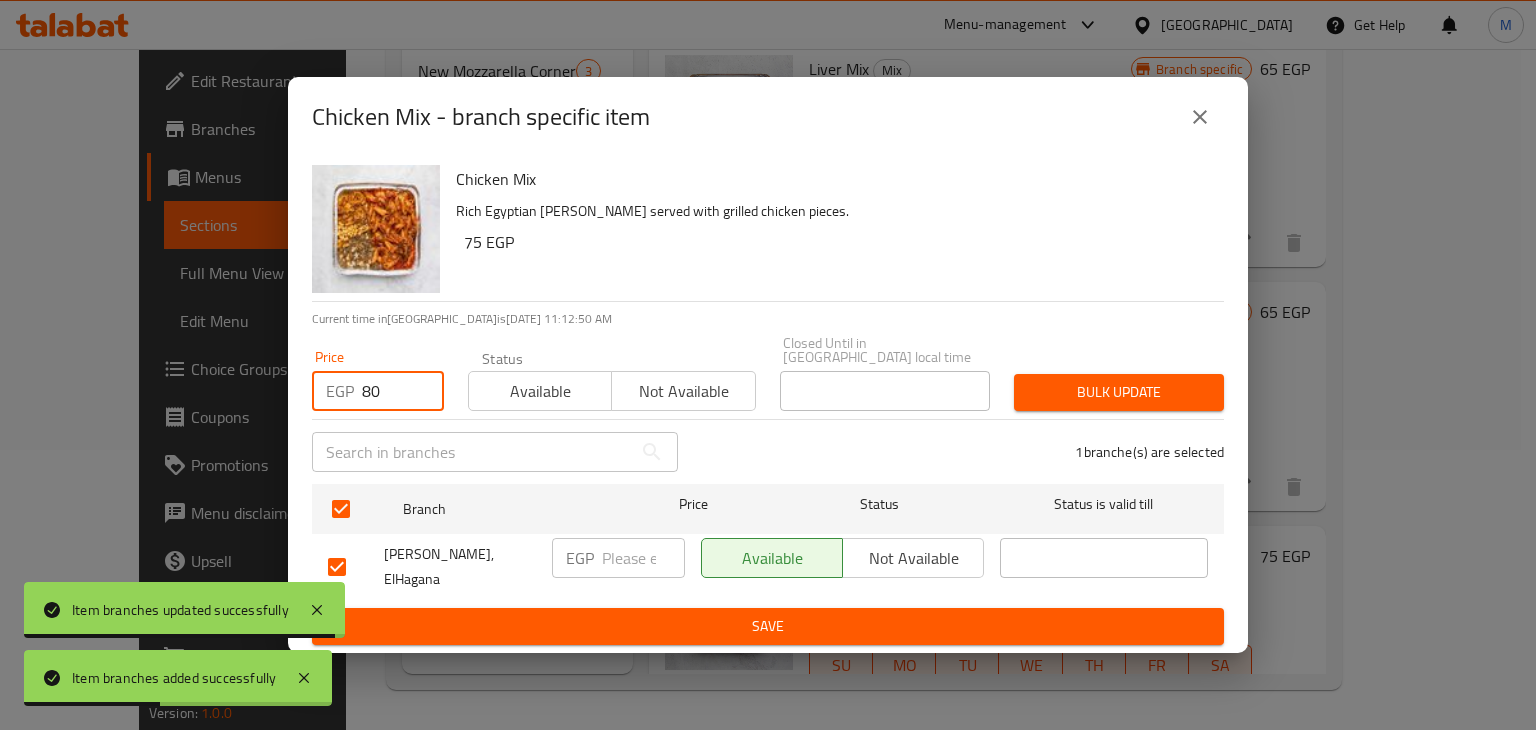 click on "Available" at bounding box center (540, 391) 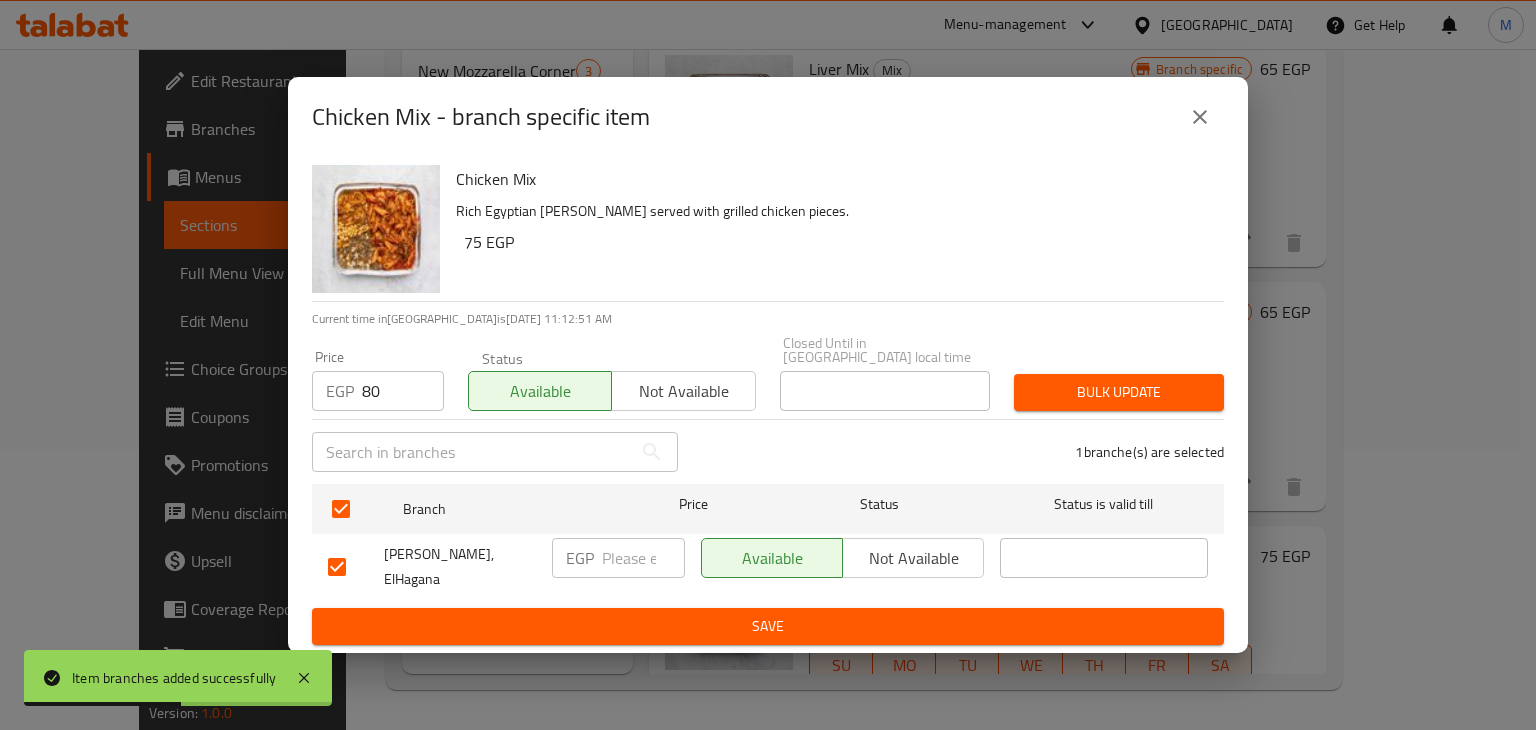 click on "Bulk update" at bounding box center (1119, 392) 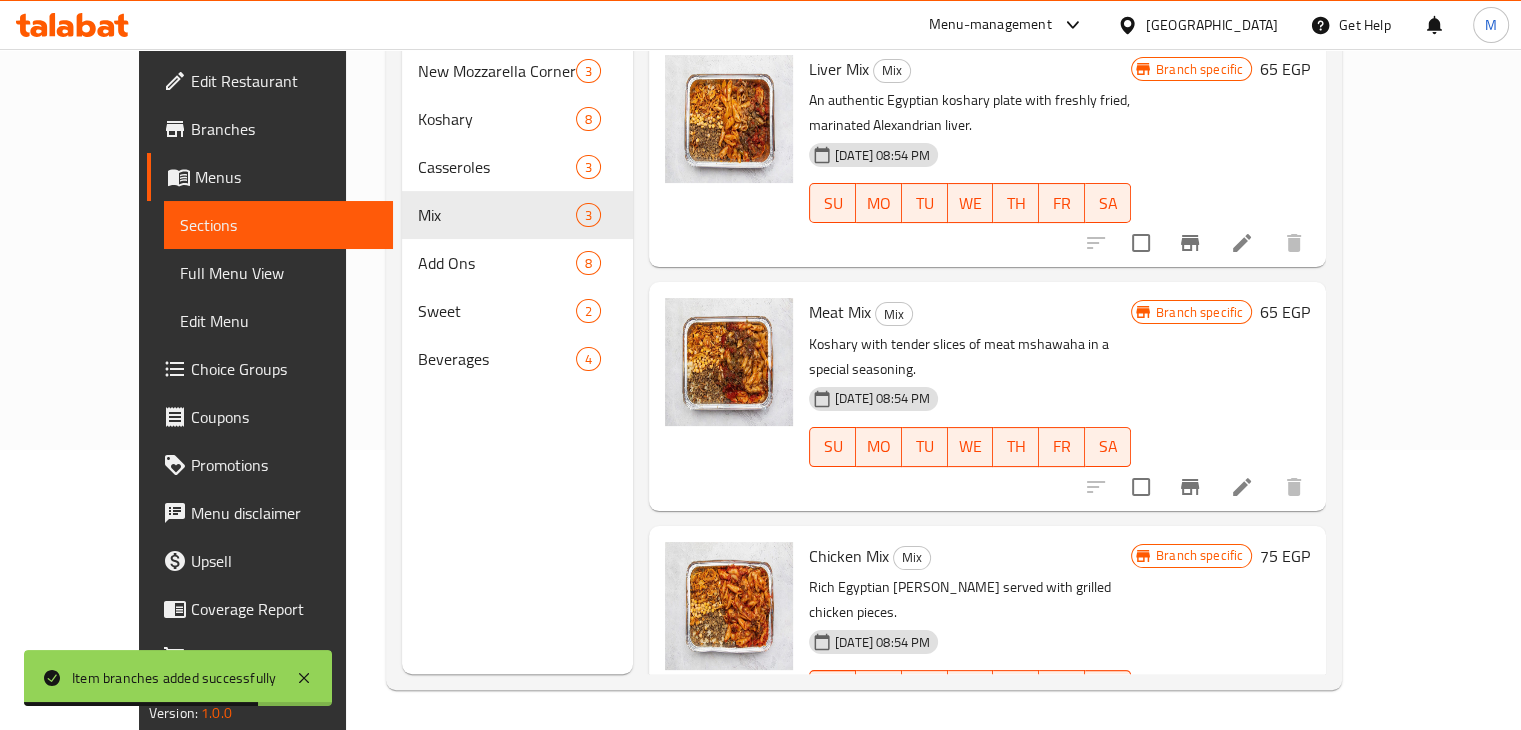 click 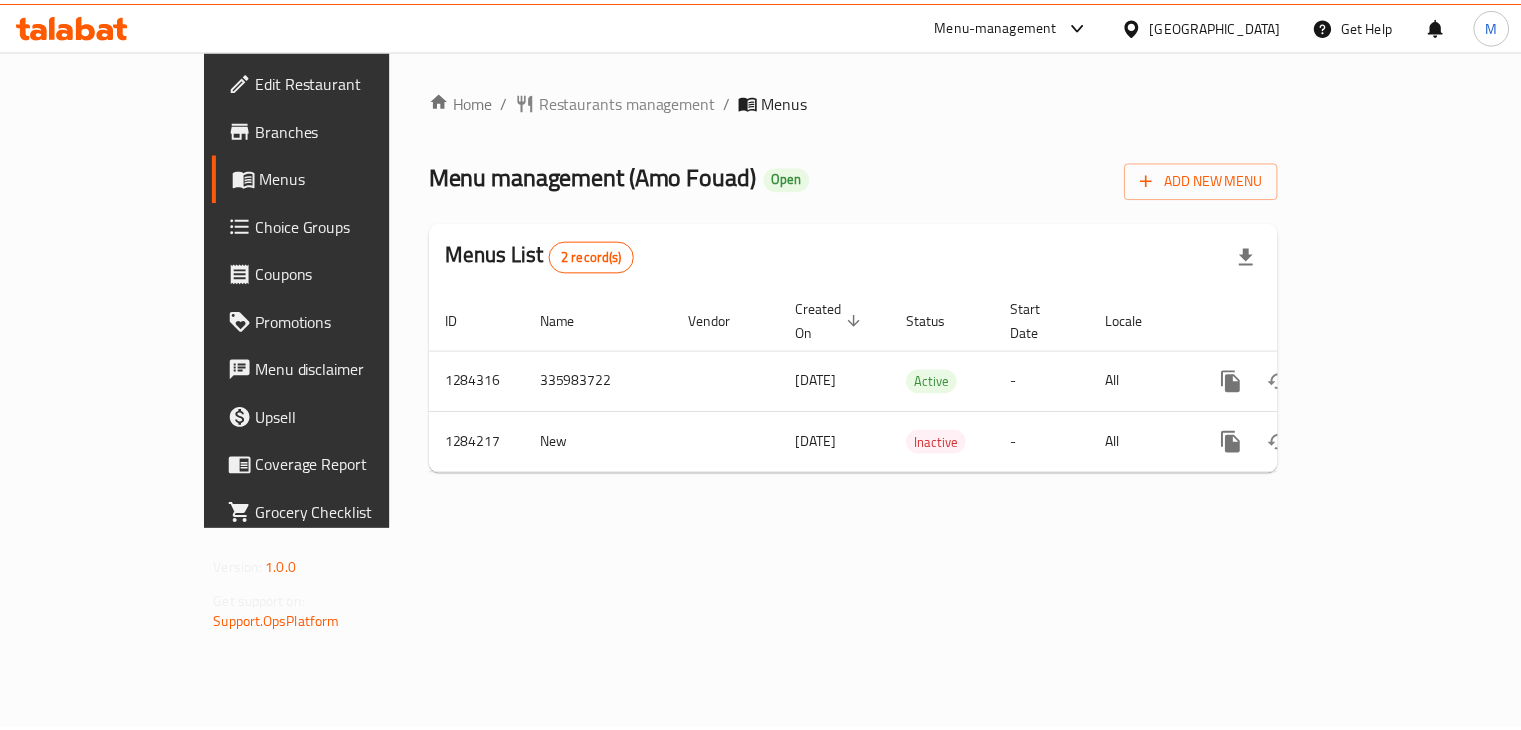 scroll, scrollTop: 0, scrollLeft: 0, axis: both 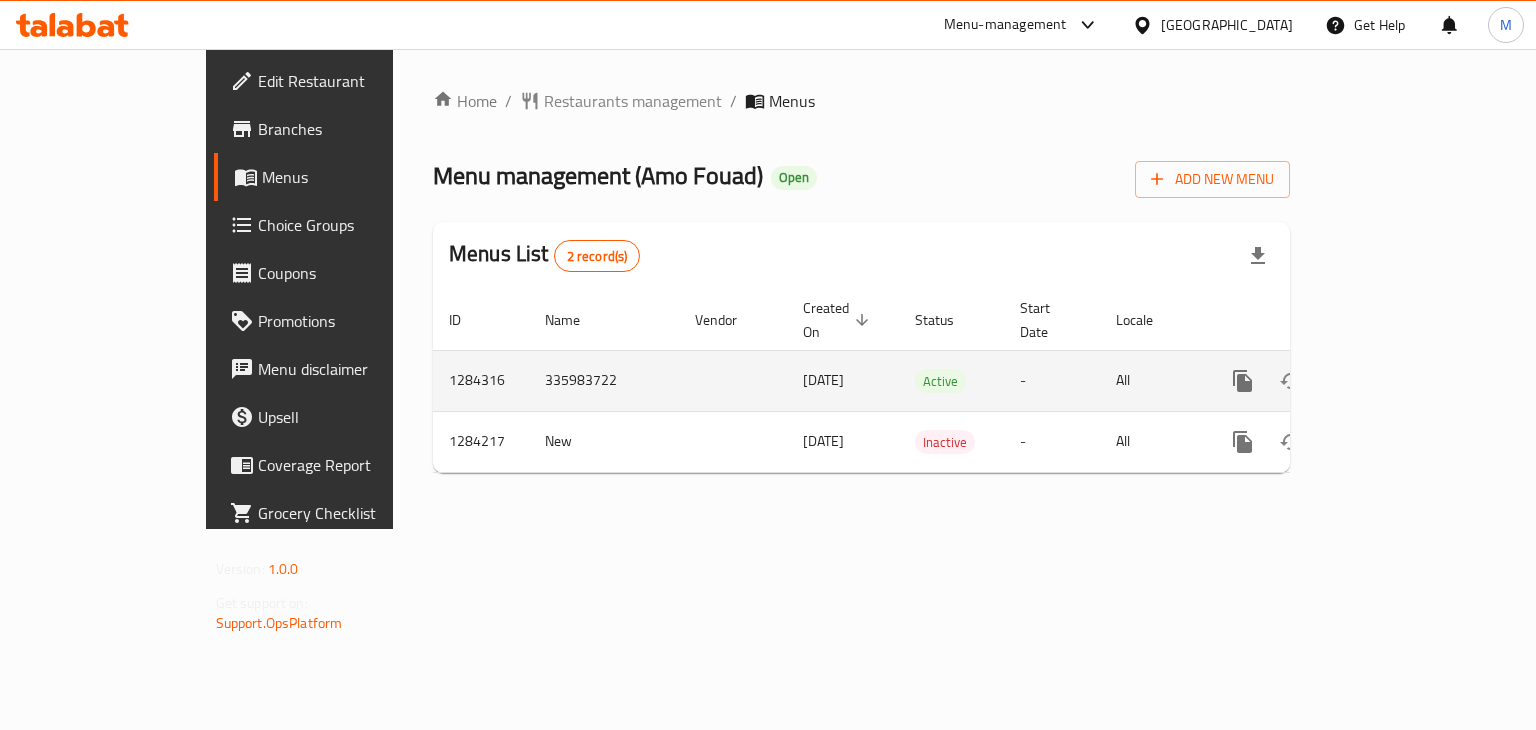 click 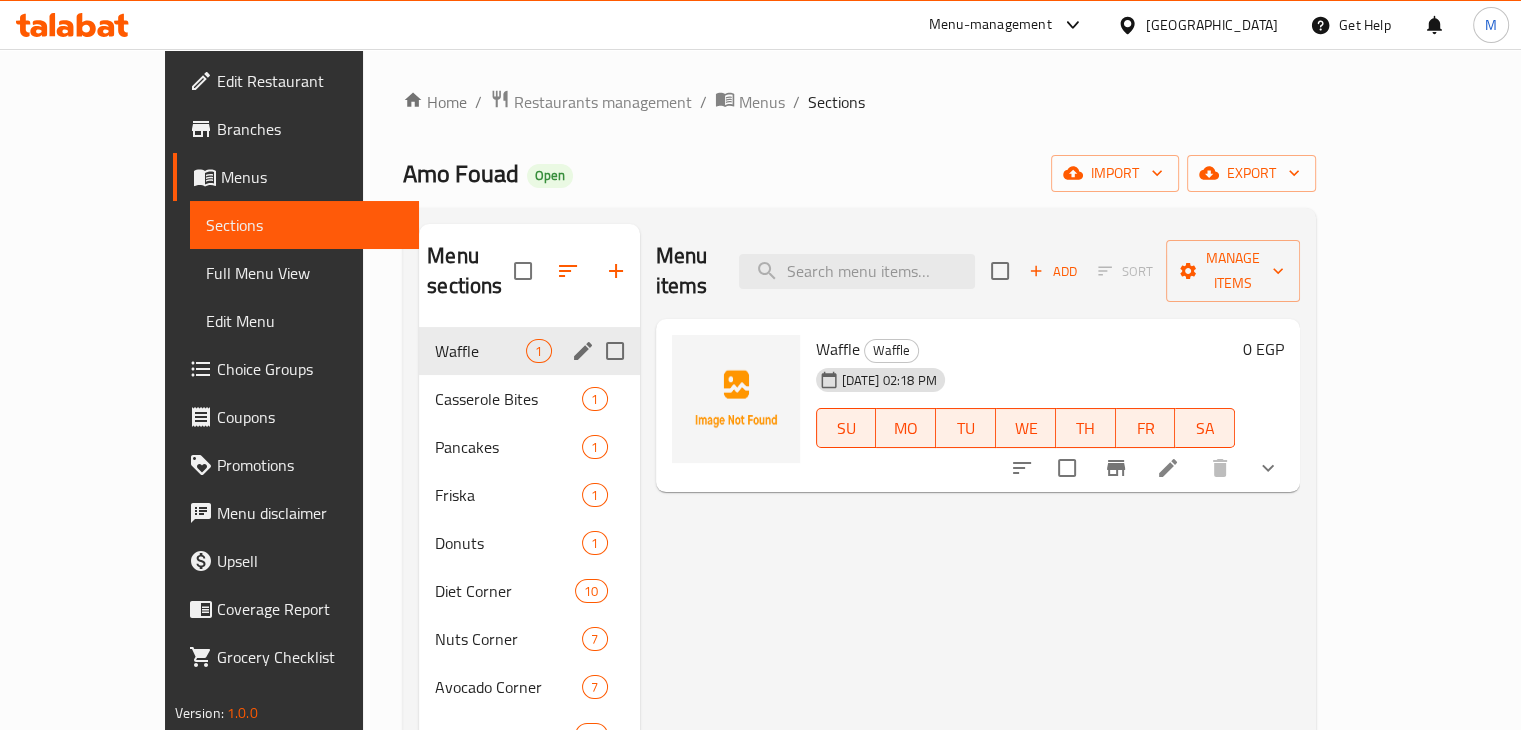 click on "Casserole Bites 1" at bounding box center [529, 399] 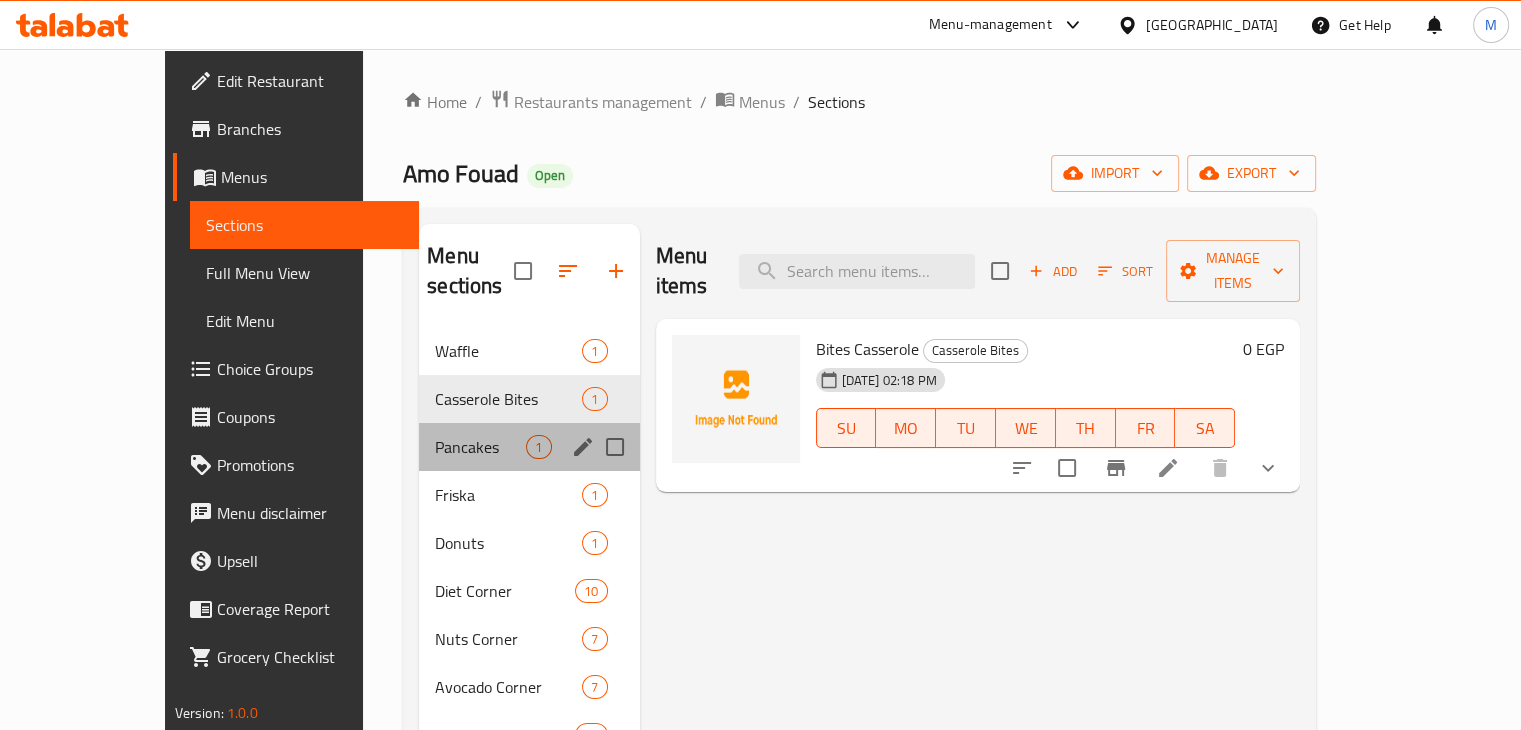 click on "Pancakes" at bounding box center (480, 447) 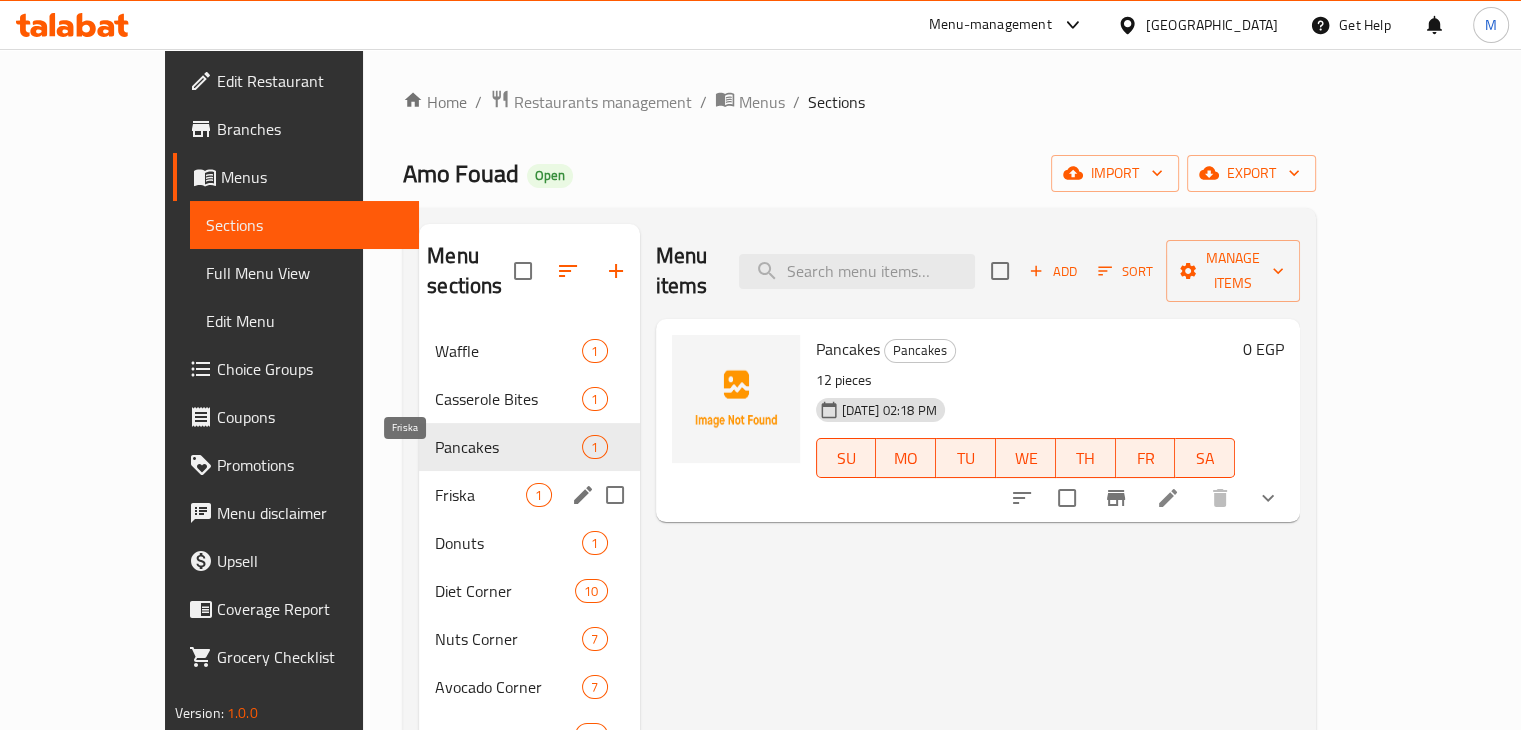 click on "Friska" at bounding box center [480, 495] 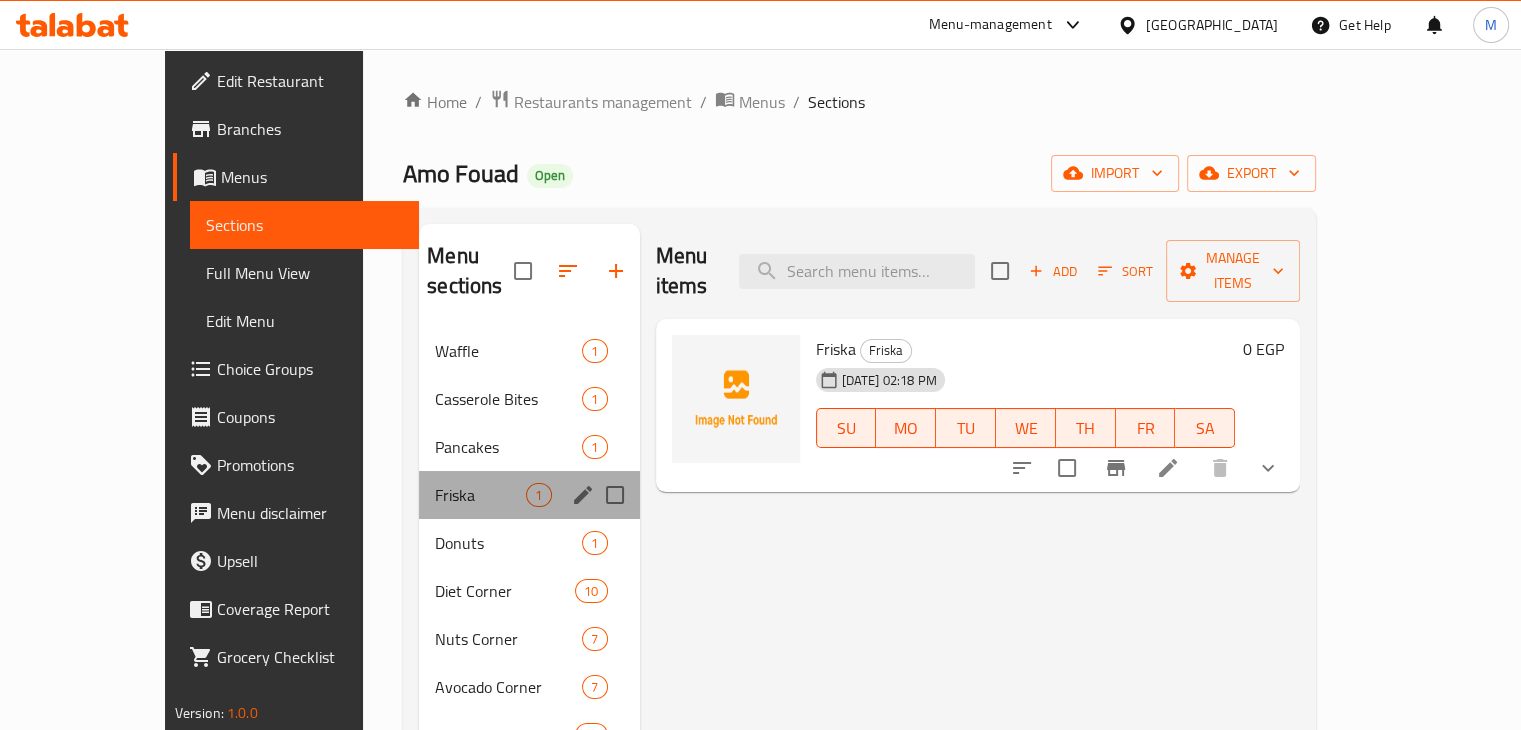 click on "Friska 1" at bounding box center (529, 495) 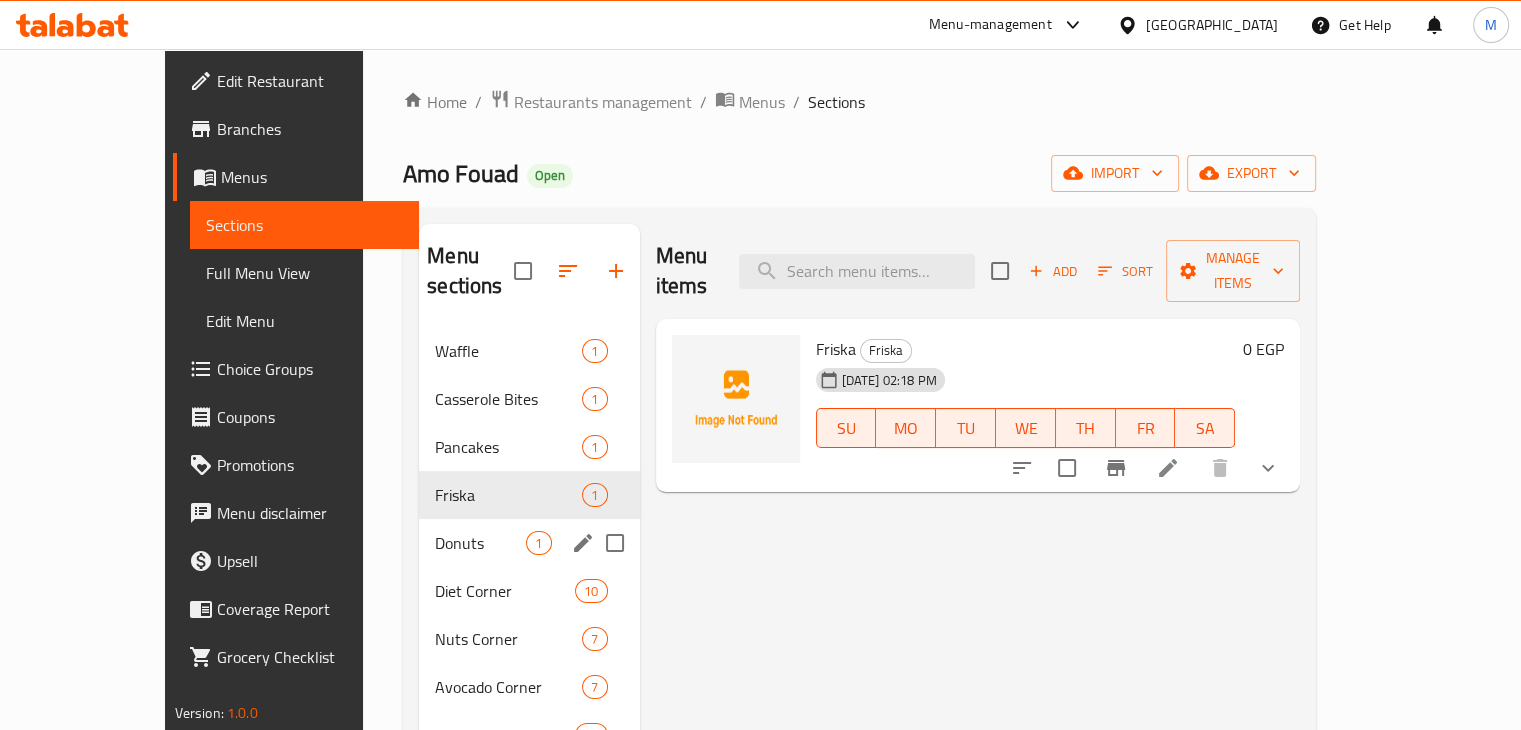 click on "Diet Corner 10" at bounding box center [529, 591] 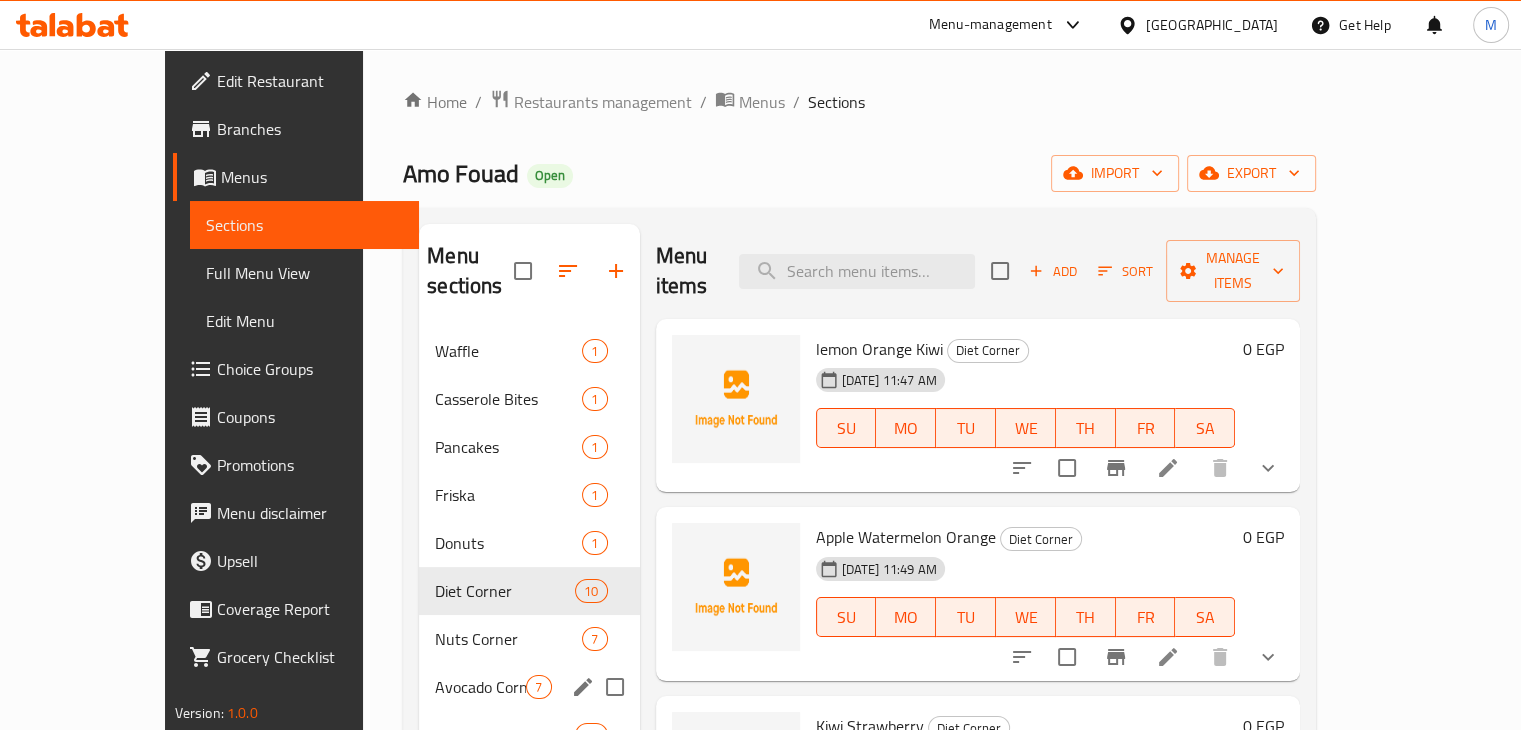 scroll, scrollTop: 154, scrollLeft: 0, axis: vertical 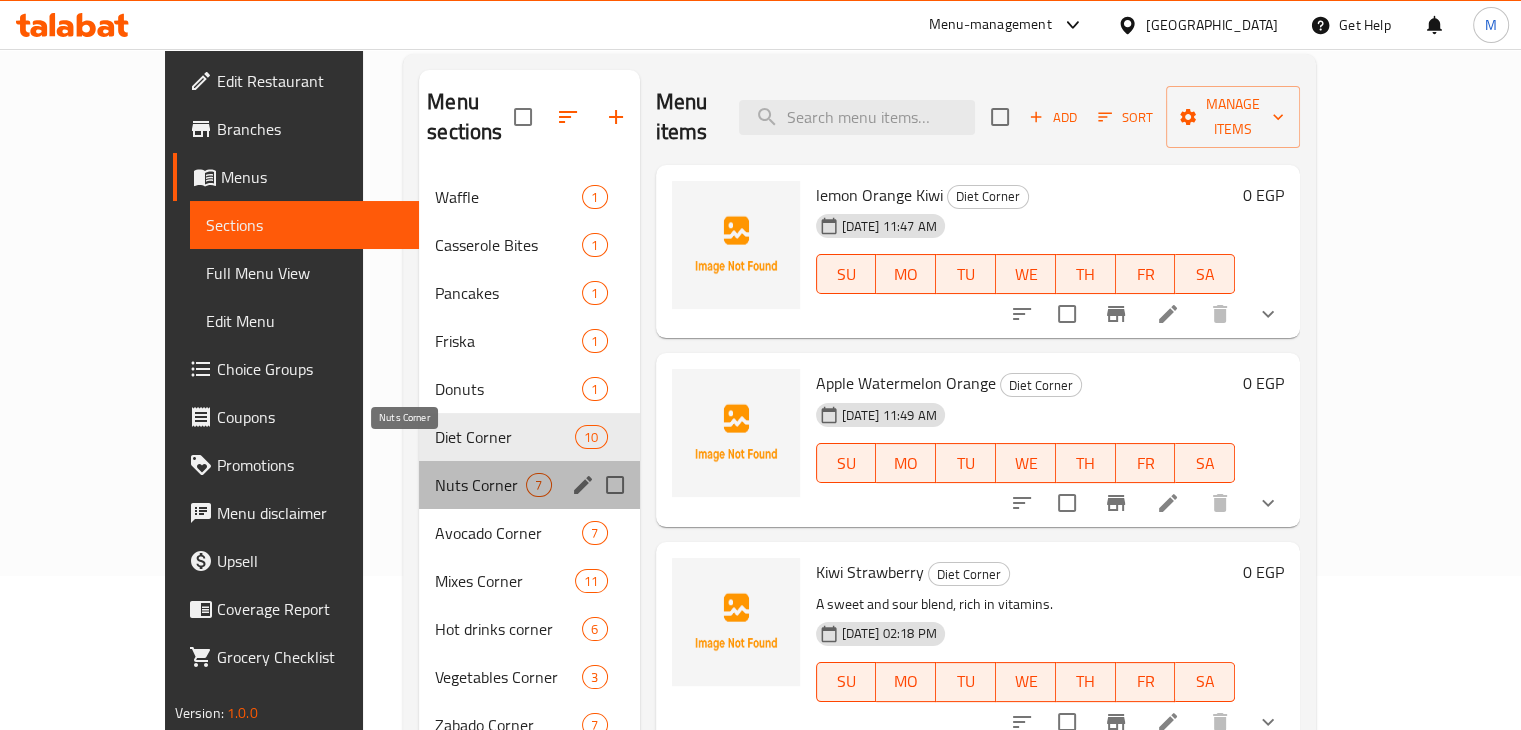 click on "Nuts Corner" at bounding box center [480, 485] 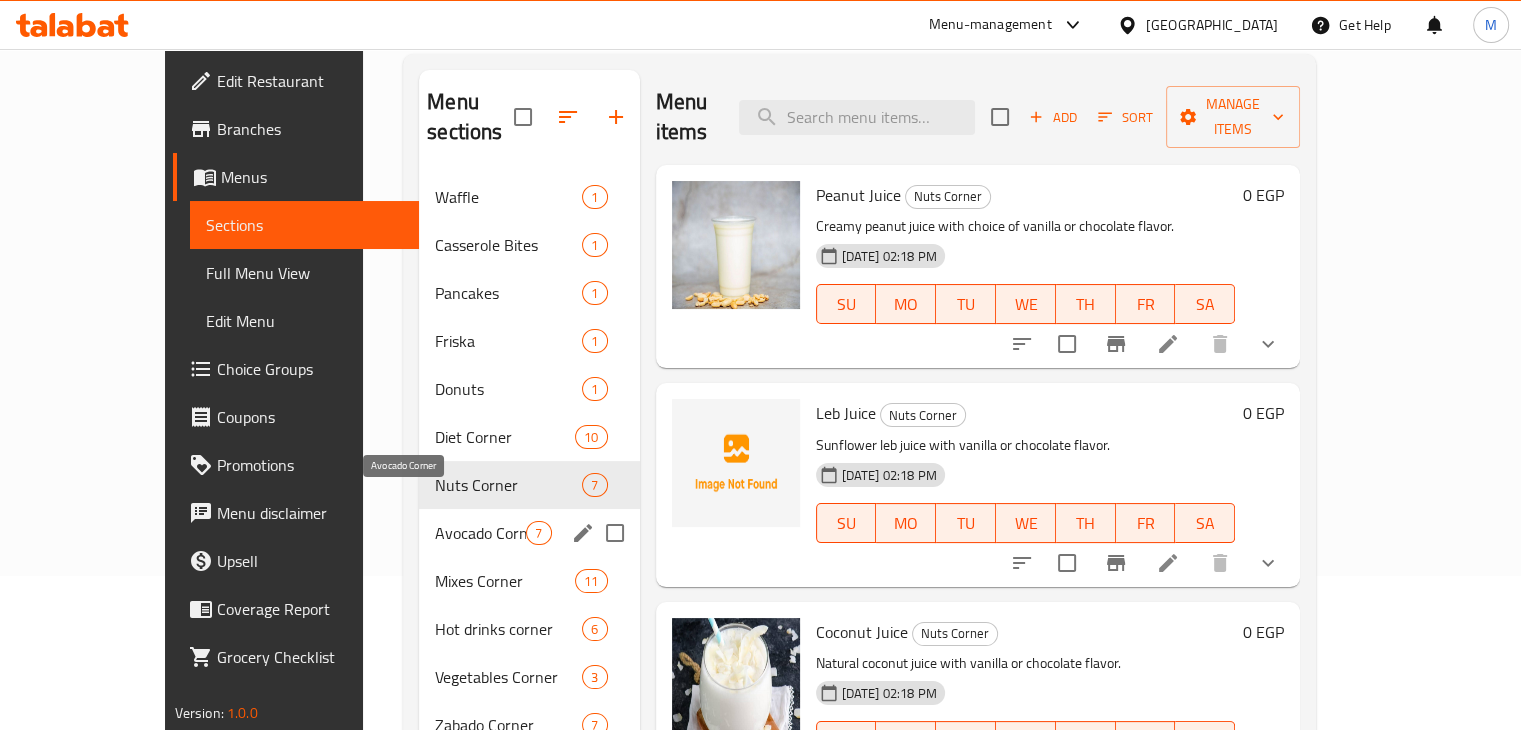 click on "Avocado Corner" at bounding box center [480, 533] 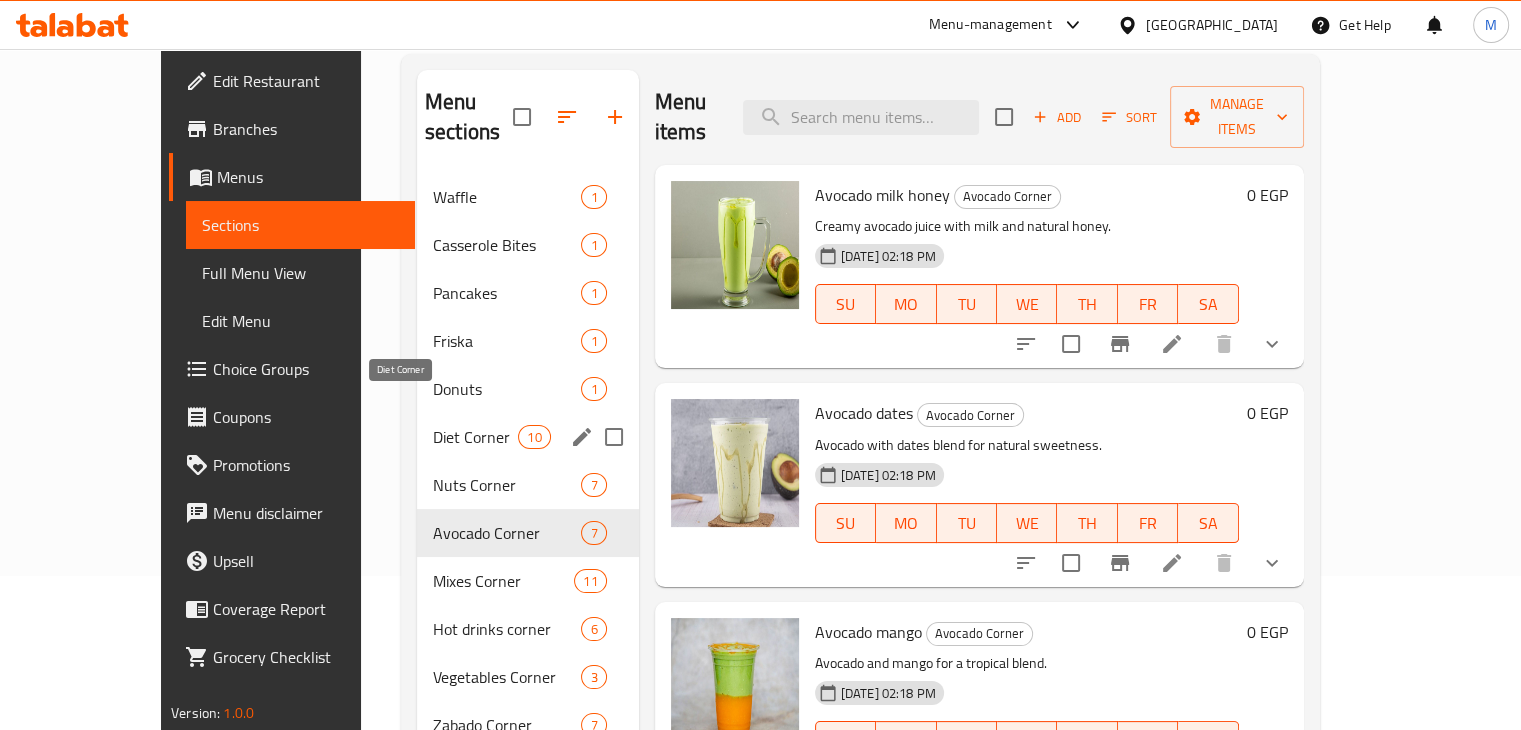 click on "Diet Corner" at bounding box center (475, 437) 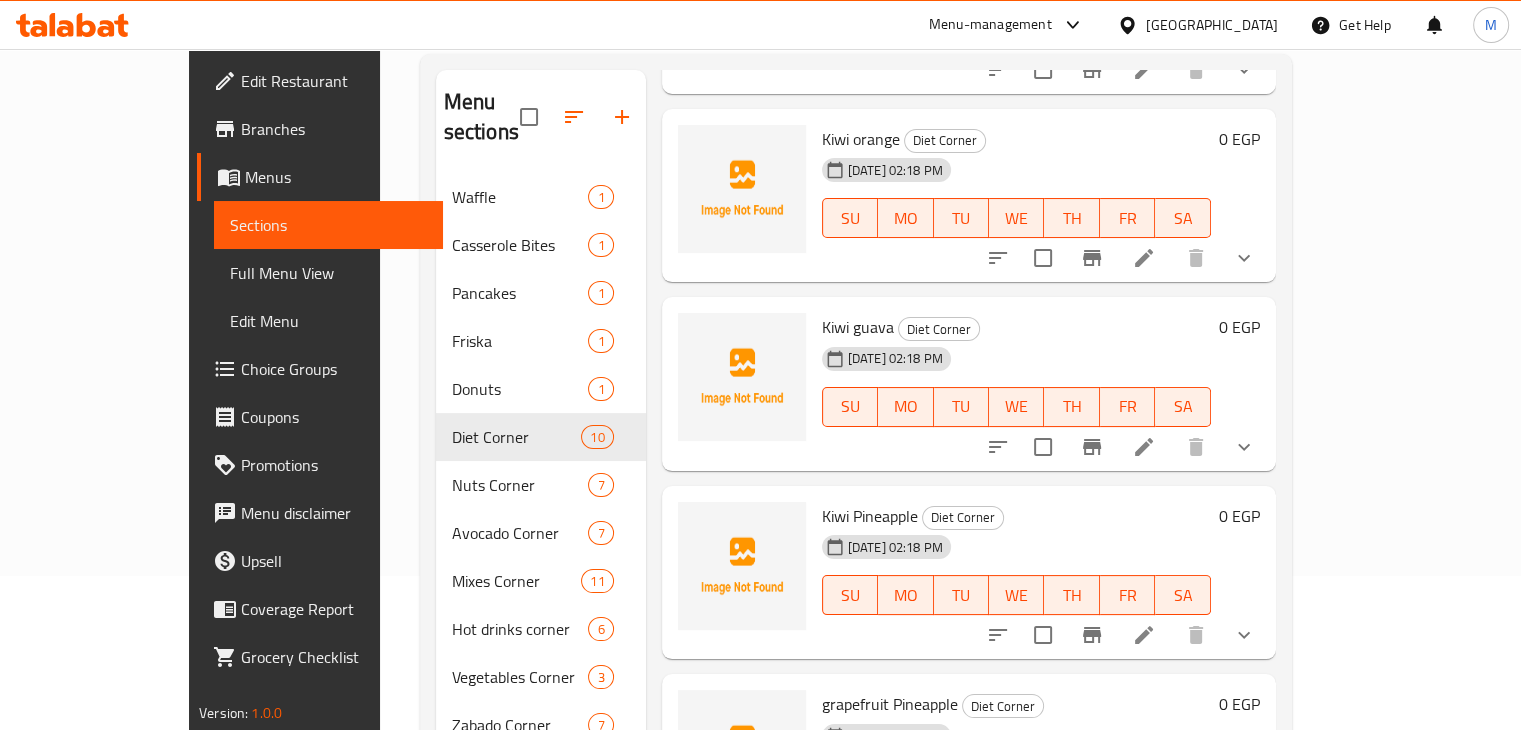 scroll, scrollTop: 888, scrollLeft: 0, axis: vertical 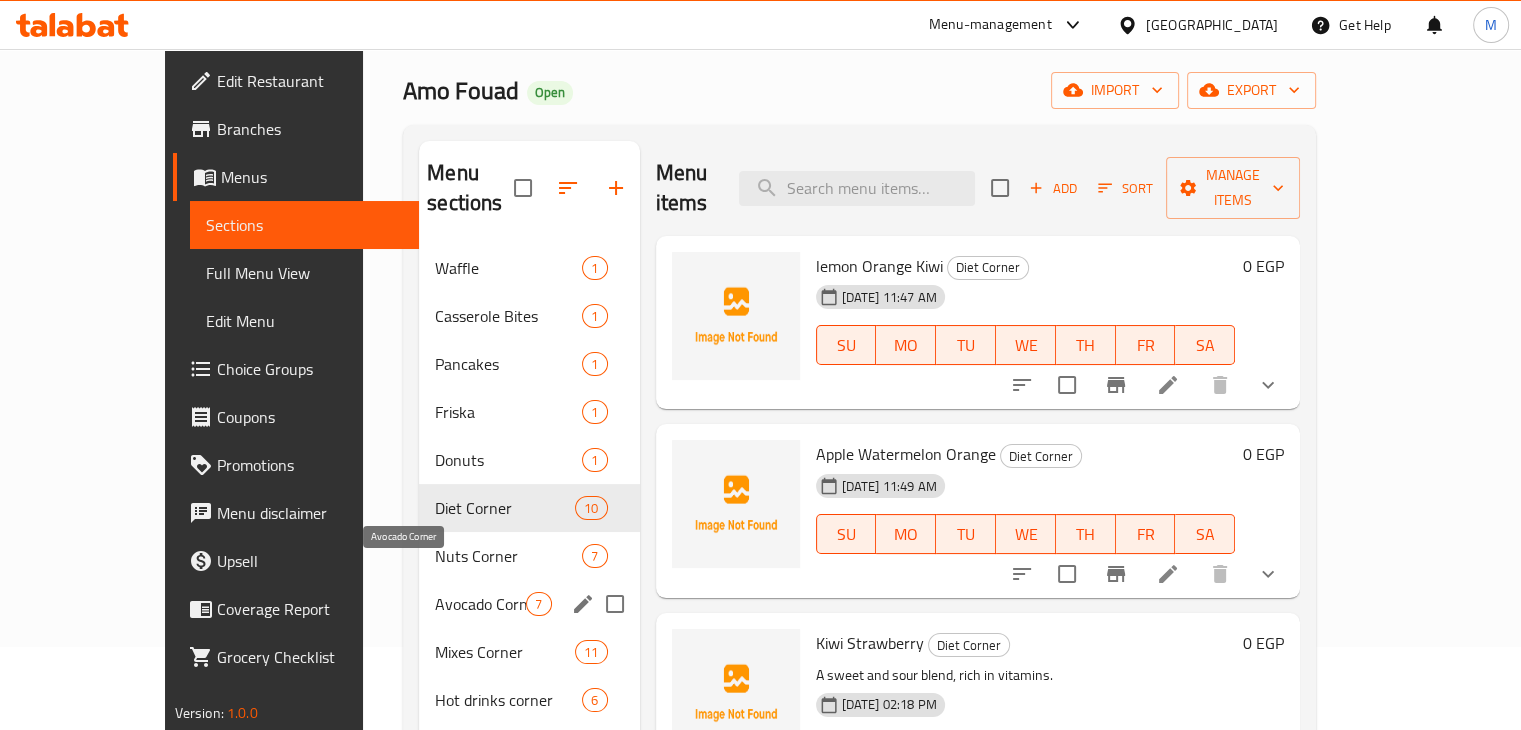 click on "Avocado Corner" at bounding box center (480, 604) 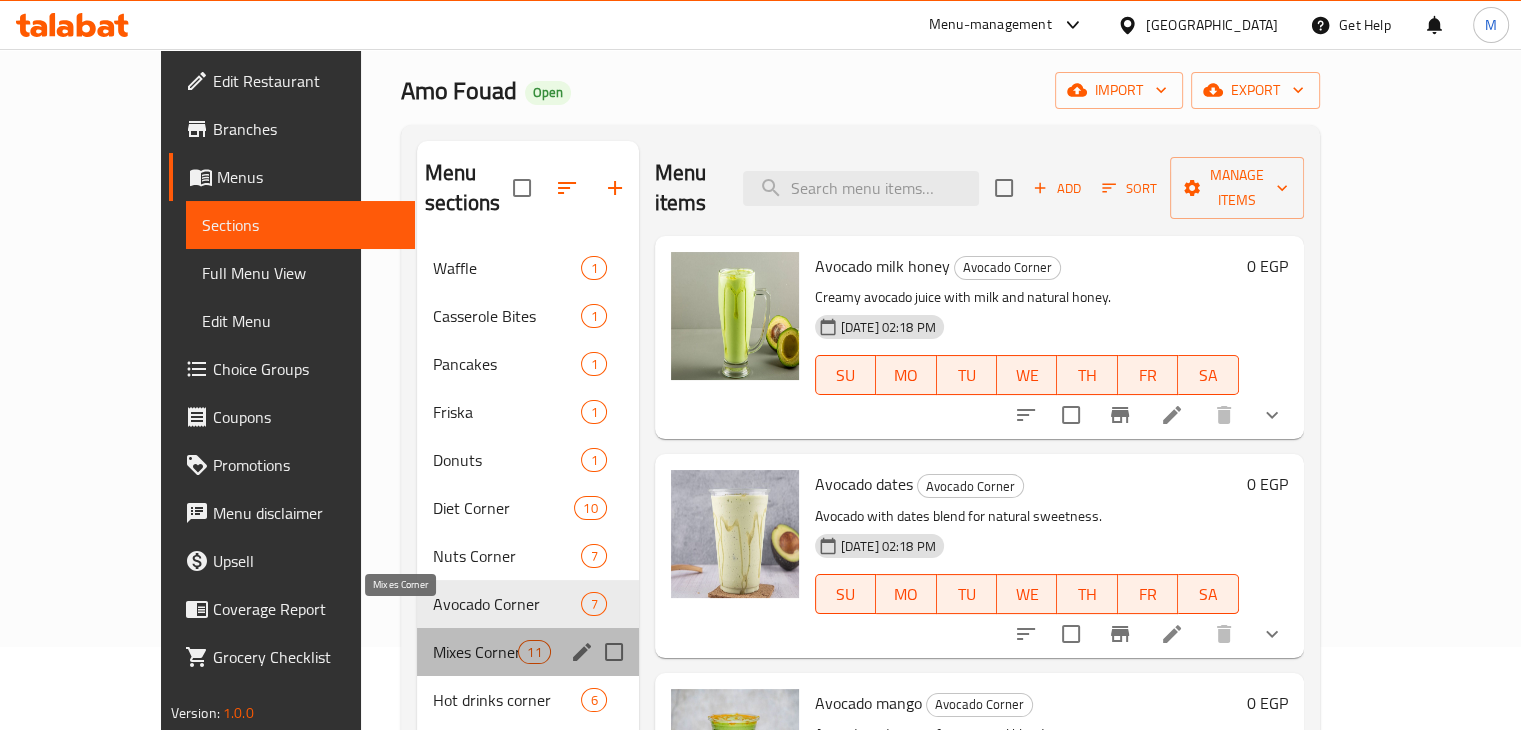click on "Mixes Corner" at bounding box center (475, 652) 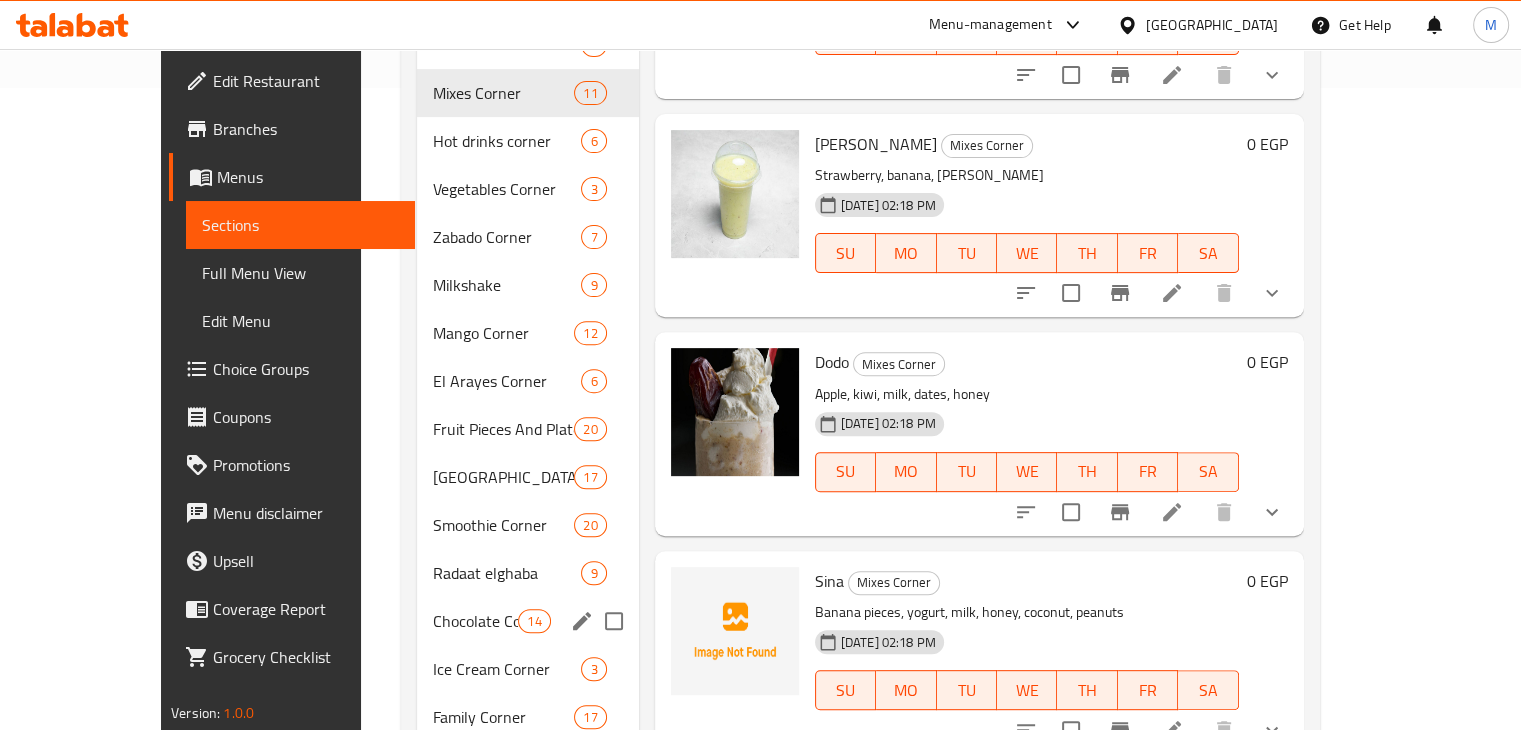 scroll, scrollTop: 687, scrollLeft: 0, axis: vertical 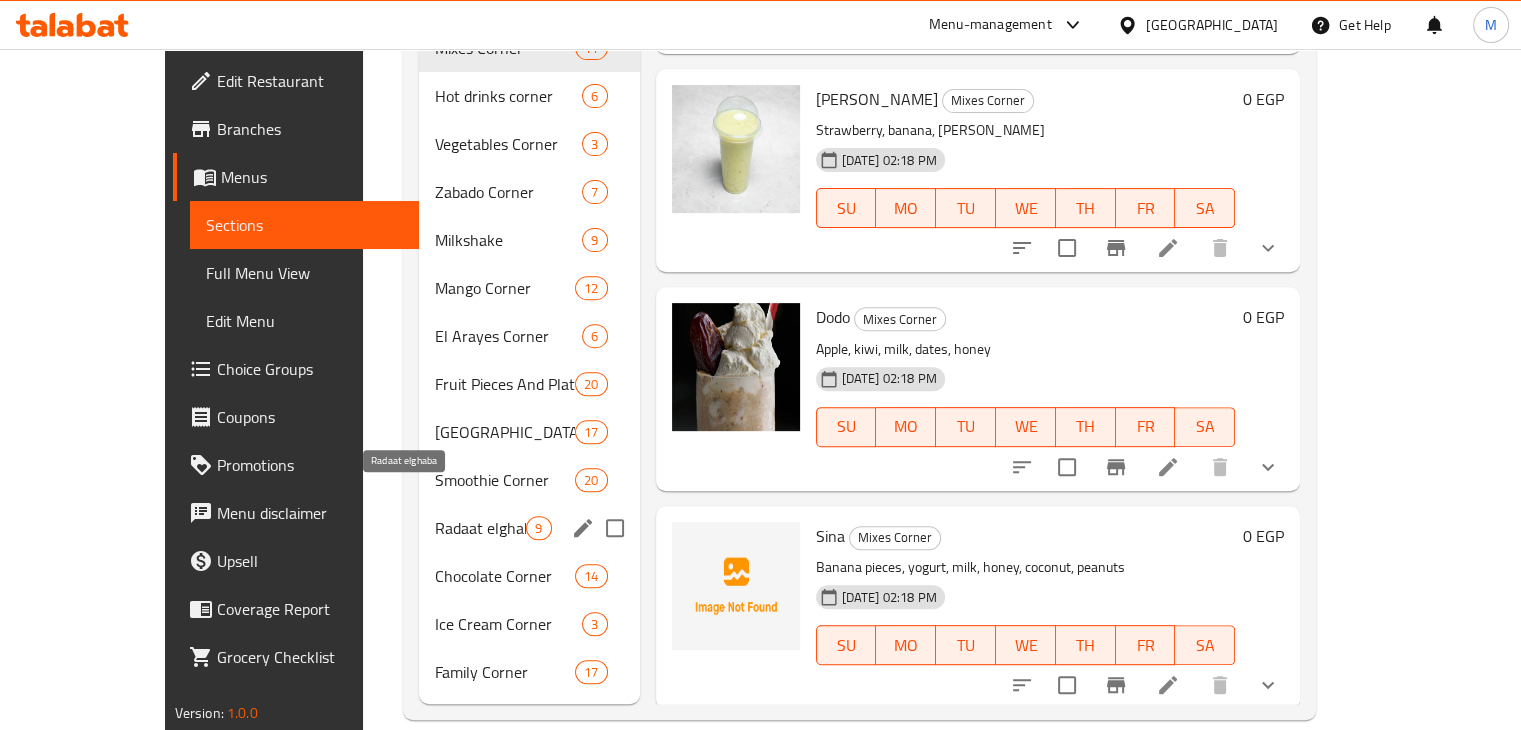 click on "Radaat elghaba" at bounding box center (480, 528) 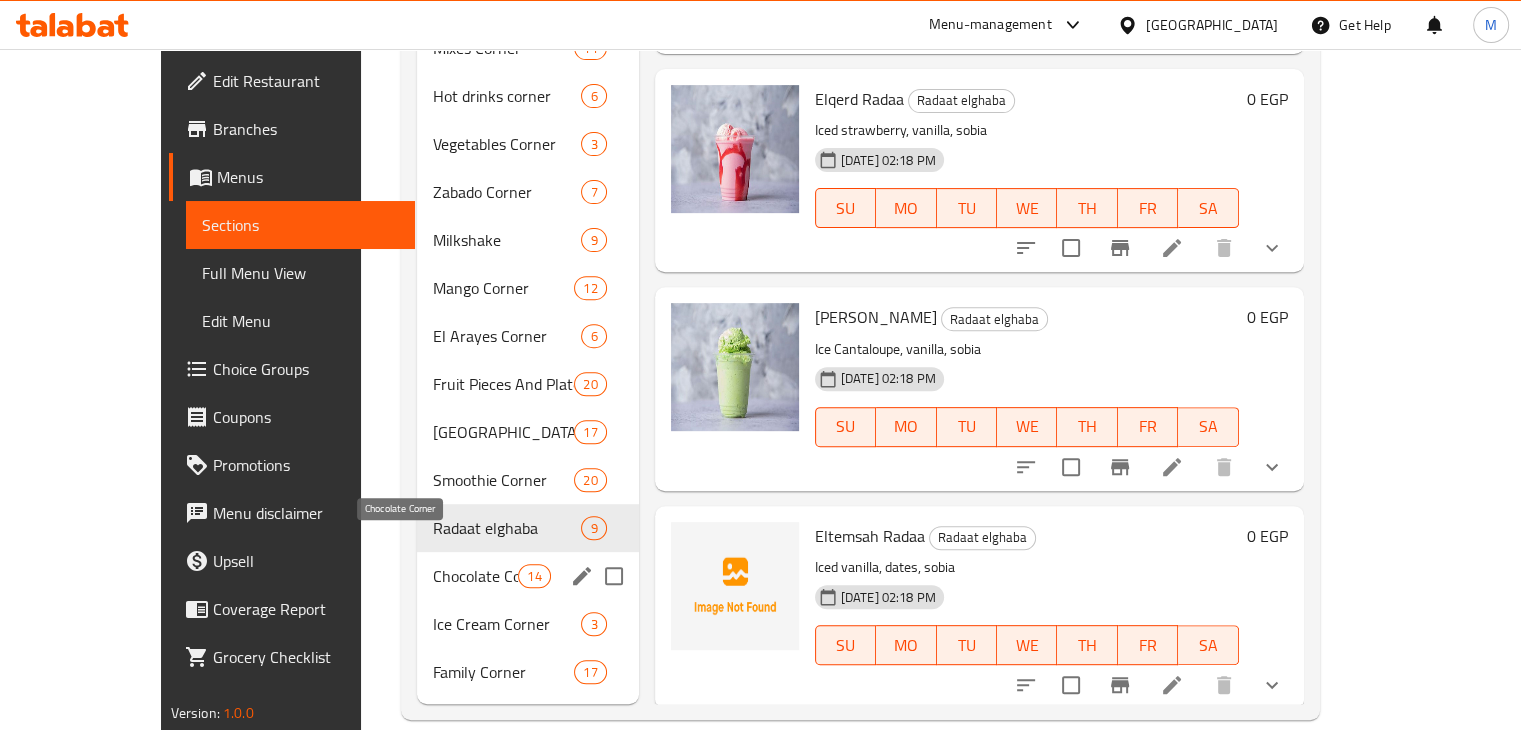 click on "Chocolate Corner" at bounding box center [475, 576] 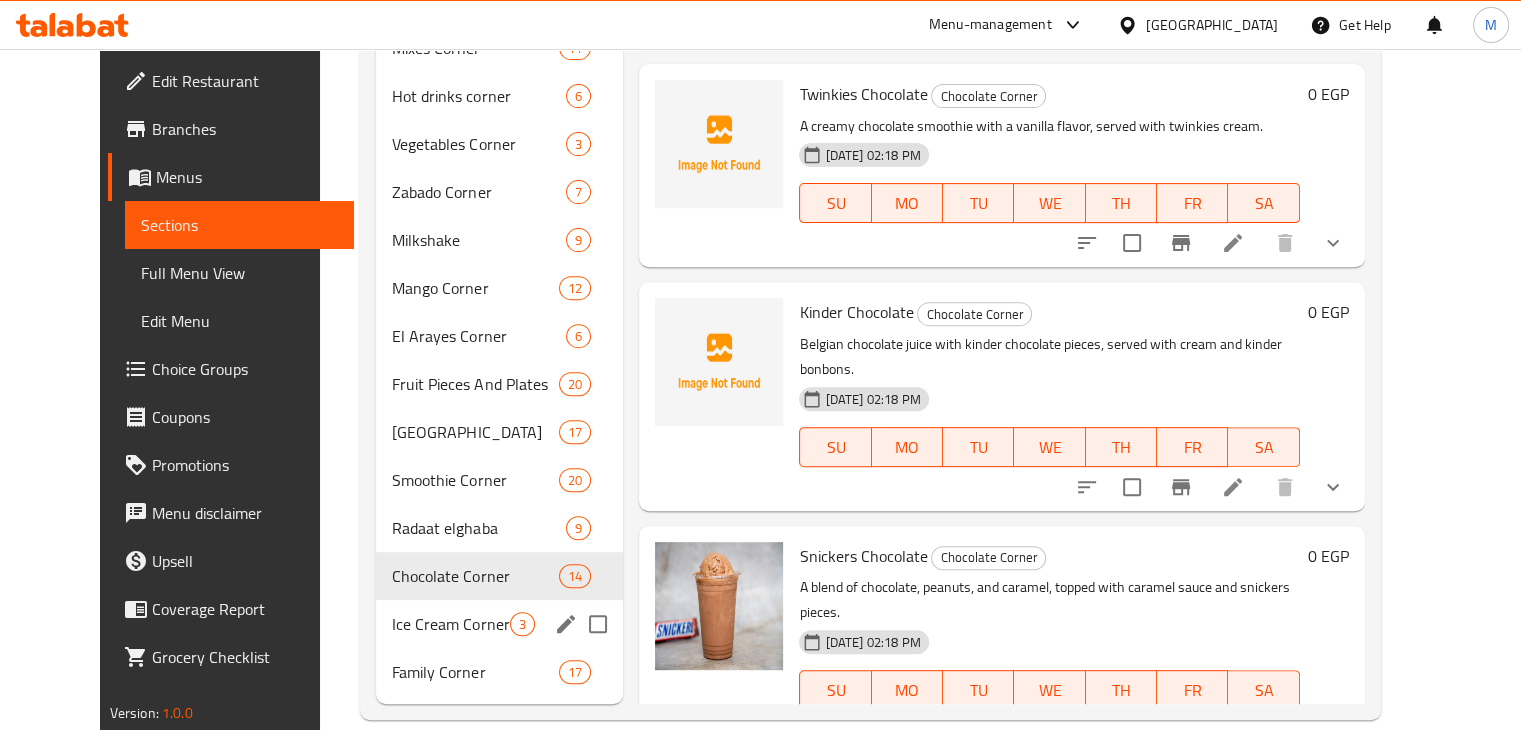click on "Ice Cream Corner 3" at bounding box center (499, 624) 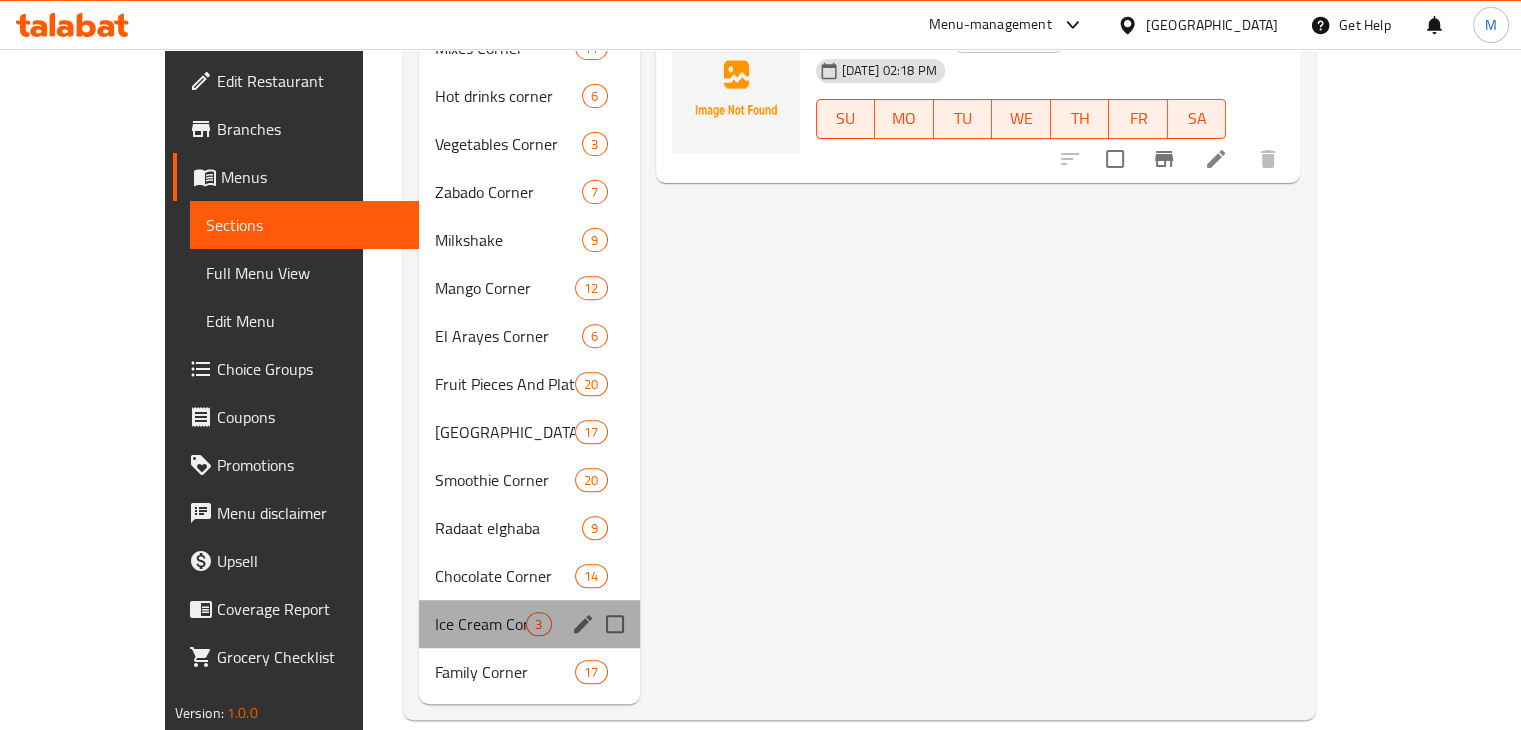 click on "Ice Cream Corner 3" at bounding box center (529, 624) 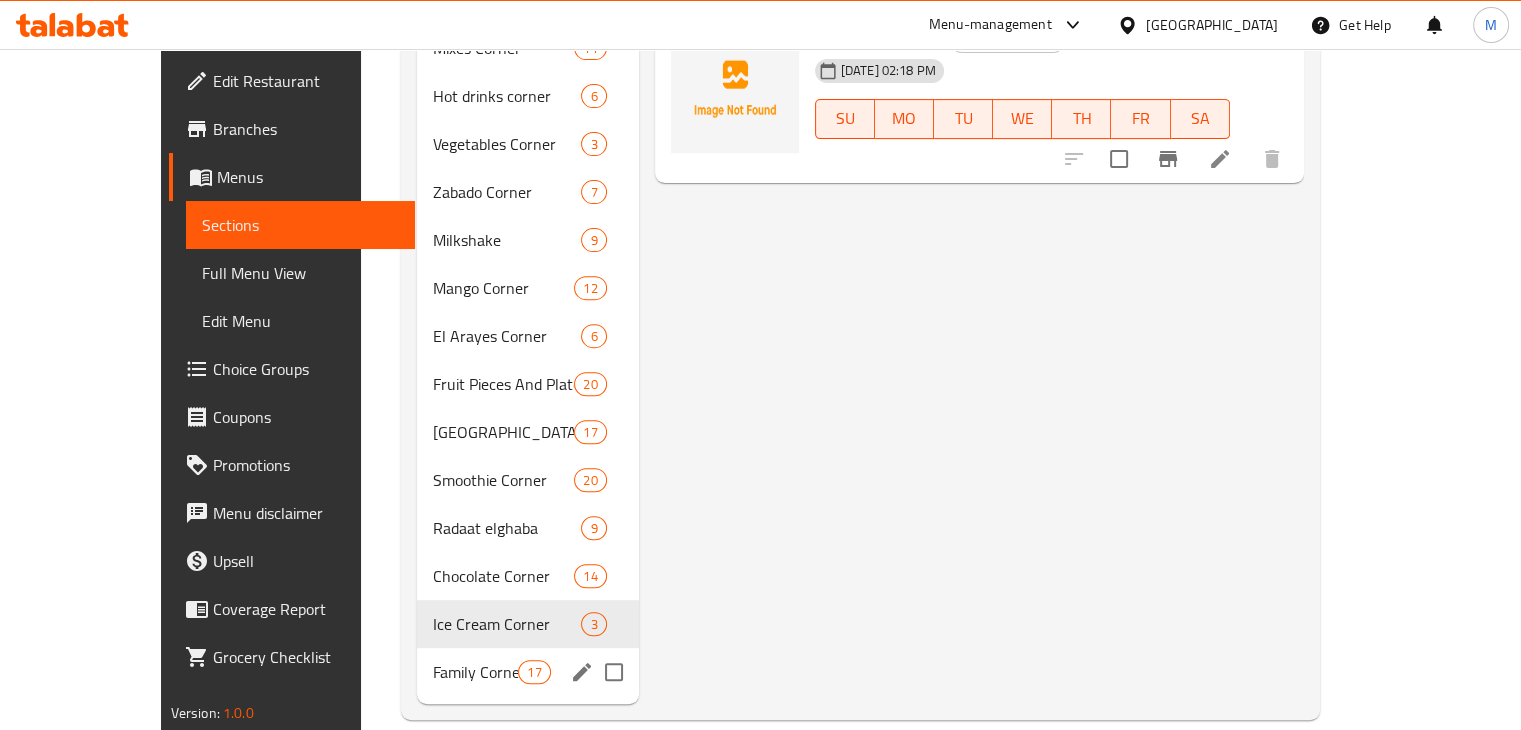 click on "Family Corner" at bounding box center (475, 672) 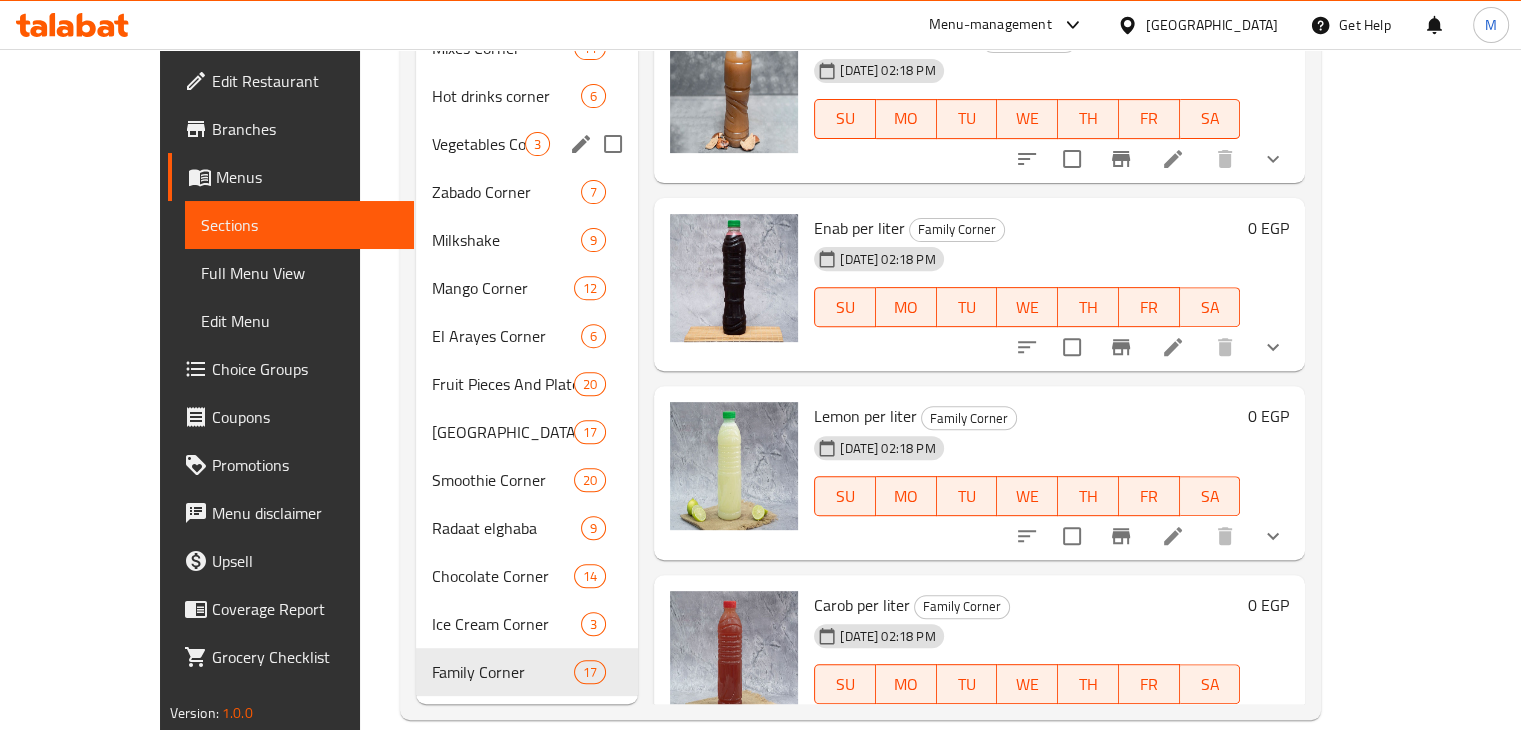 scroll, scrollTop: 0, scrollLeft: 0, axis: both 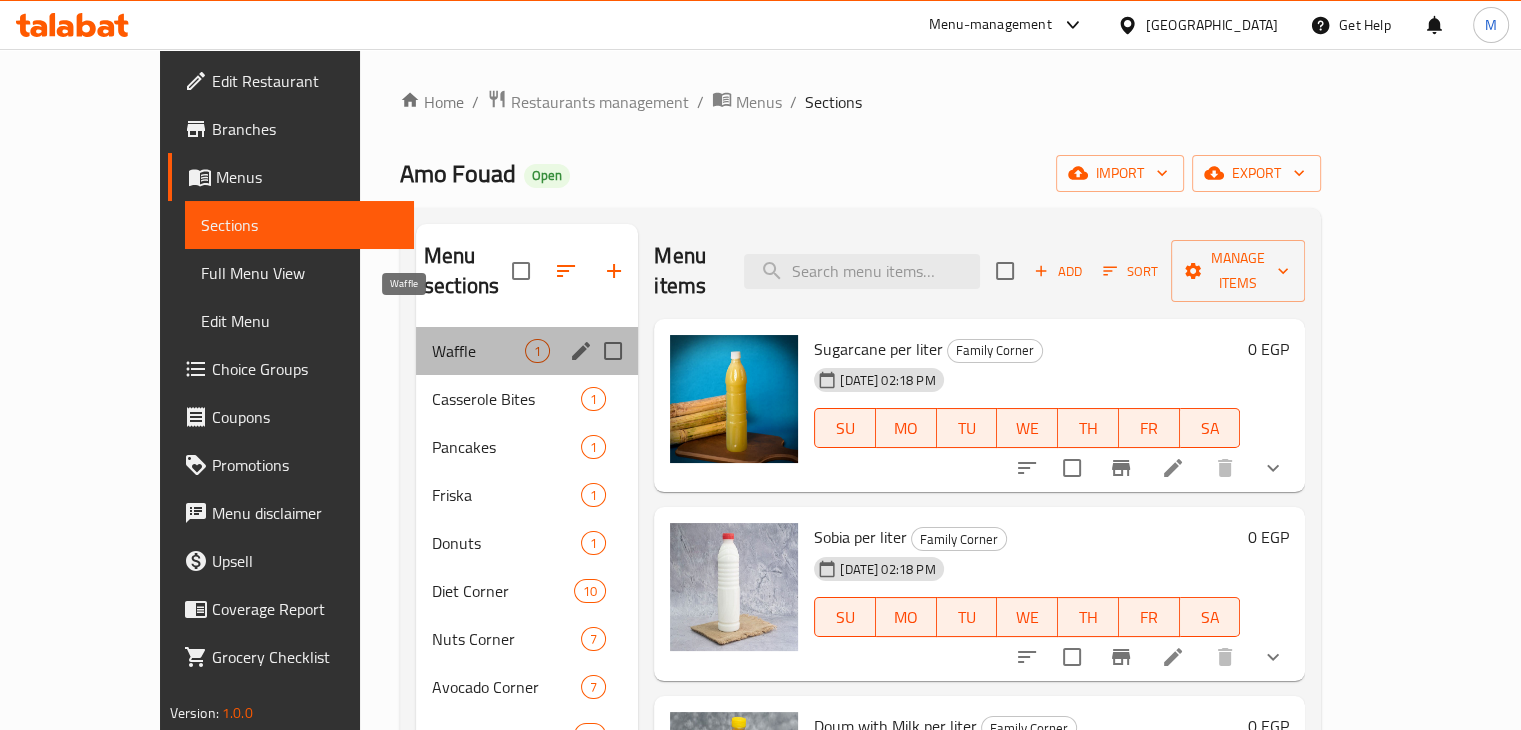 click on "Waffle" at bounding box center (478, 351) 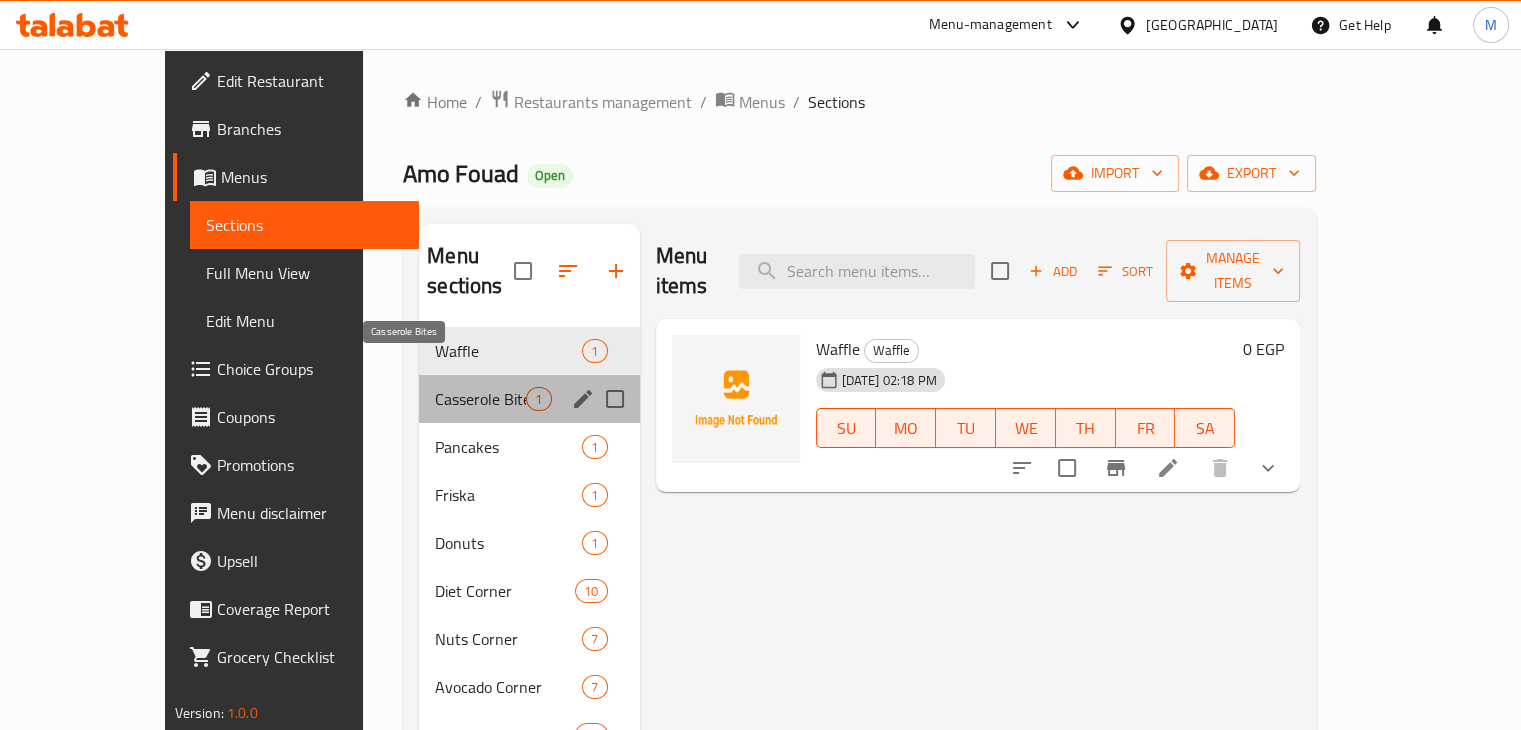 click on "Casserole Bites" at bounding box center [480, 399] 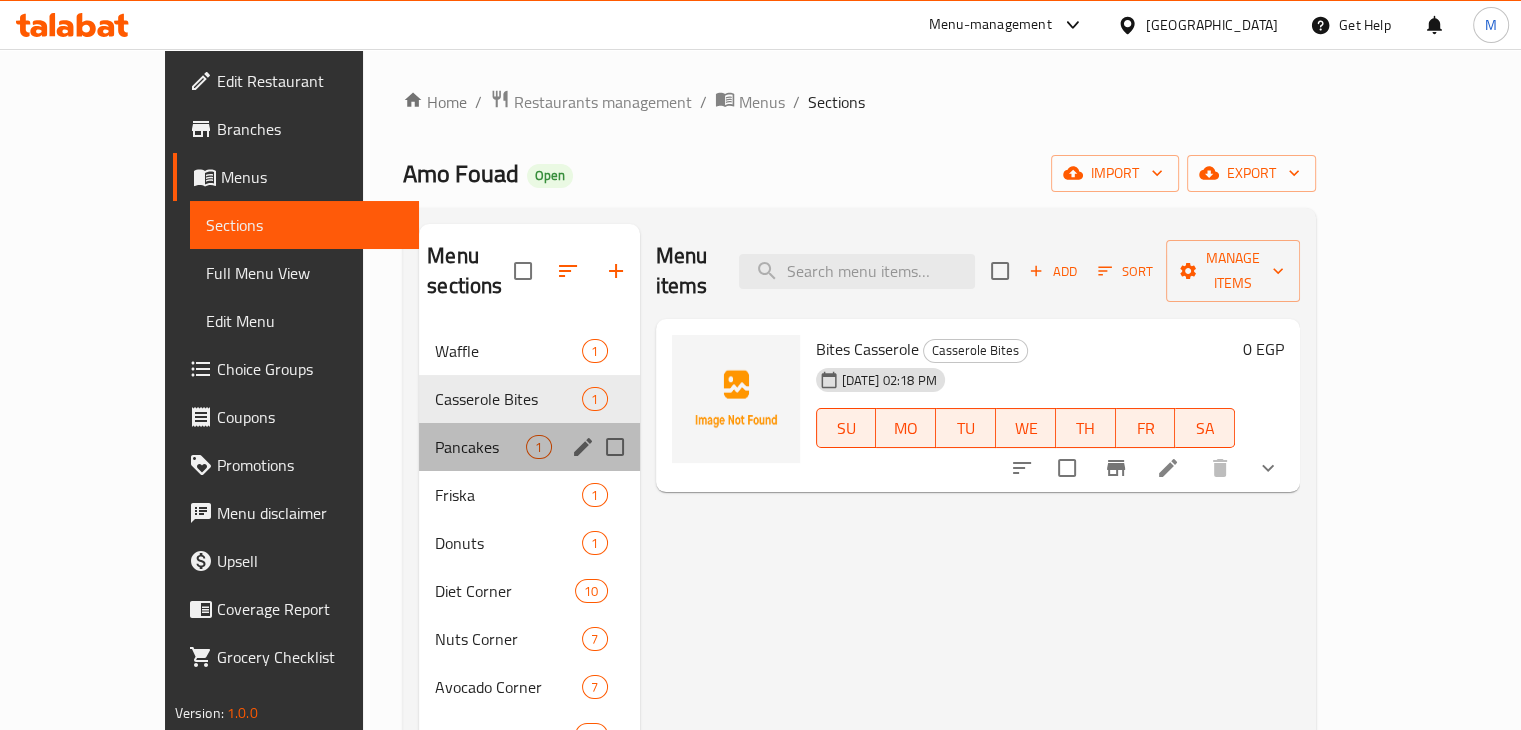 click on "Pancakes 1" at bounding box center [529, 447] 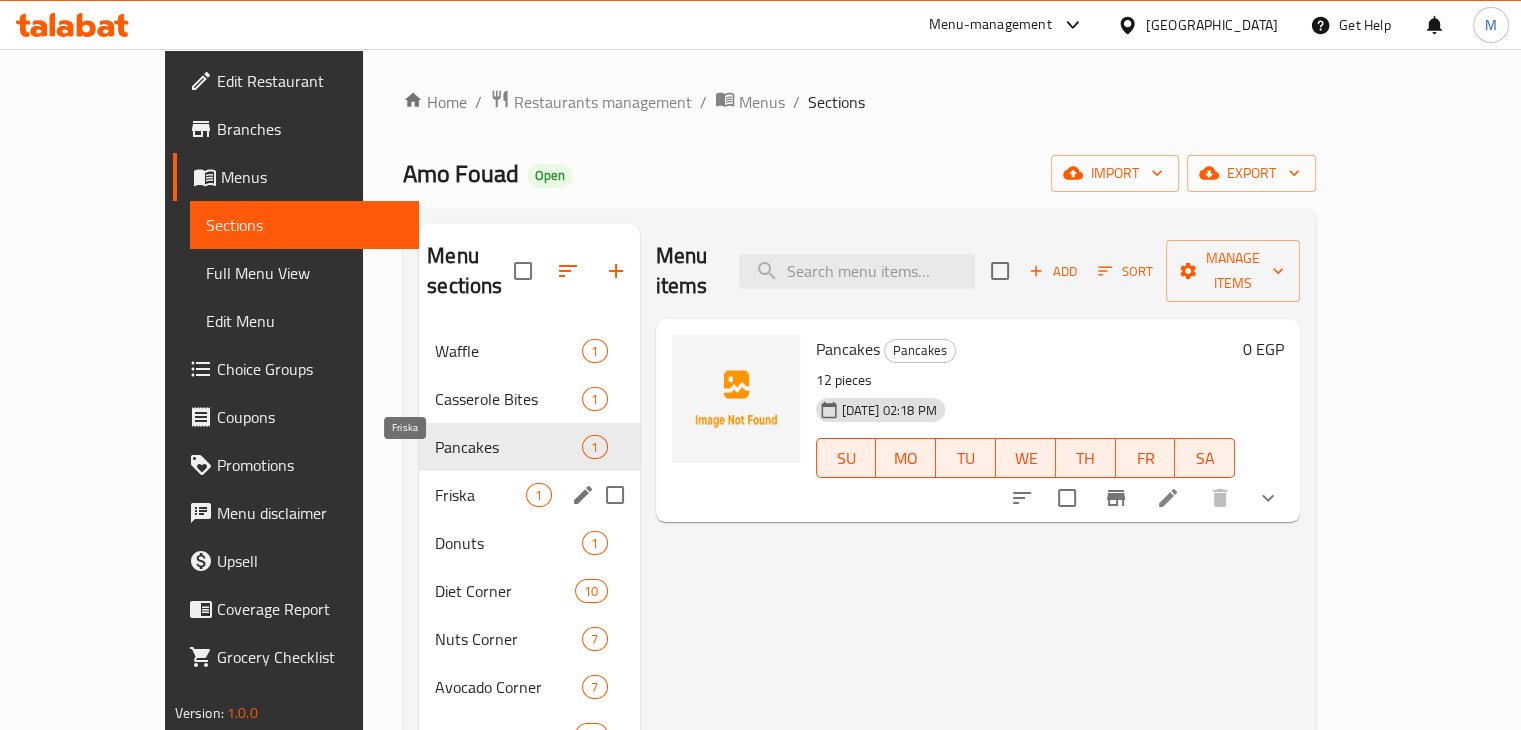 click on "Friska" at bounding box center (480, 495) 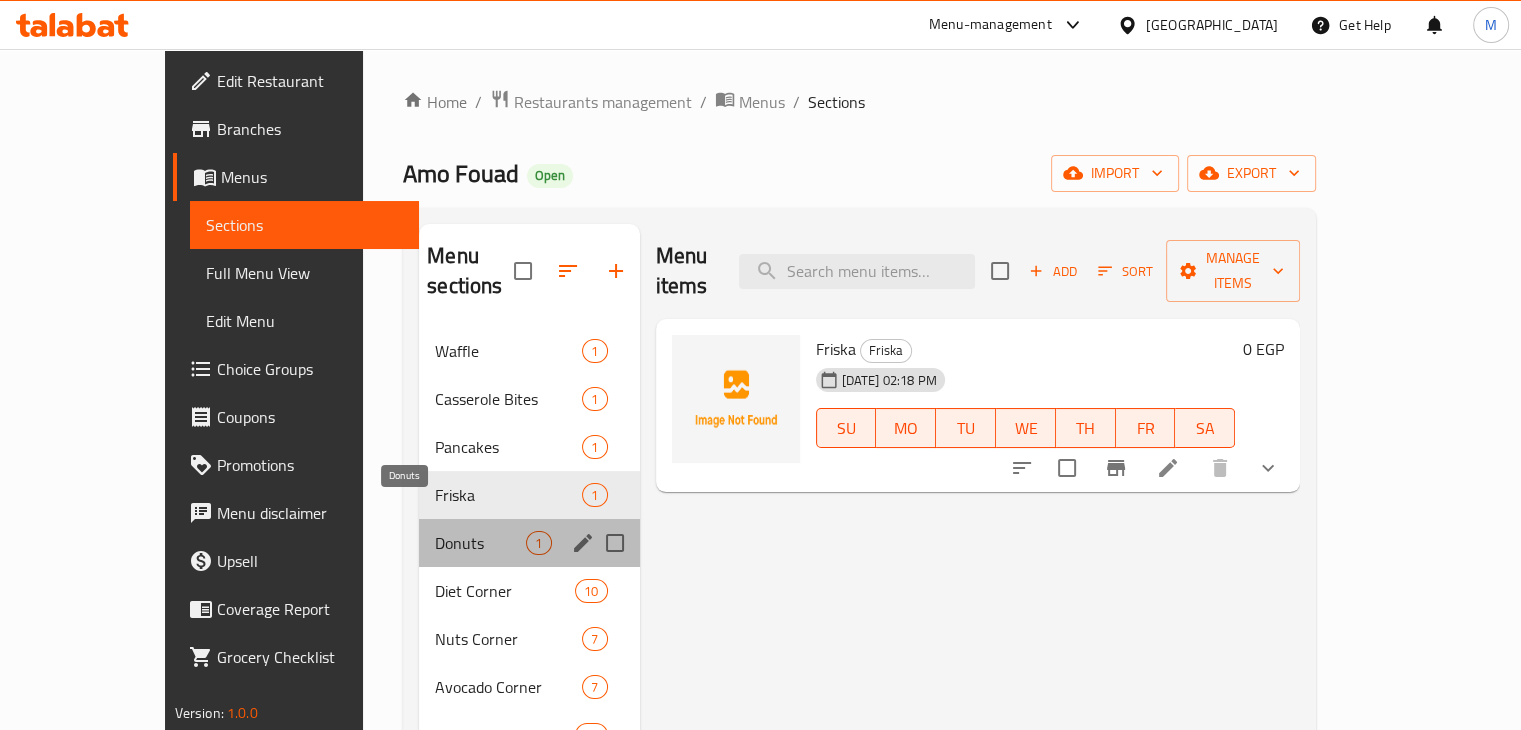click on "Donuts" at bounding box center [480, 543] 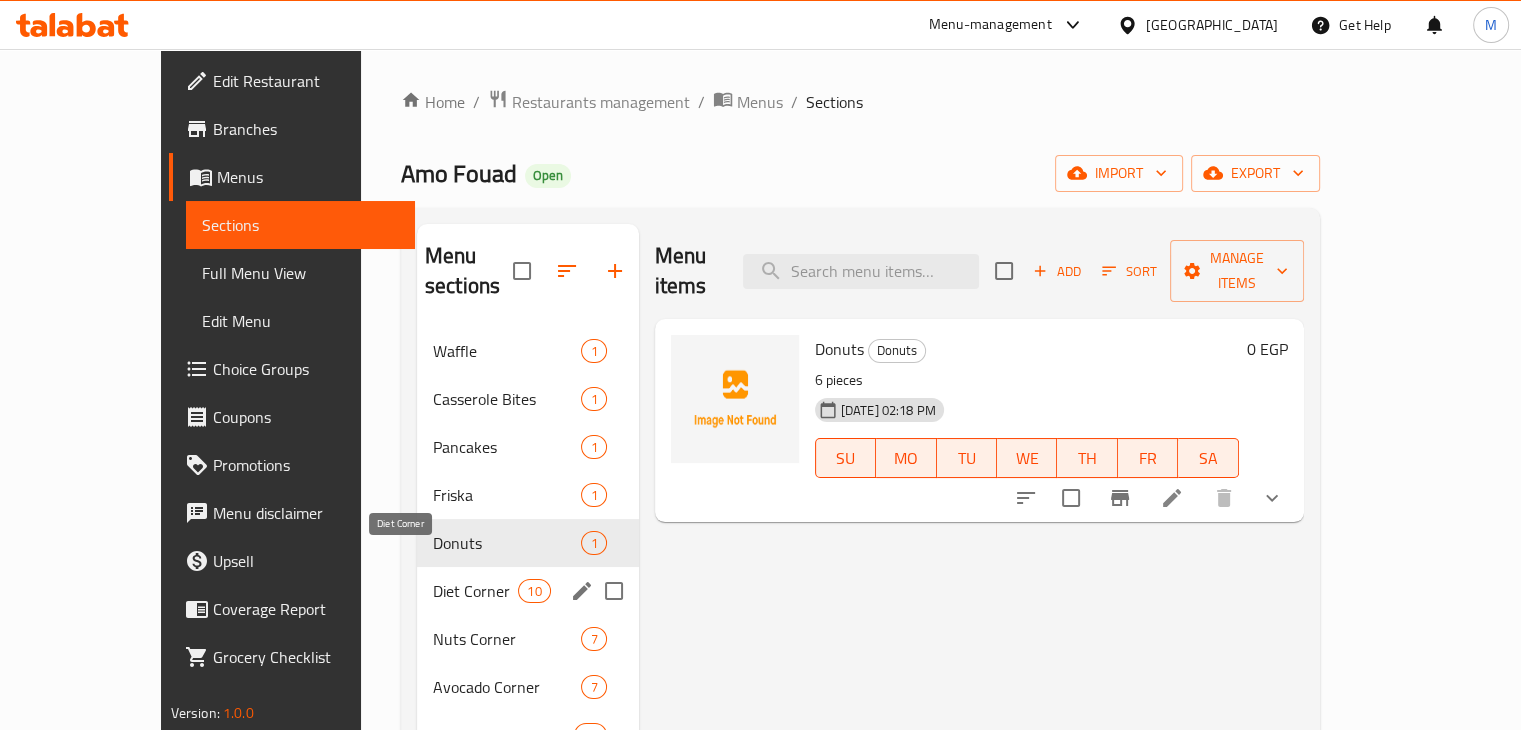 click on "Diet Corner" at bounding box center (475, 591) 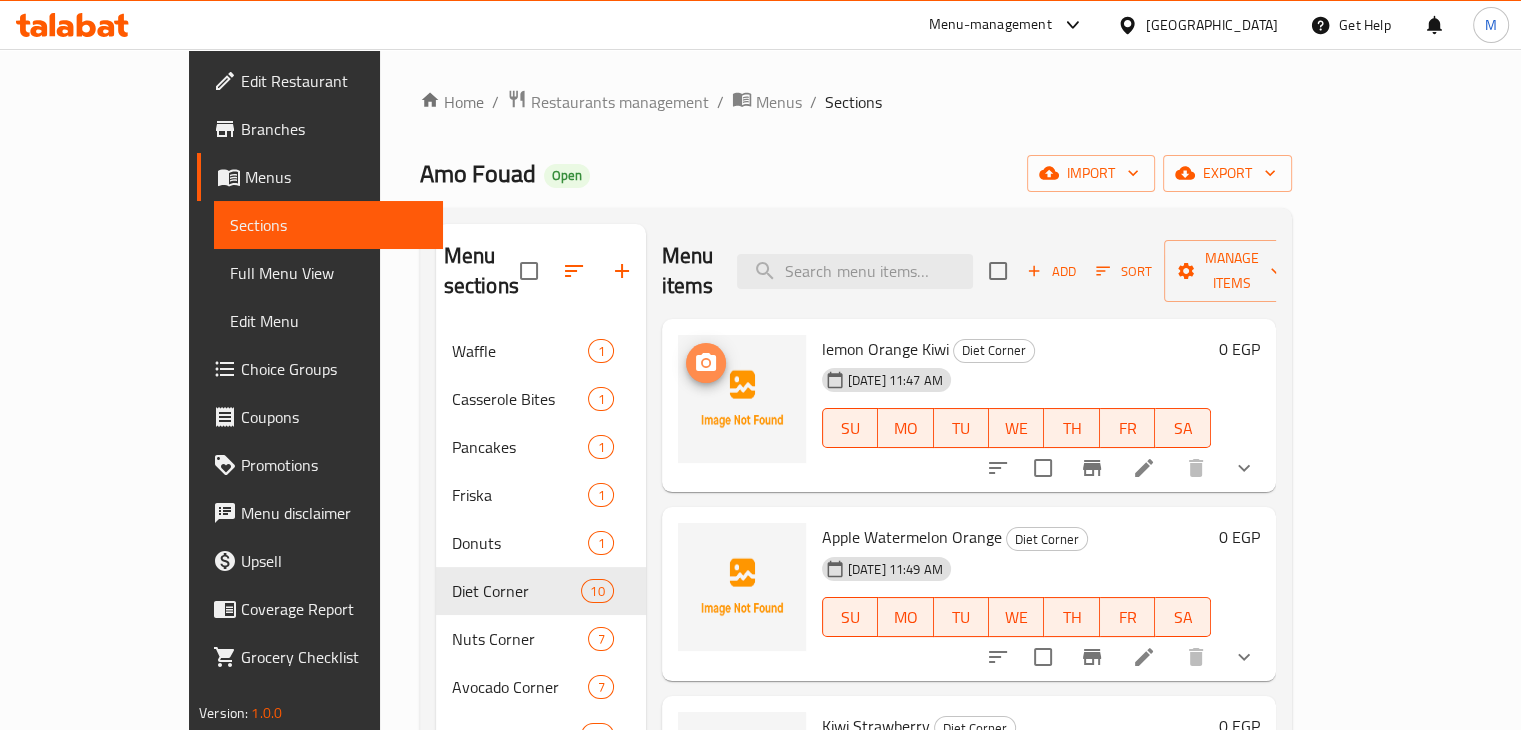 click 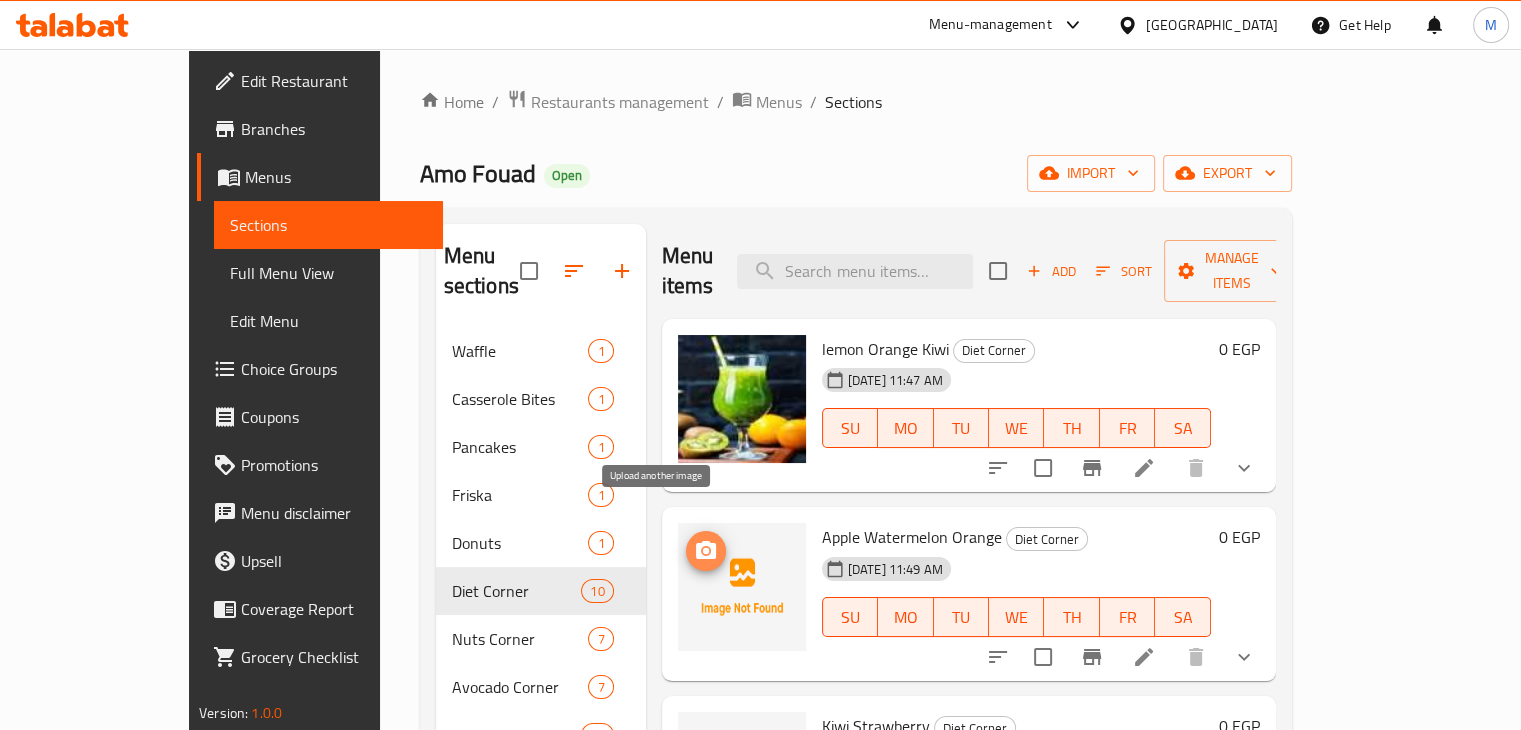 click 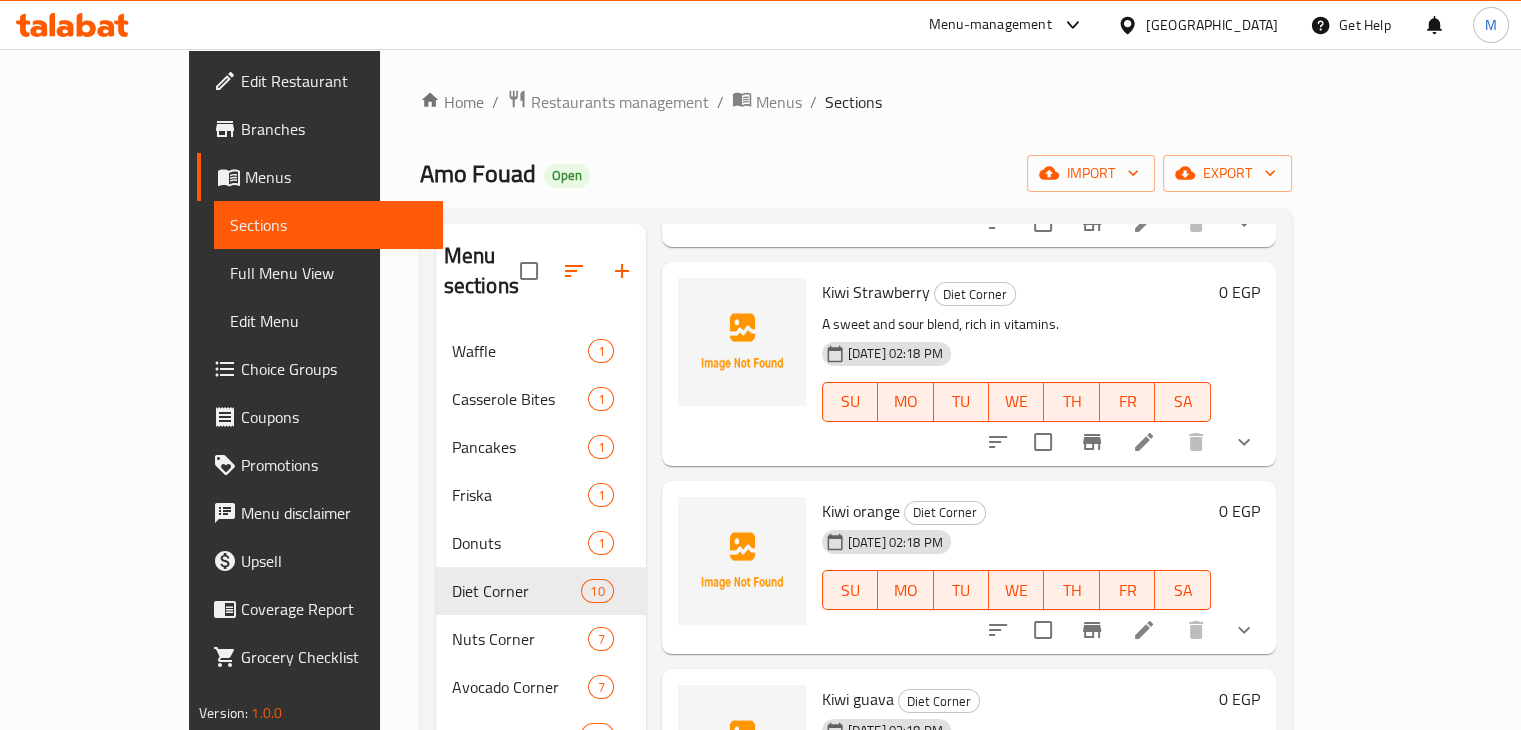 scroll, scrollTop: 428, scrollLeft: 0, axis: vertical 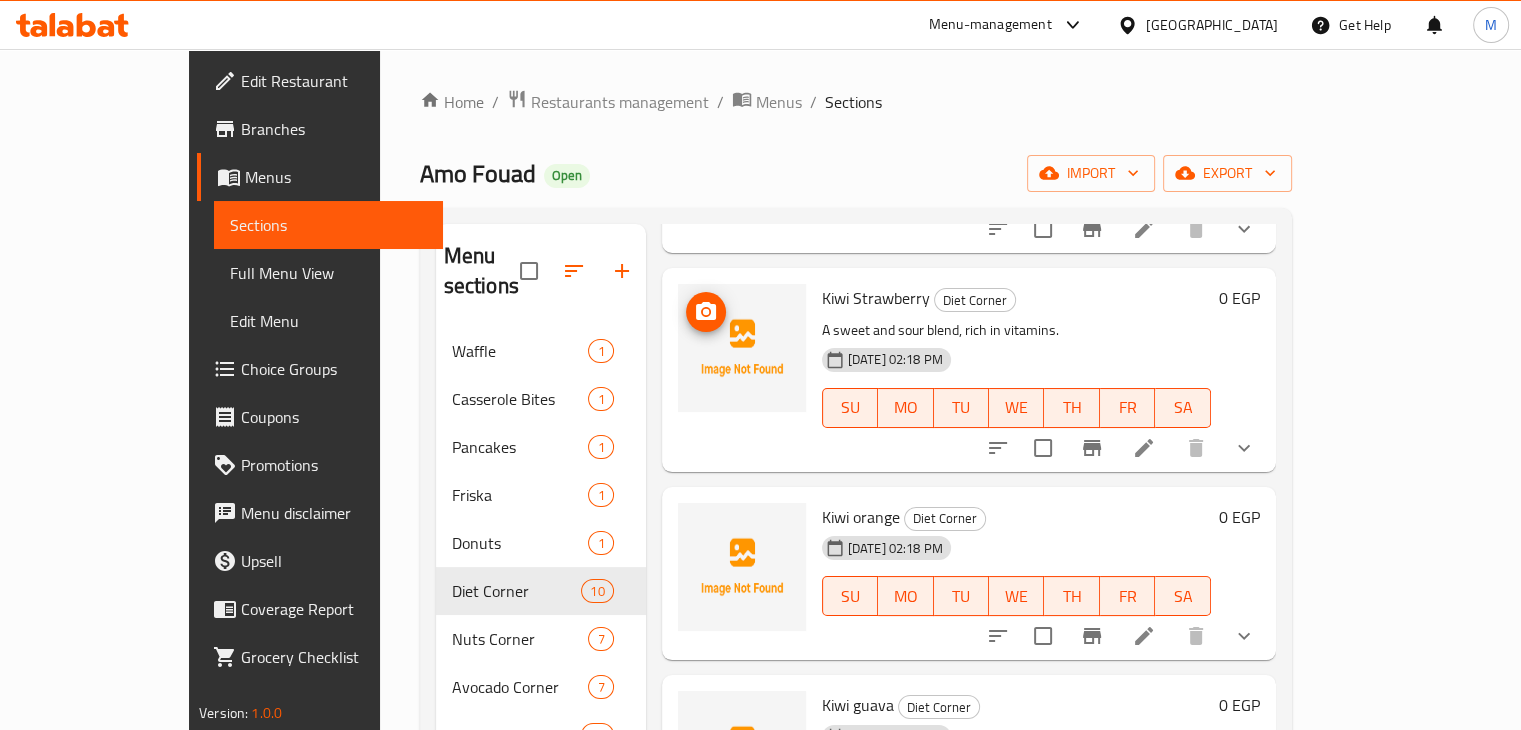 click 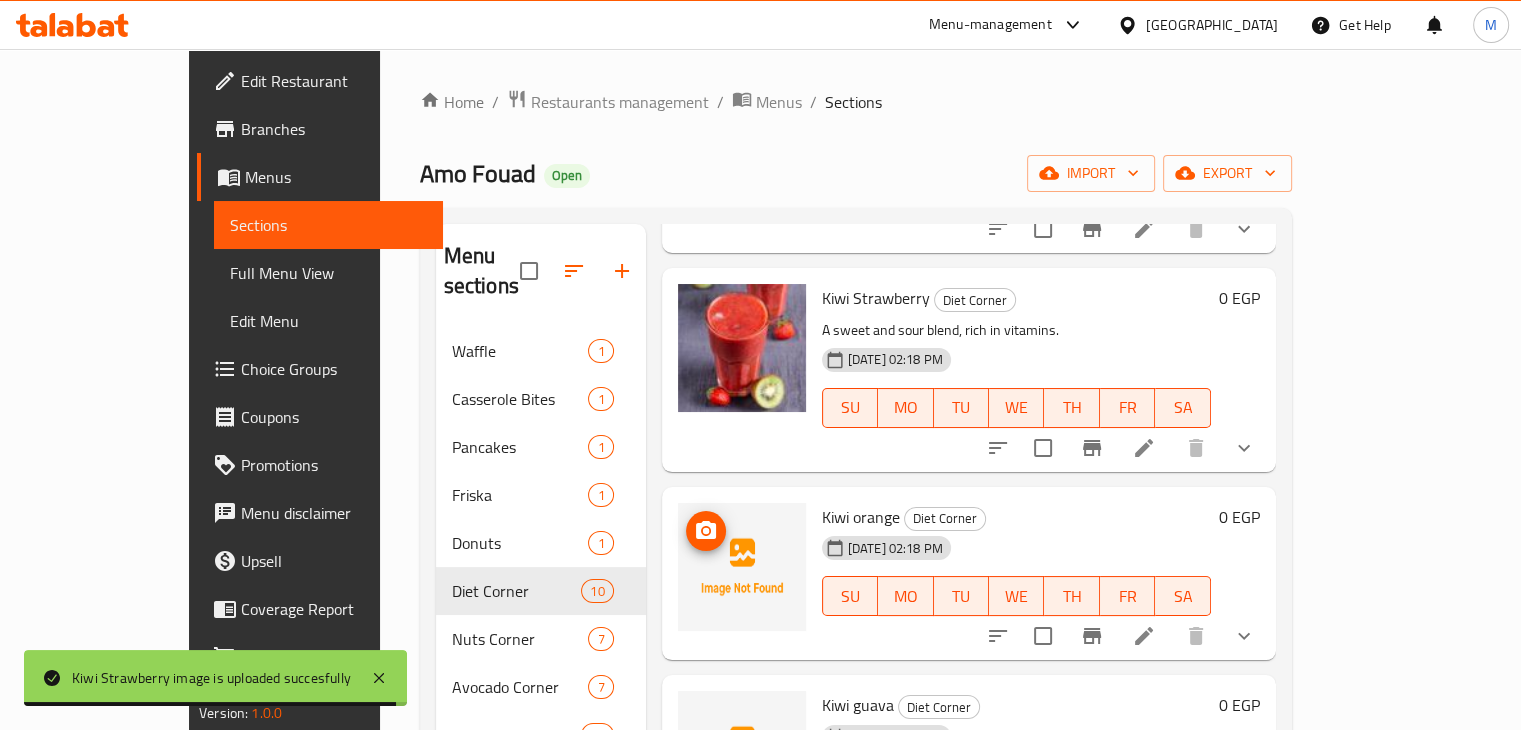 click 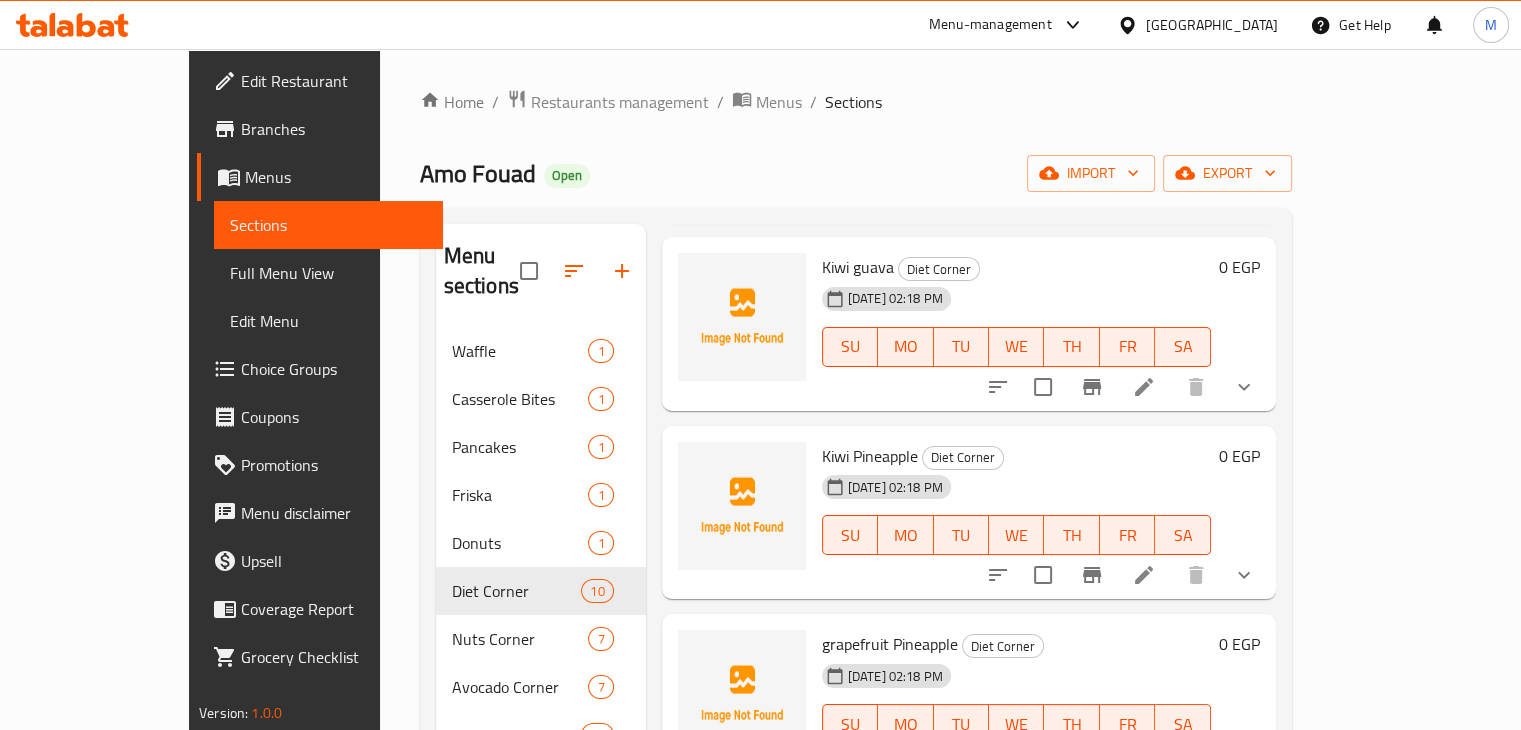 scroll, scrollTop: 888, scrollLeft: 0, axis: vertical 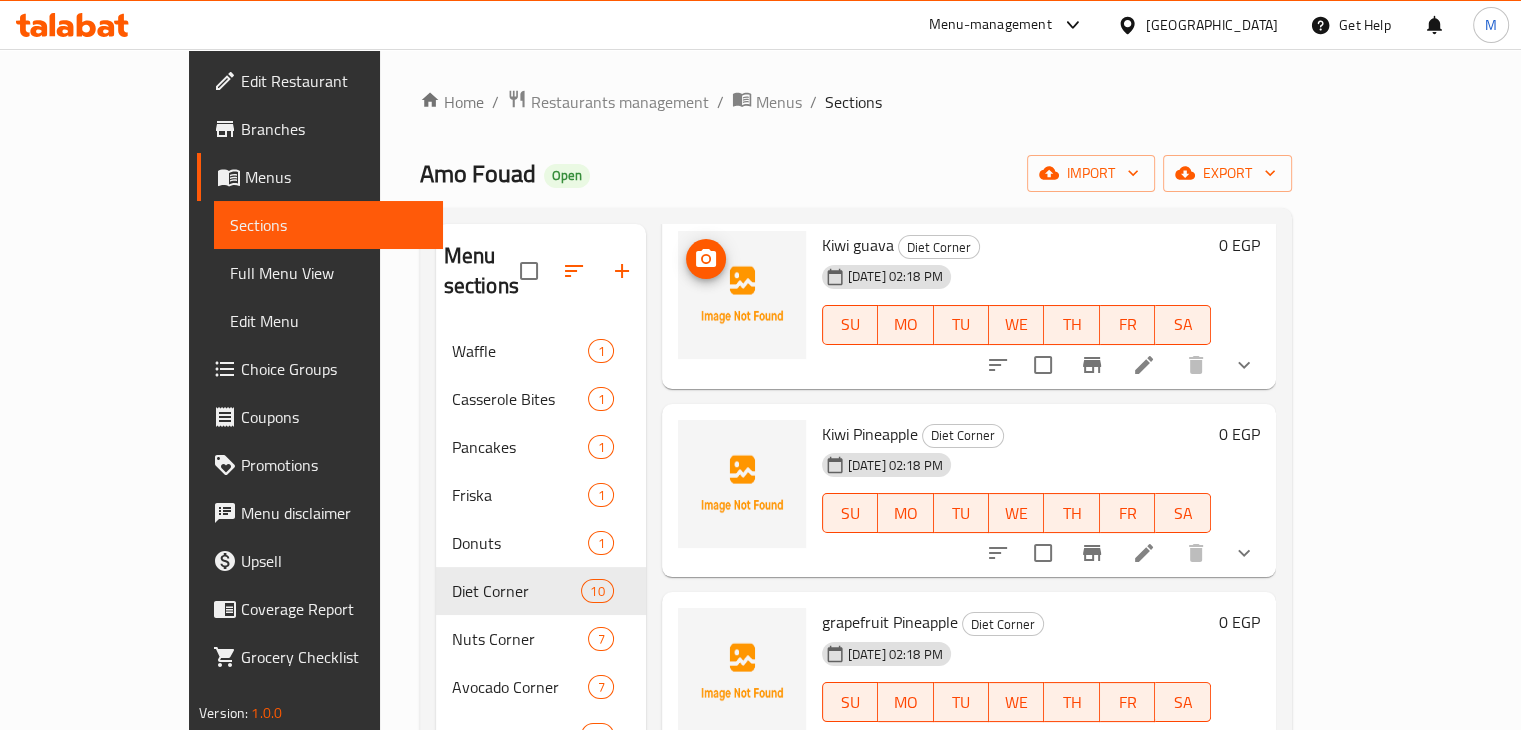 click at bounding box center [742, 295] 